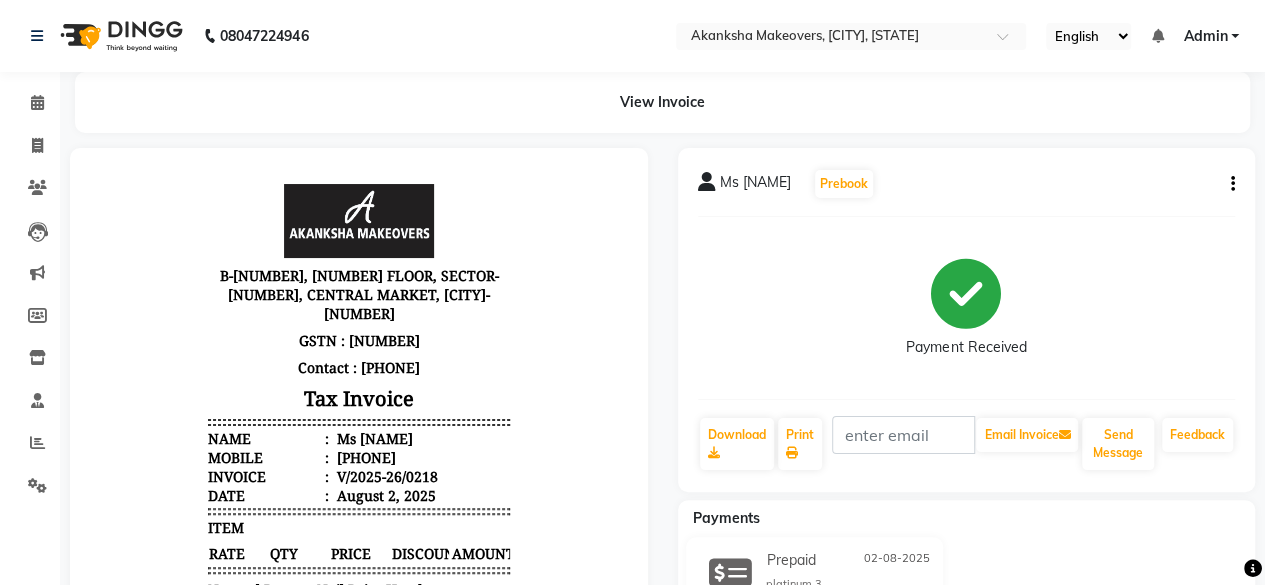 scroll, scrollTop: 0, scrollLeft: 0, axis: both 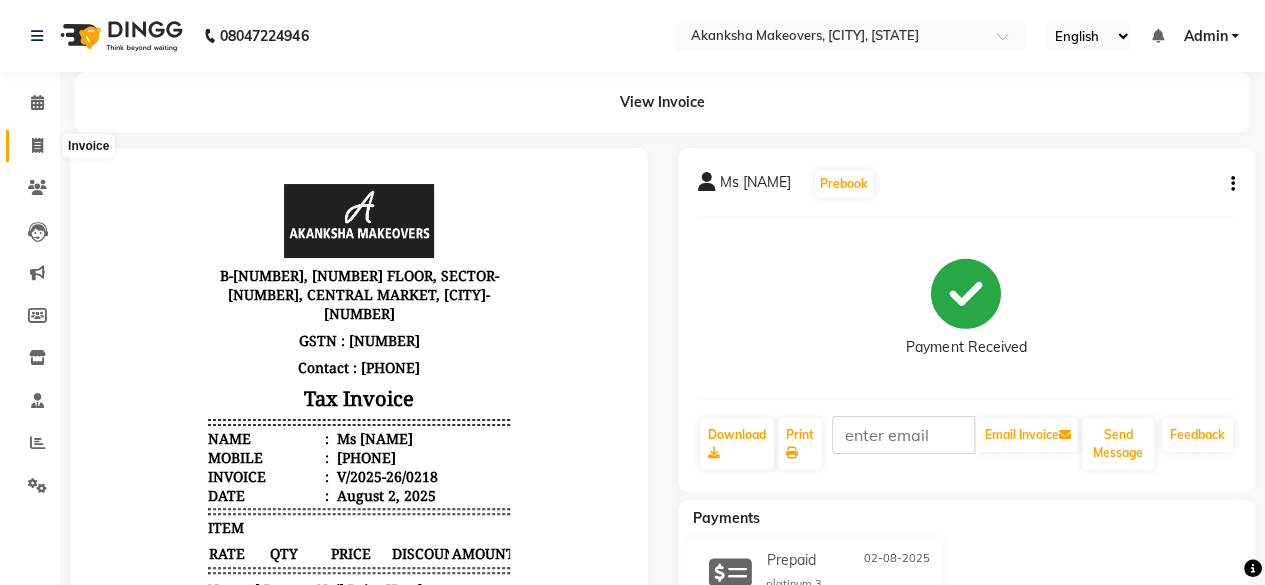 click 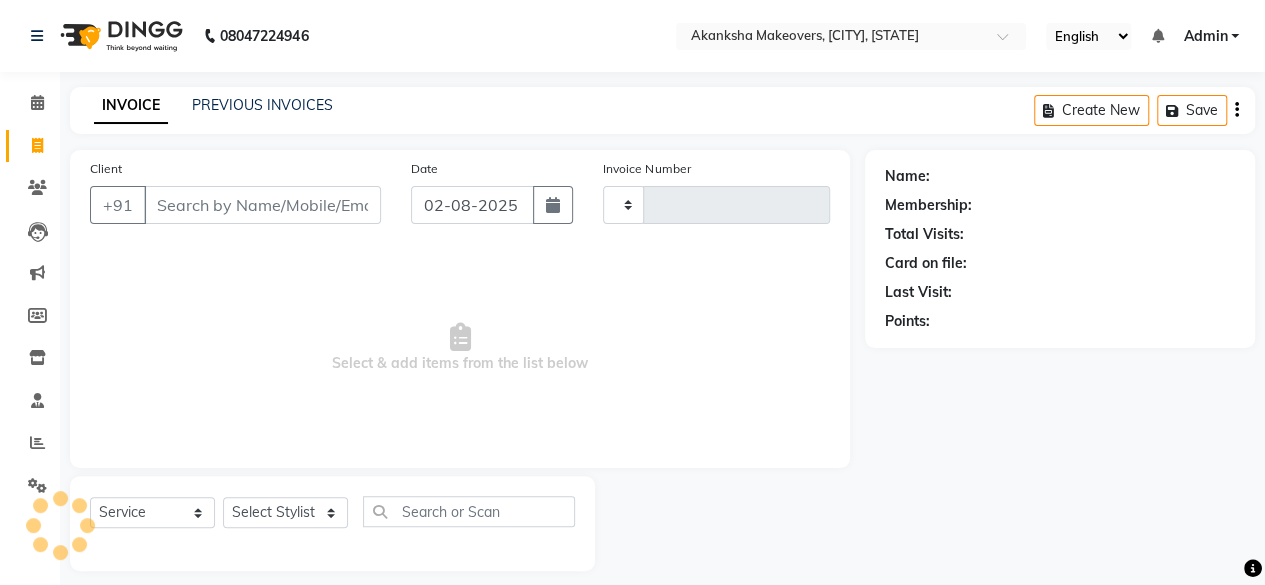 type on "[NUMBER]" 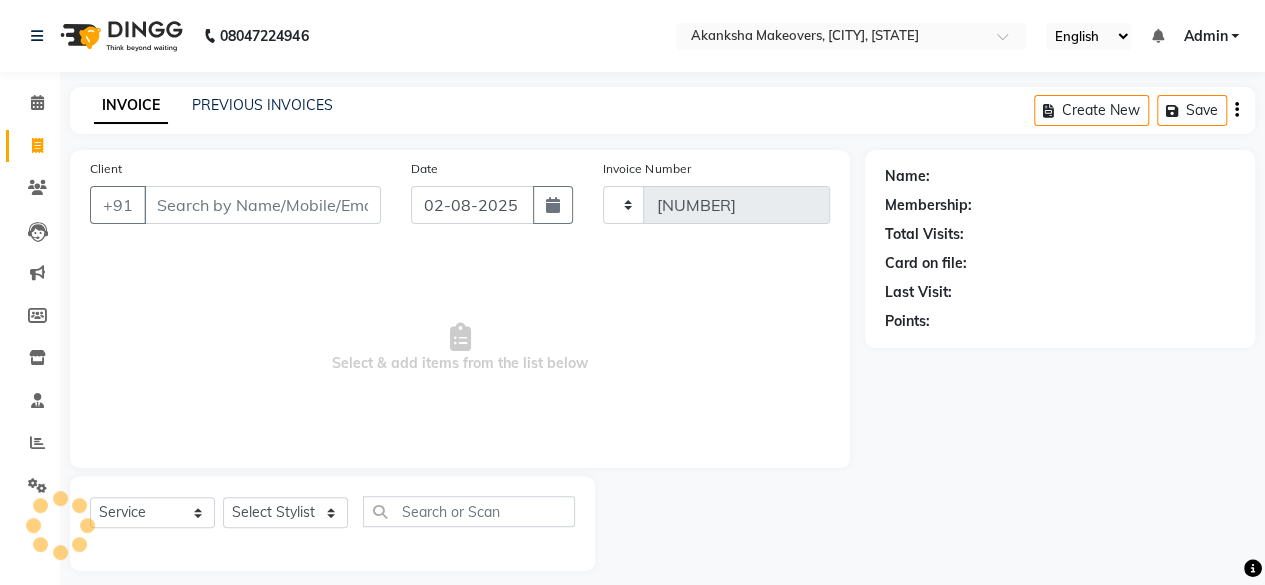 scroll, scrollTop: 15, scrollLeft: 0, axis: vertical 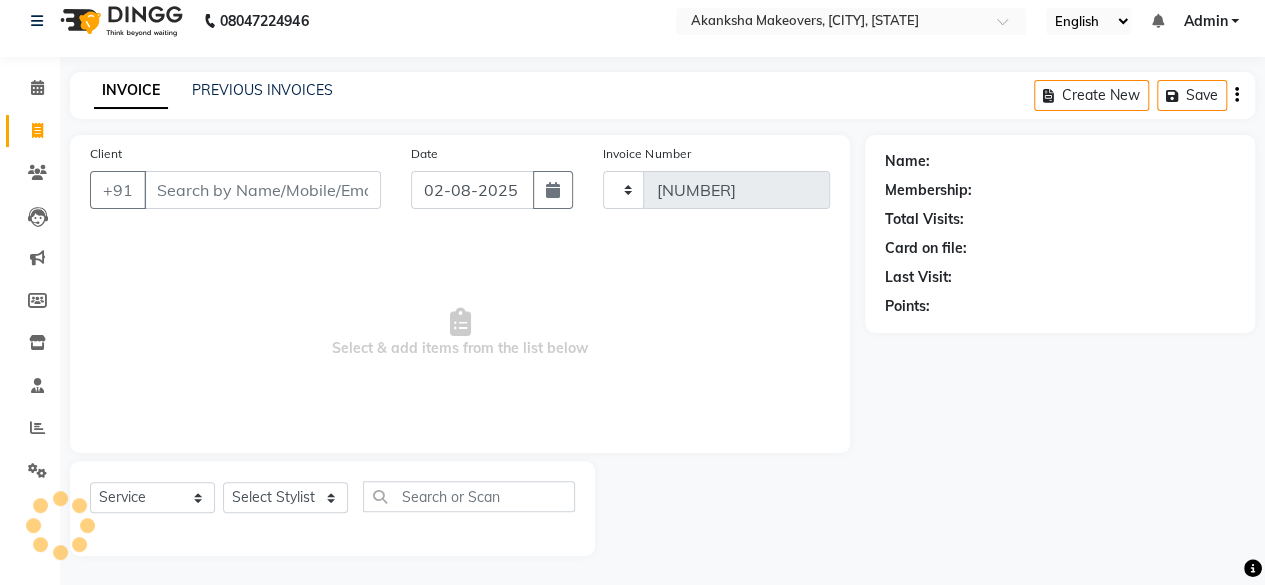 select on "3533" 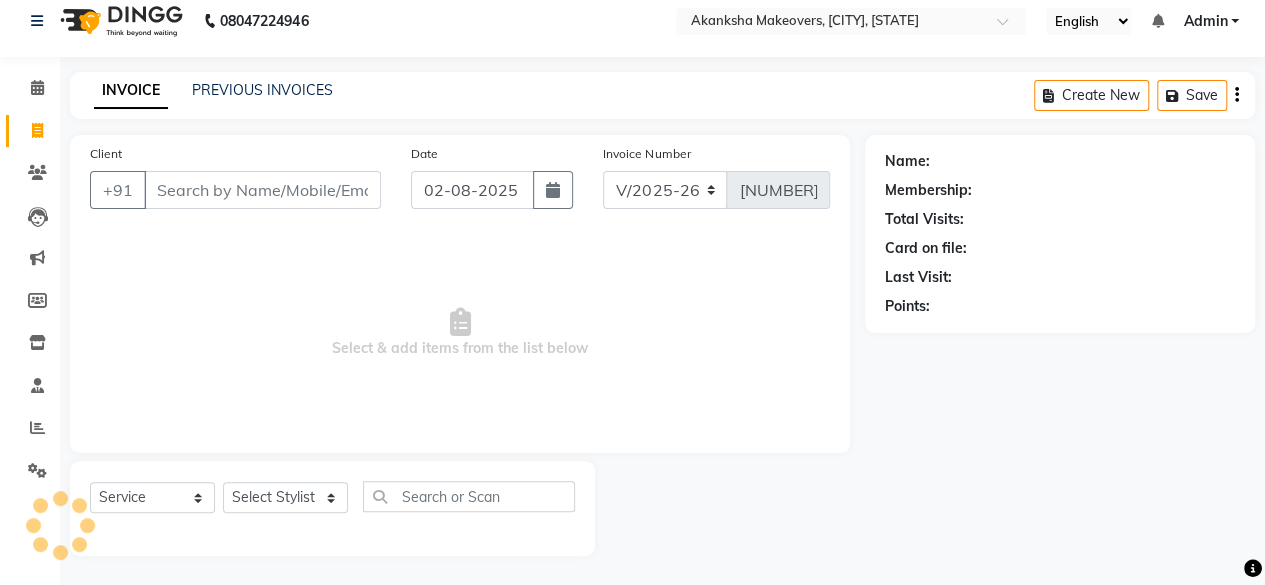 click on "Client" at bounding box center (262, 190) 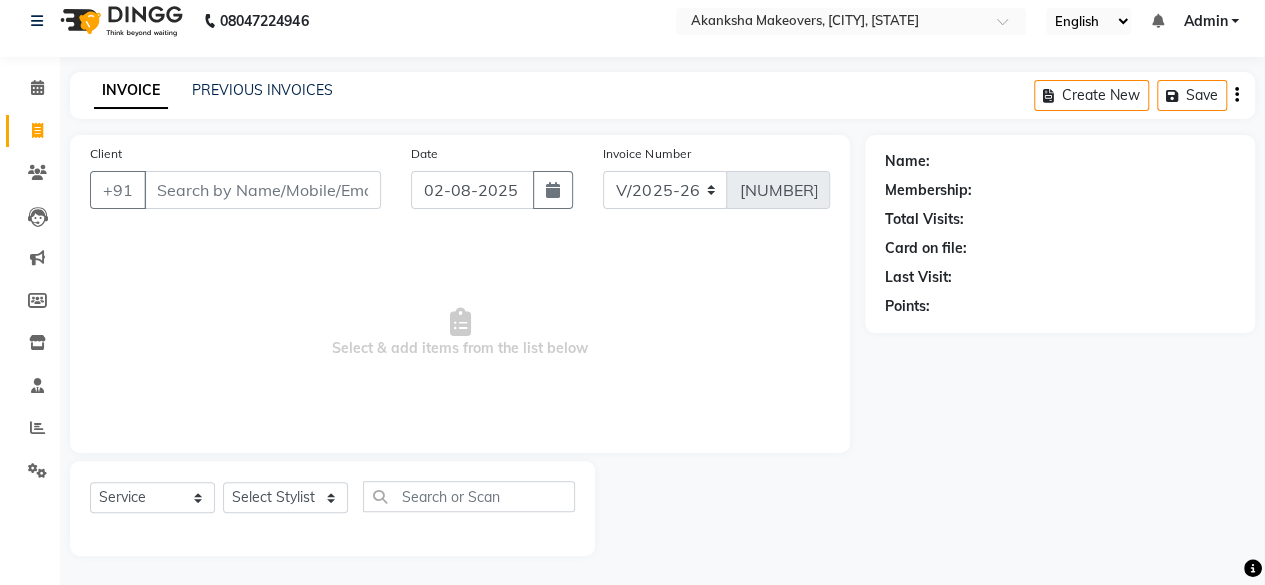 select on "P" 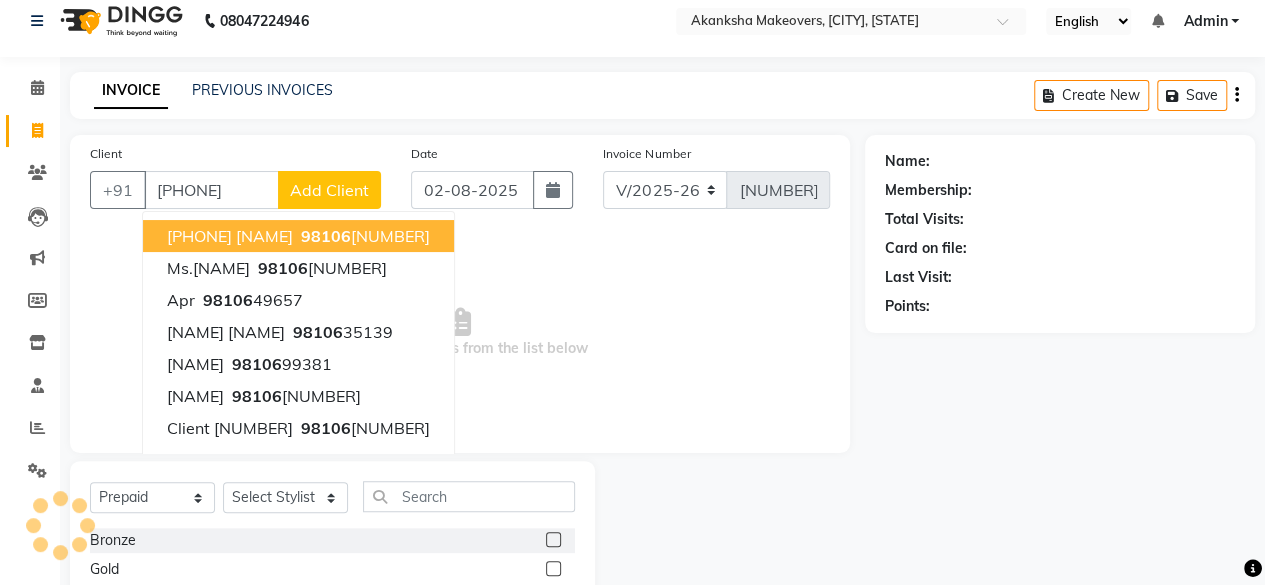 type on "[PHONE]" 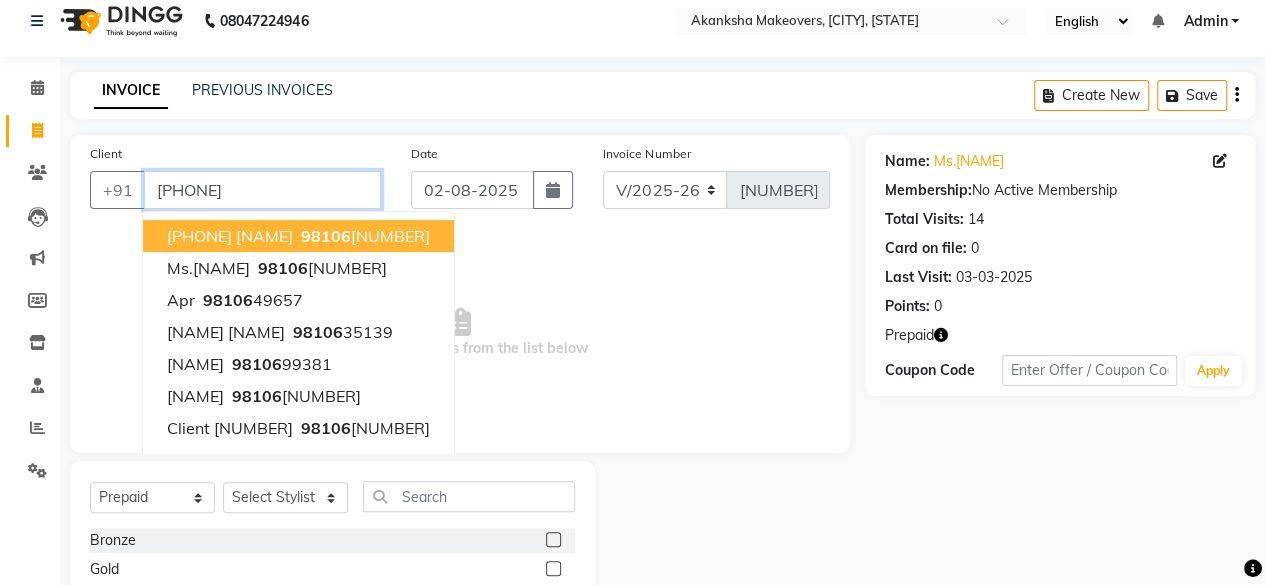 click on "[PHONE]" at bounding box center [262, 190] 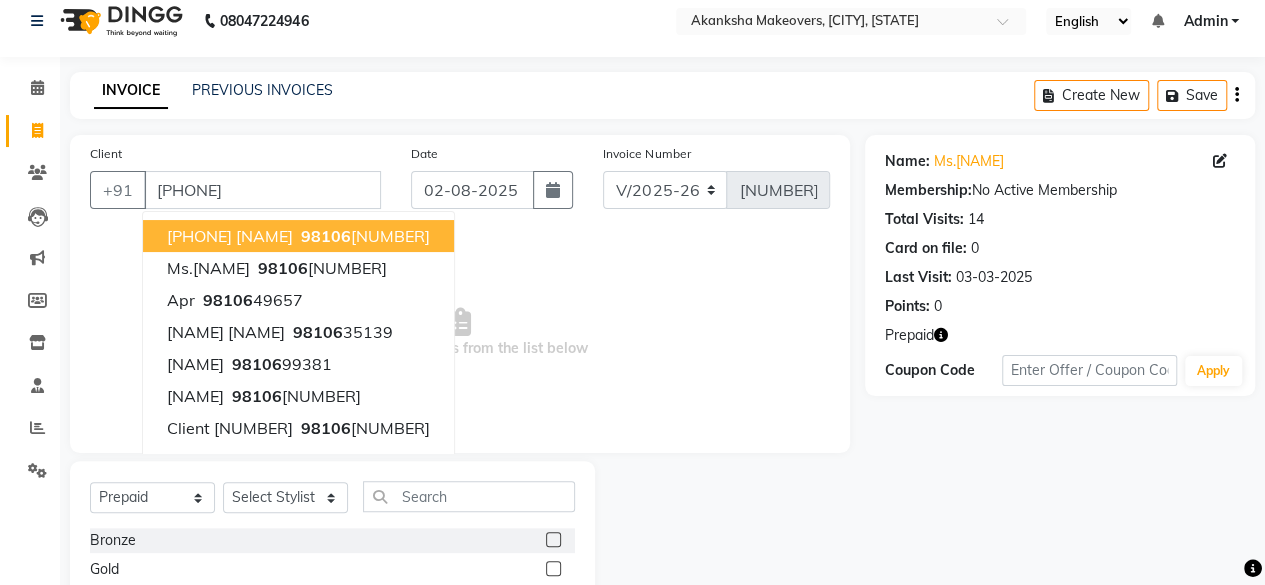 click on "Select & add items from the list below" at bounding box center (460, 333) 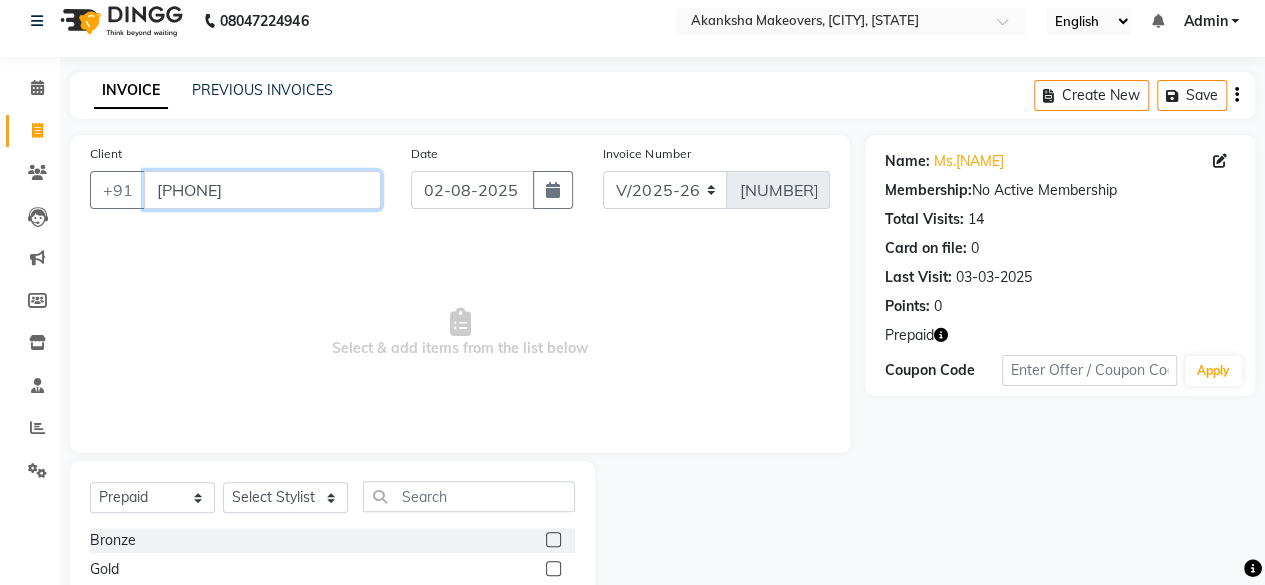 click on "[PHONE]" at bounding box center (262, 190) 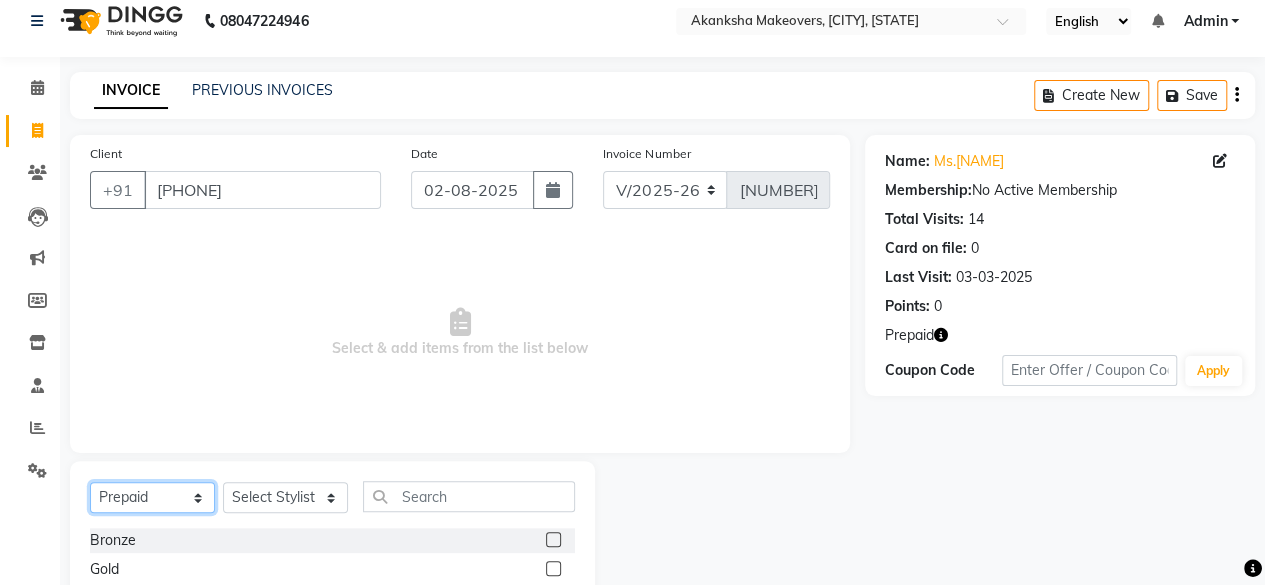 click on "Select  Service  Product  Membership  Package Voucher Prepaid Gift Card" 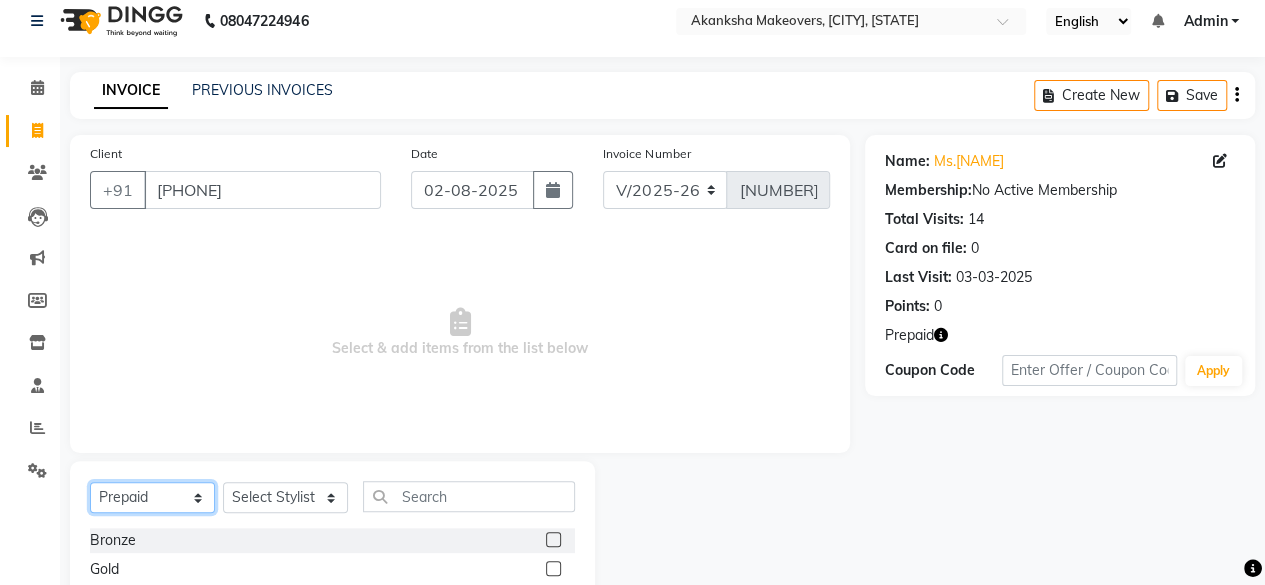 select on "service" 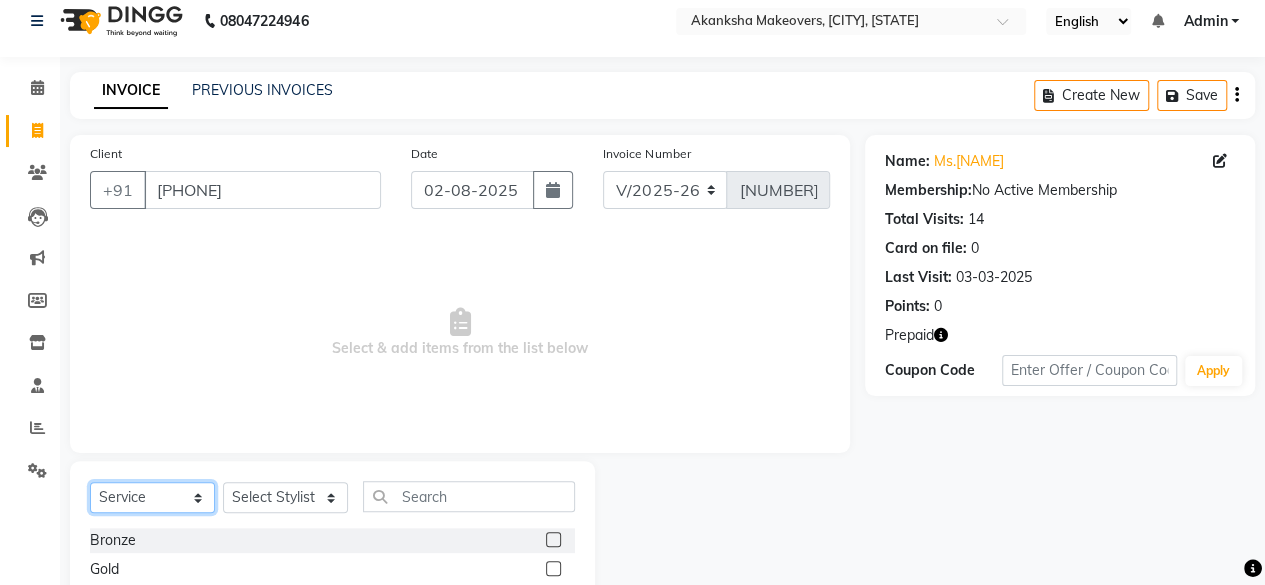 click on "Select  Service  Product  Membership  Package Voucher Prepaid Gift Card" 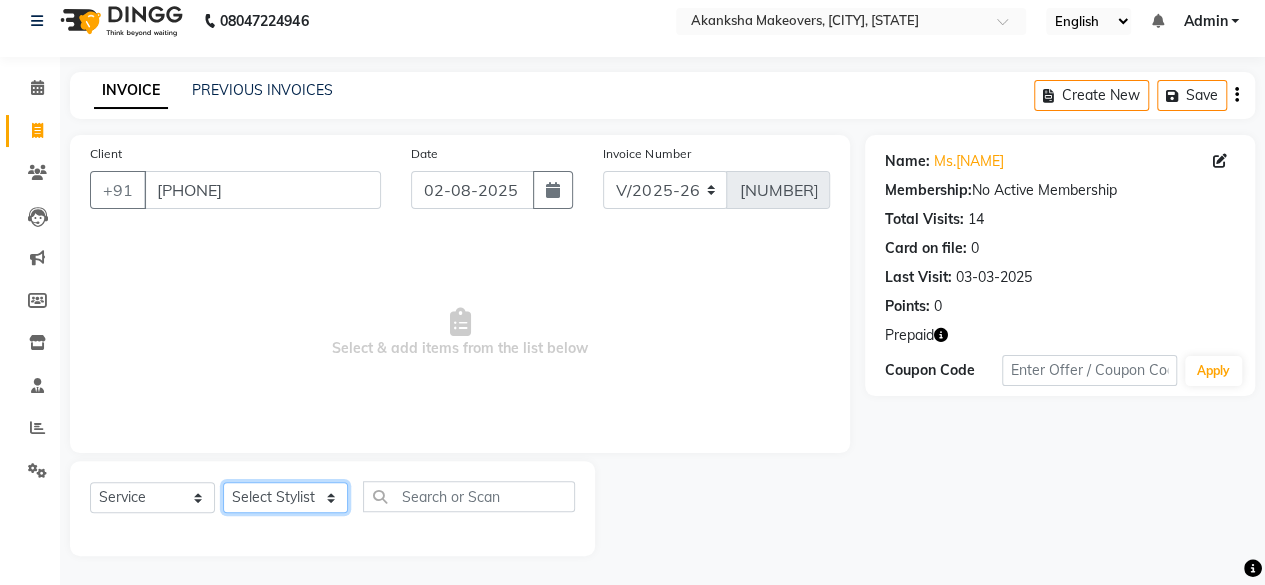 click on "Select Stylist akanksha makeovers [NAME] [NAME] [NAME] [NAME] [NAME] [NAME] [NAME] [NAME] [NAME] [NAME] [NAME] [NAME]" 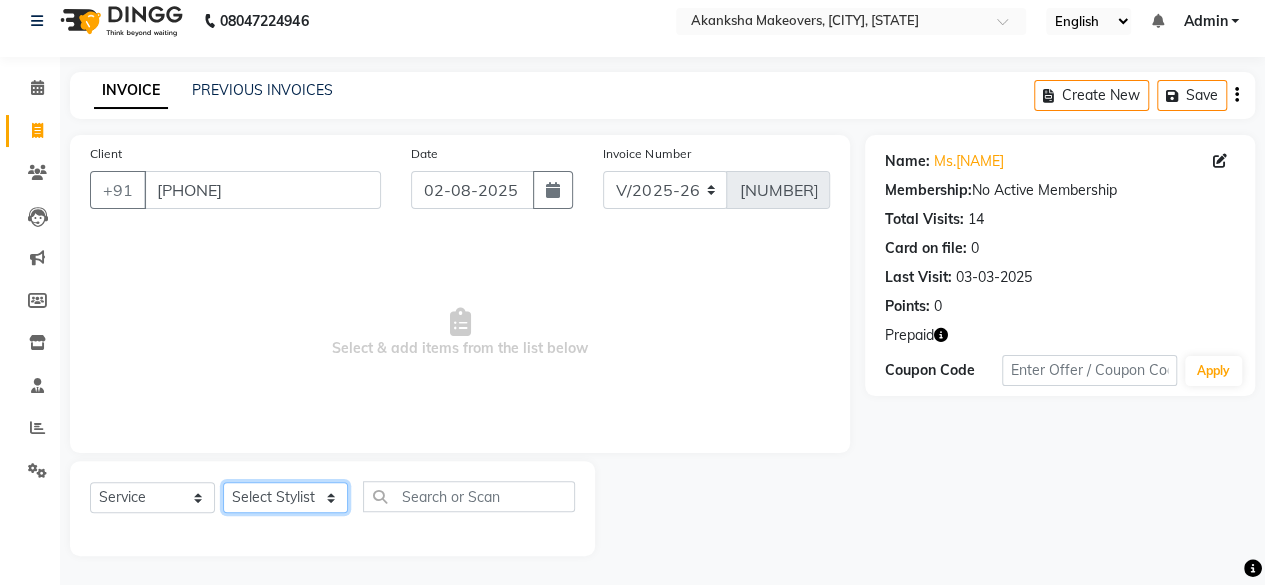select on "16852" 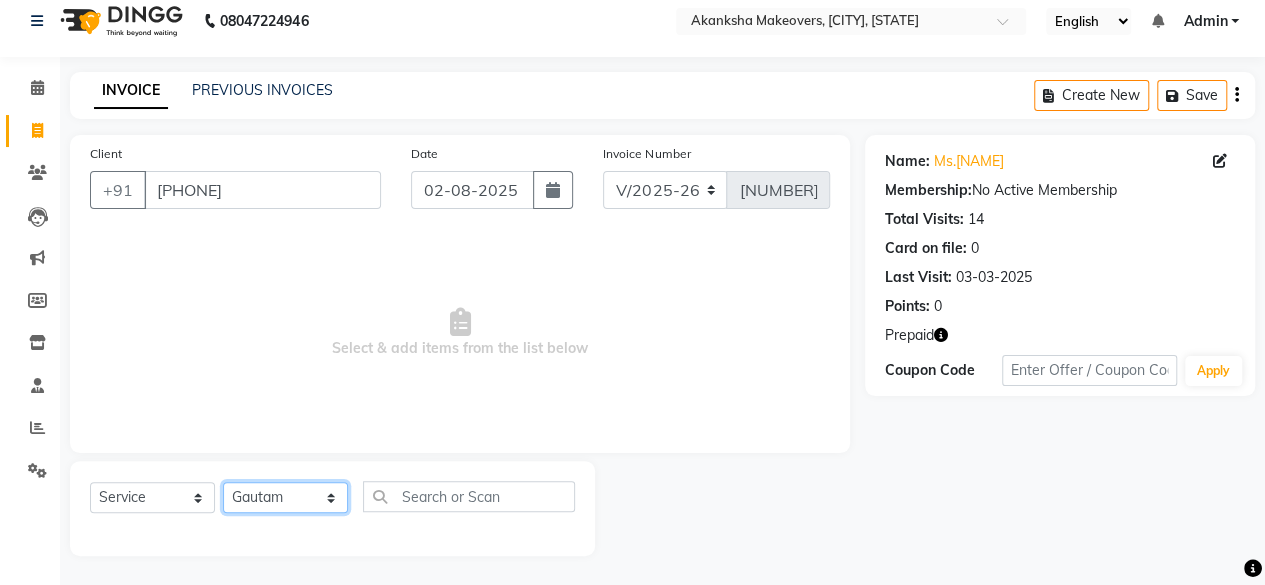 click on "Select Stylist akanksha makeovers [NAME] [NAME] [NAME] [NAME] [NAME] [NAME] [NAME] [NAME] [NAME] [NAME] [NAME] [NAME]" 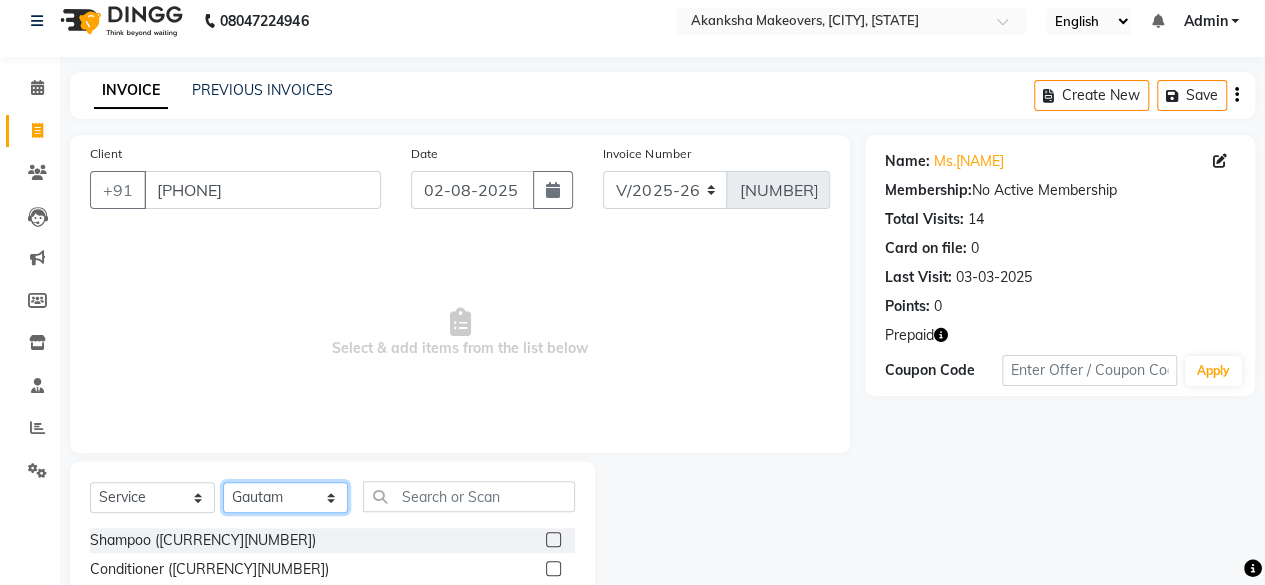 click on "Select Stylist akanksha makeovers [NAME] [NAME] [NAME] [NAME] [NAME] [NAME] [NAME] [NAME] [NAME] [NAME] [NAME] [NAME]" 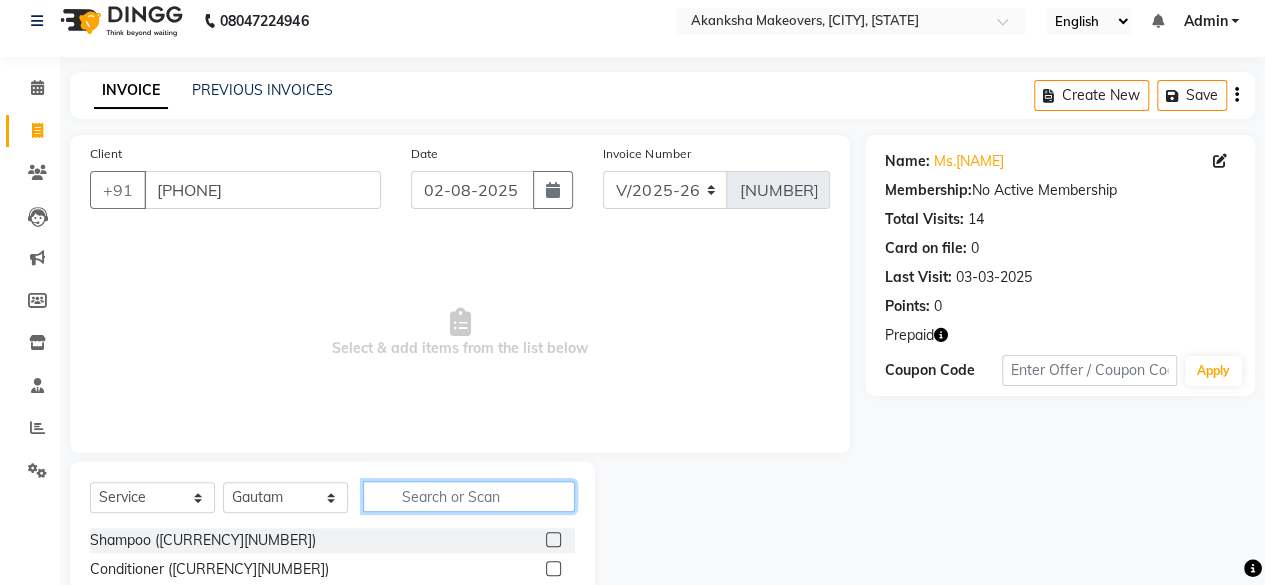 click 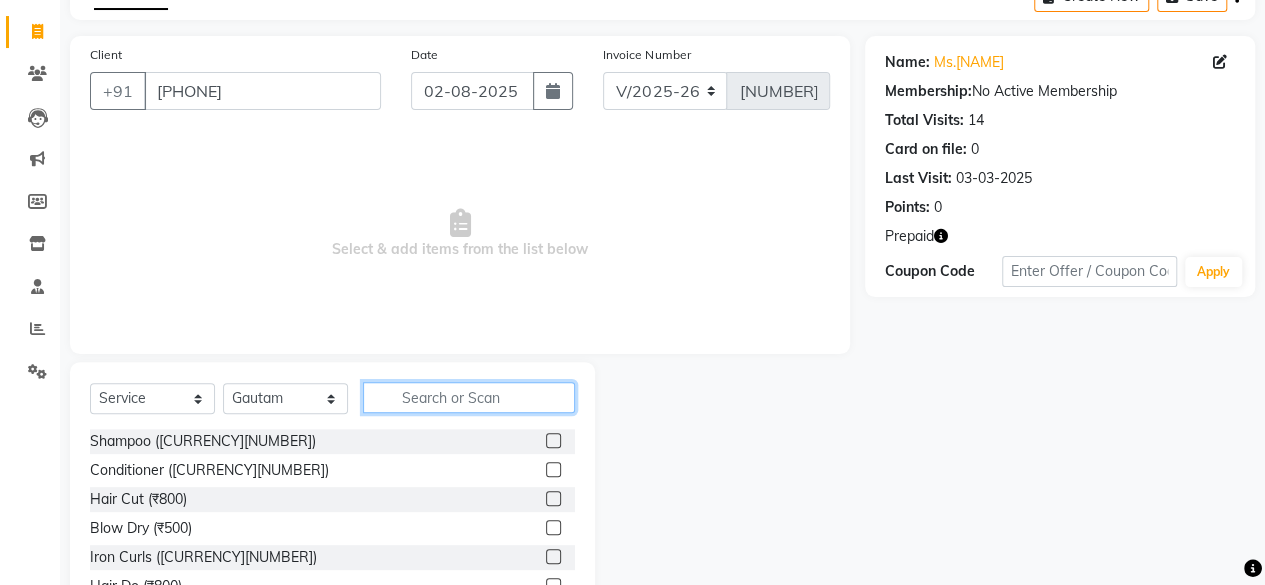 scroll, scrollTop: 114, scrollLeft: 0, axis: vertical 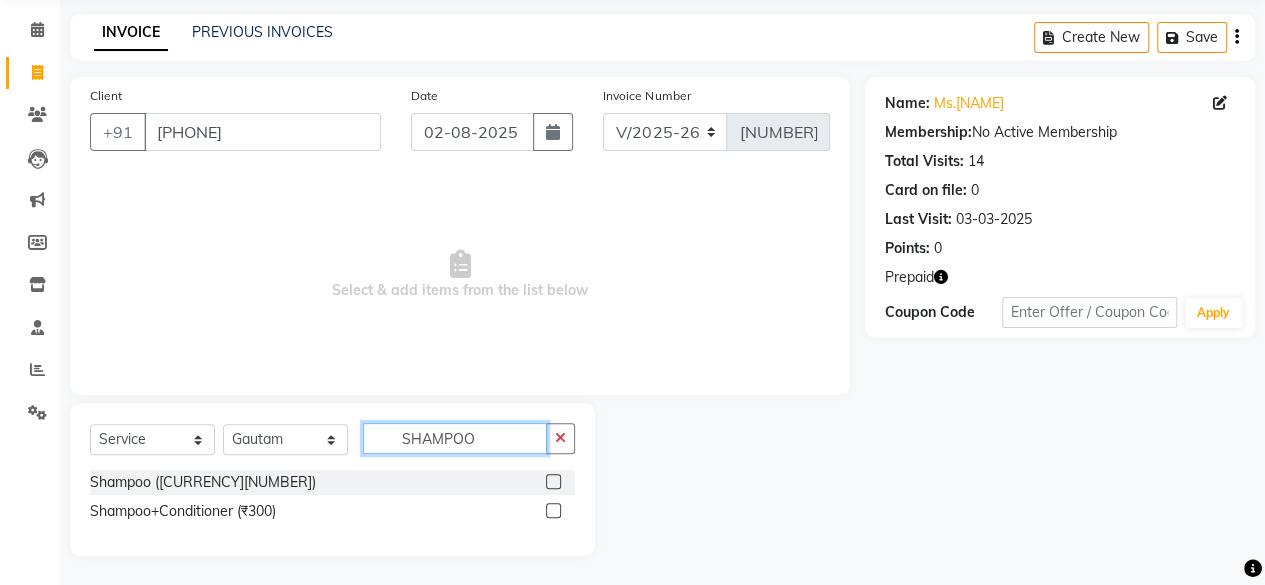 type on "SHAMPOO" 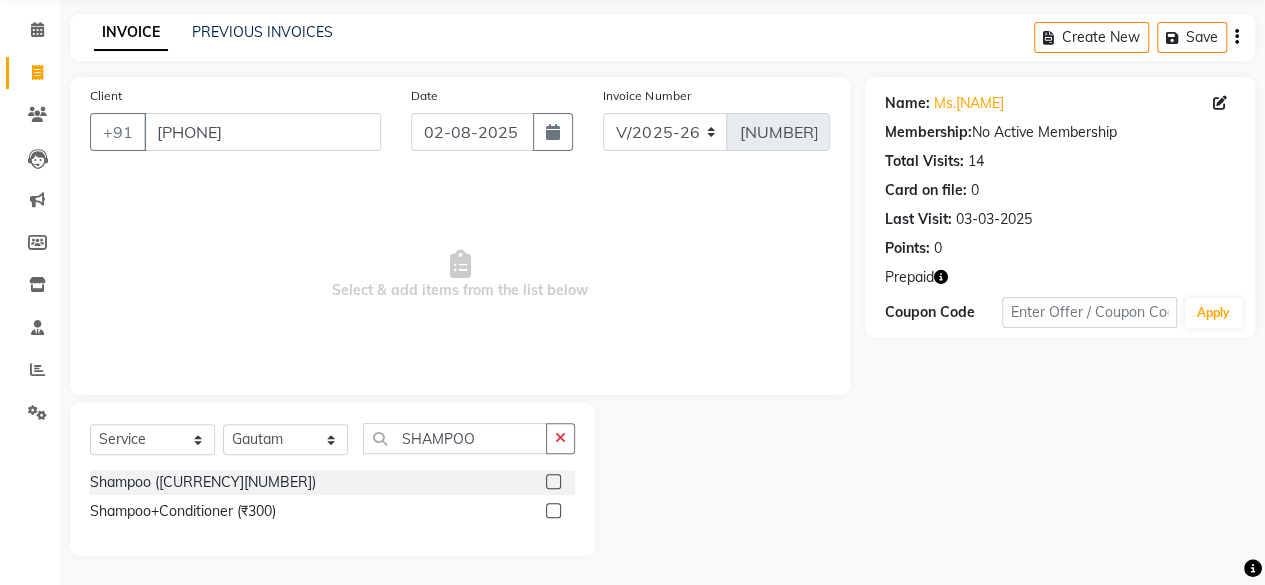 click 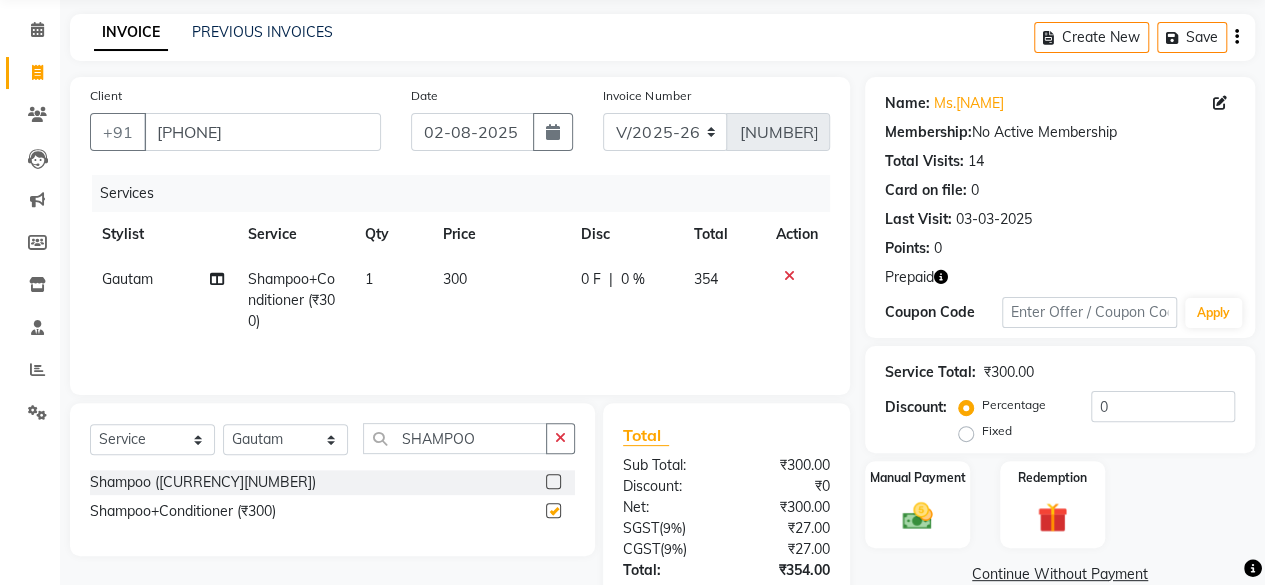 checkbox on "false" 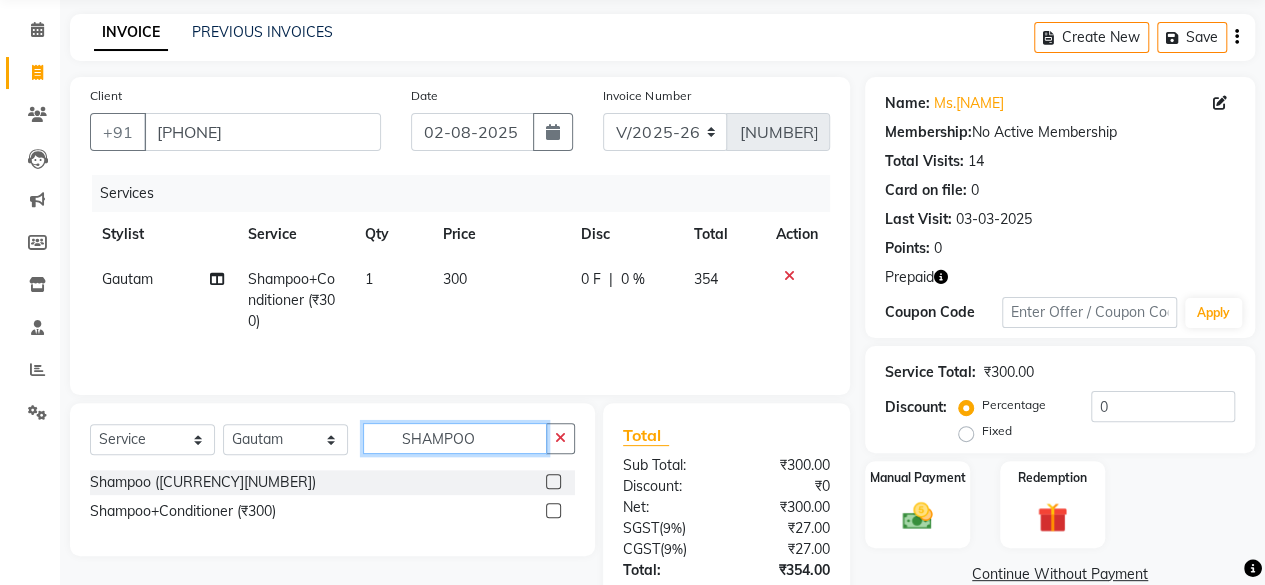 click on "SHAMPOO" 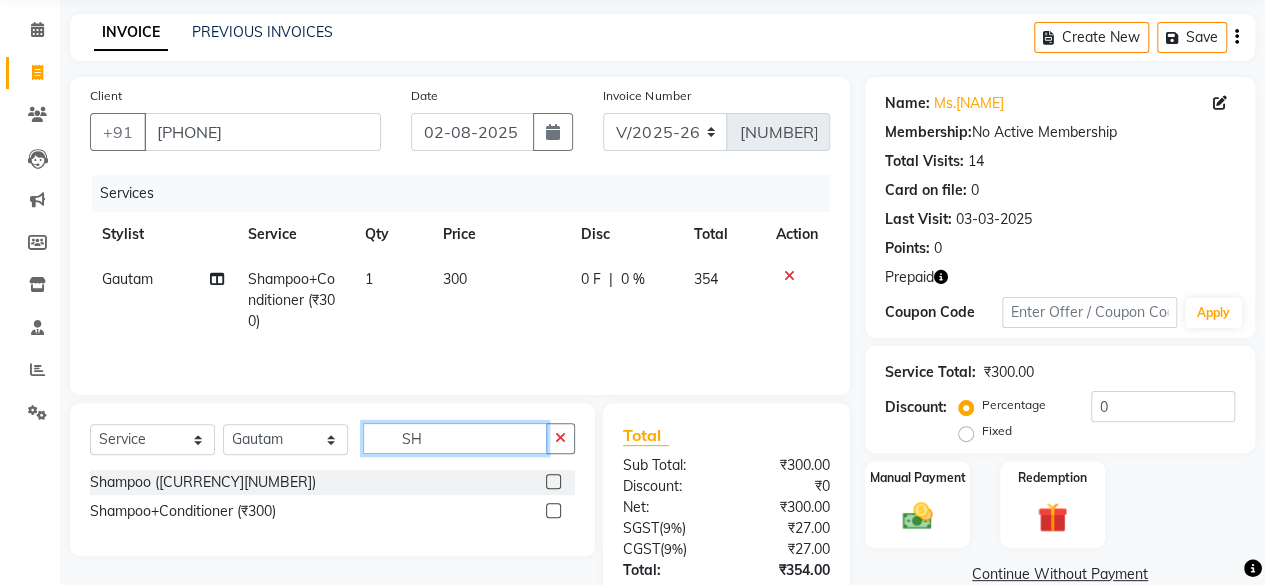 type on "S" 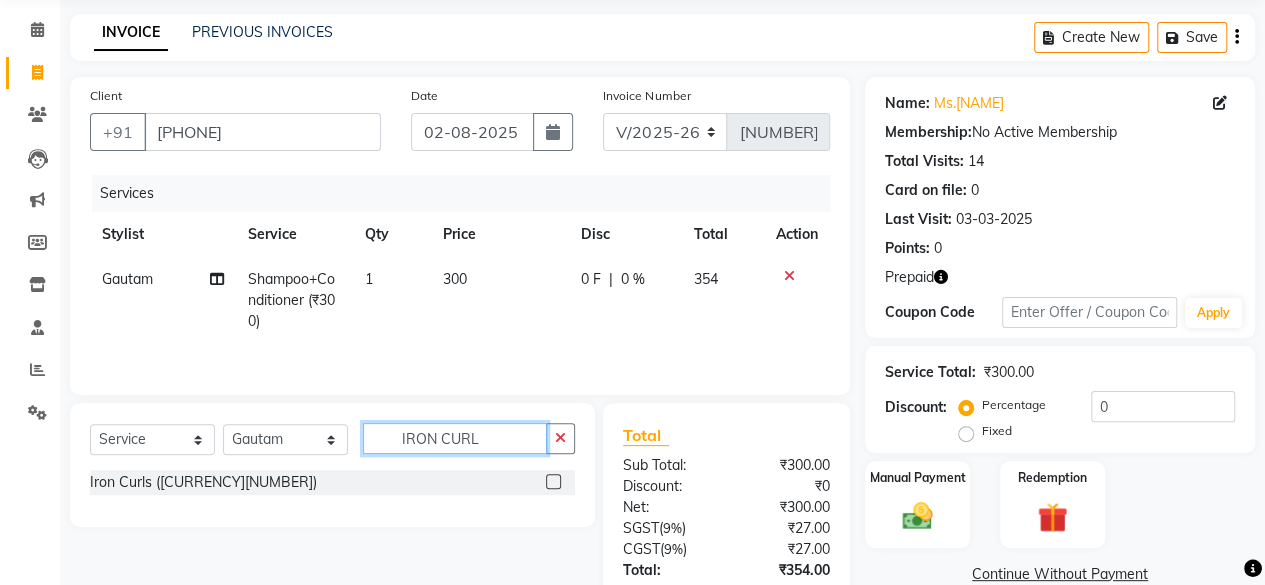 type on "IRON CURL" 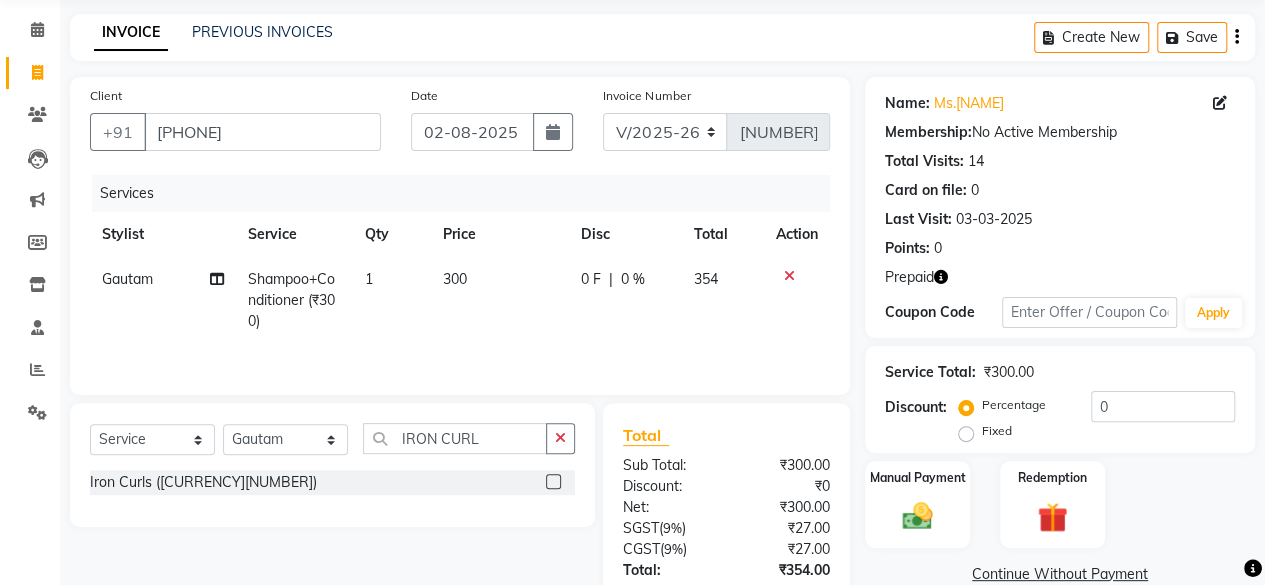 click 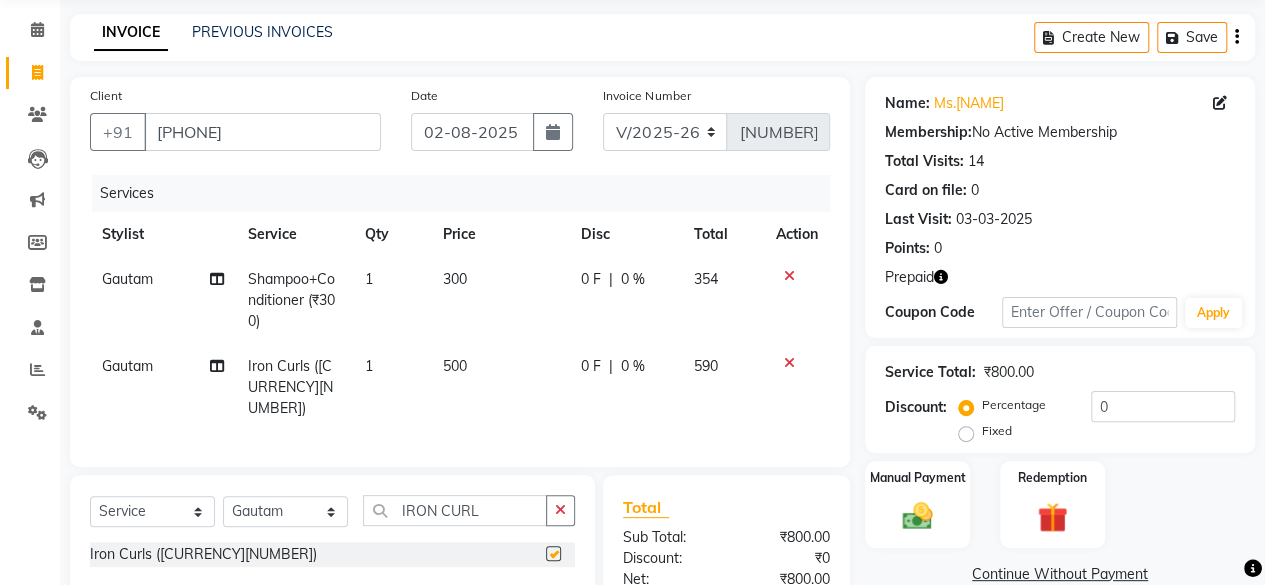 checkbox on "false" 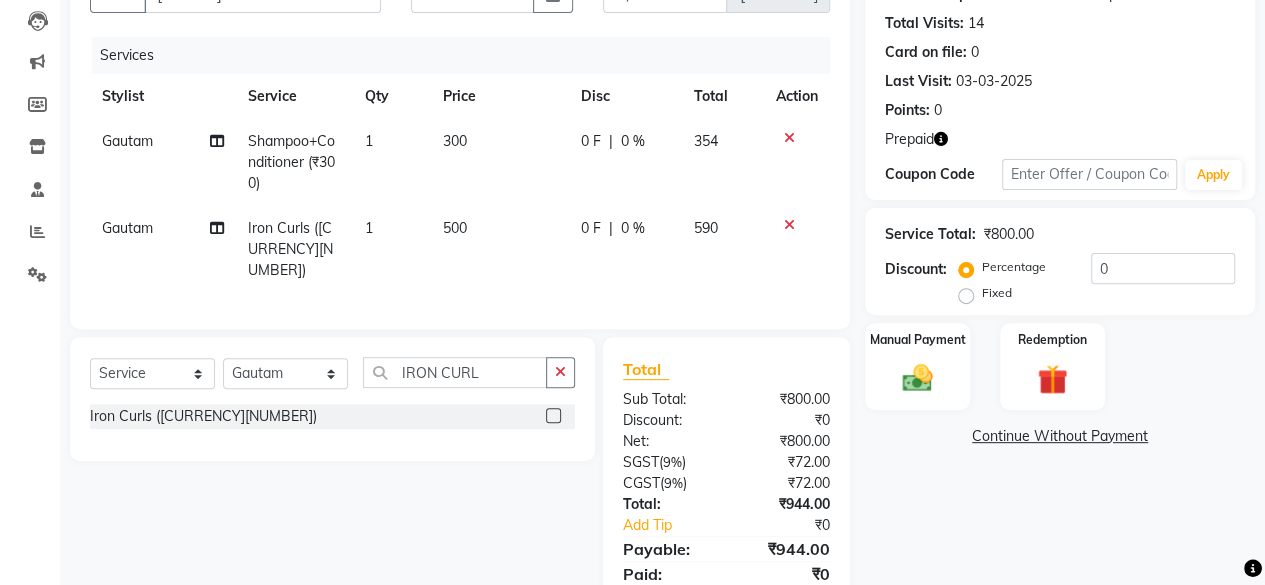 scroll, scrollTop: 0, scrollLeft: 0, axis: both 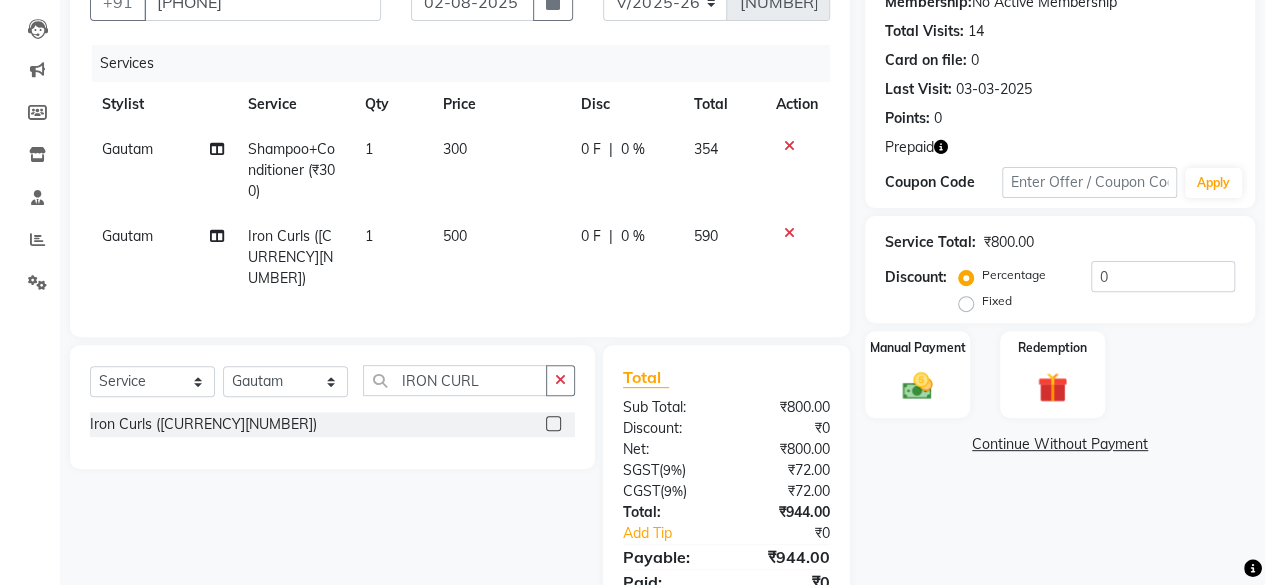 click on "500" 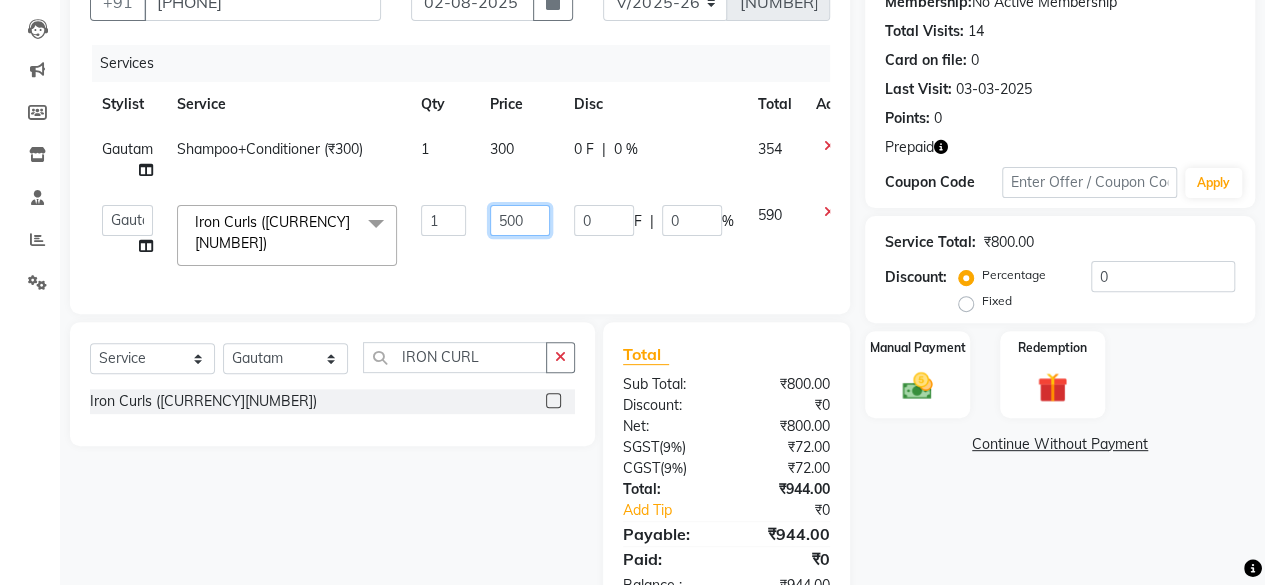 click on "500" 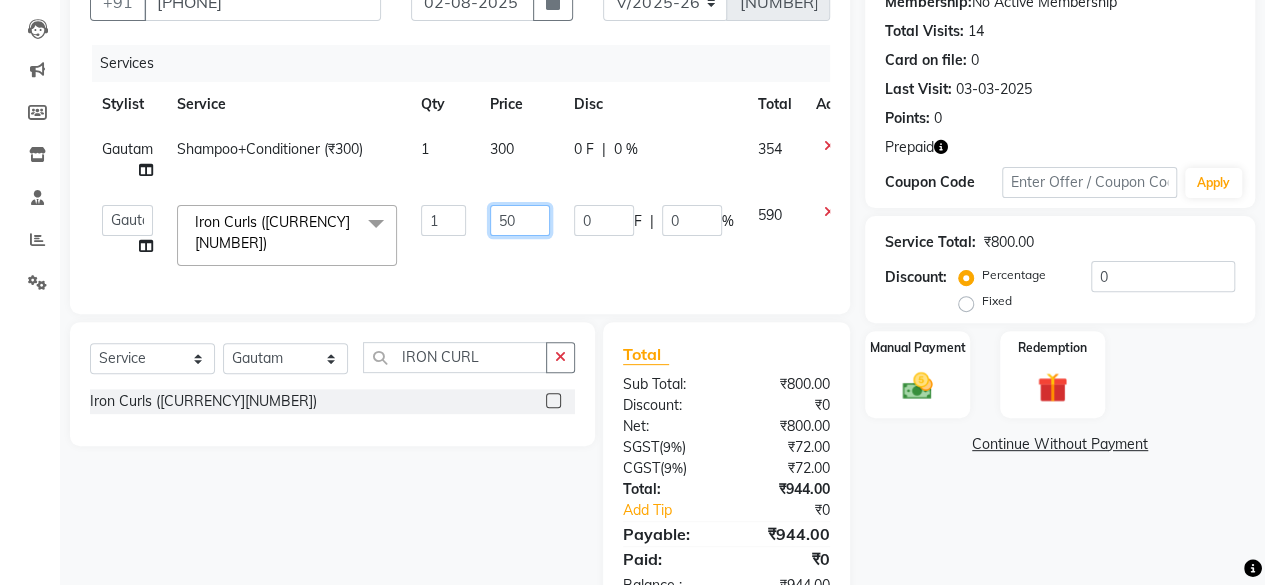 type on "5" 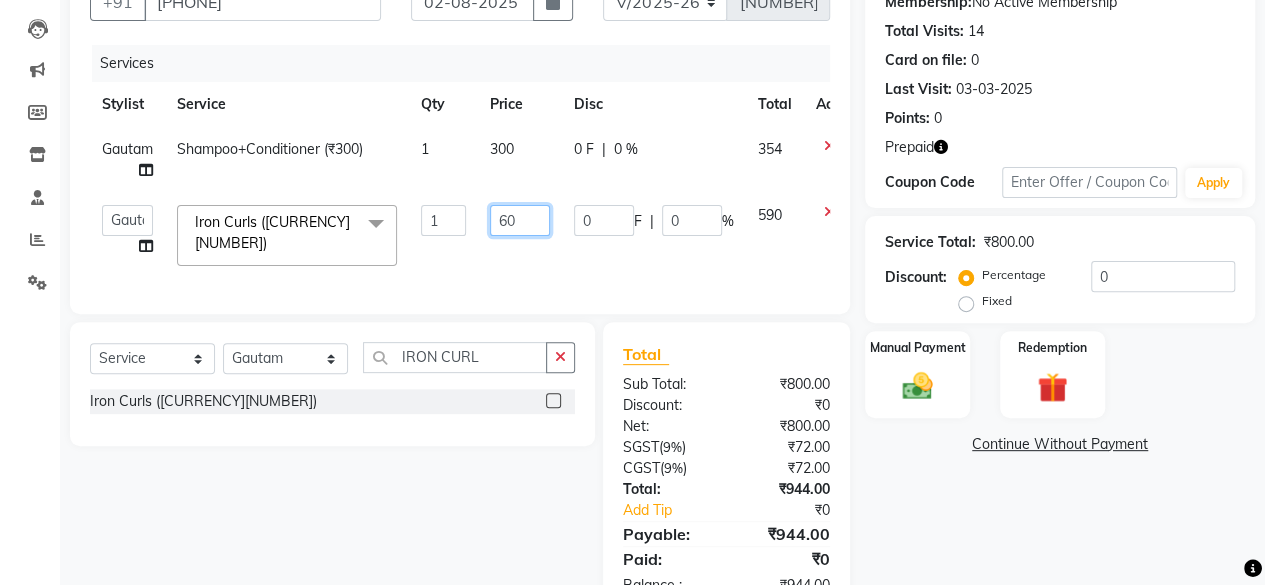 type on "600" 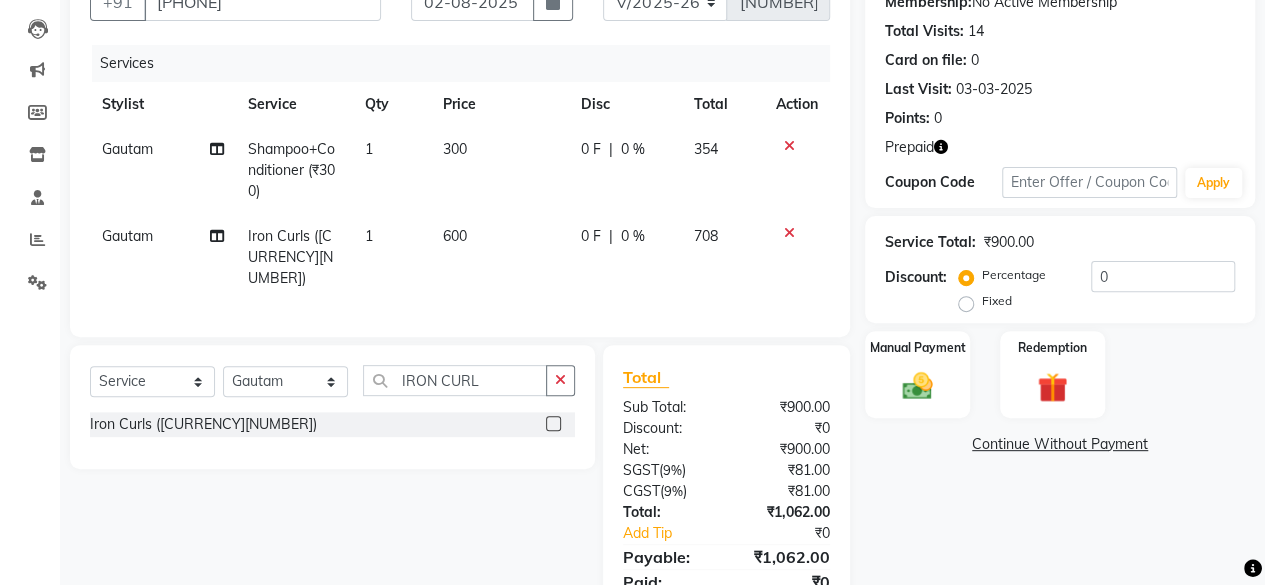 click on "Name: Ms.[NAME] Membership: No Active Membership Total Visits: 14 Card on file: 0 Last Visit: [DATE] Points: 0 Prepaid Coupon Code Apply Service Total: [CURRENCY][NUMBER] Discount: Percentage Fixed 0 Manual Payment Redemption Continue Without Payment" 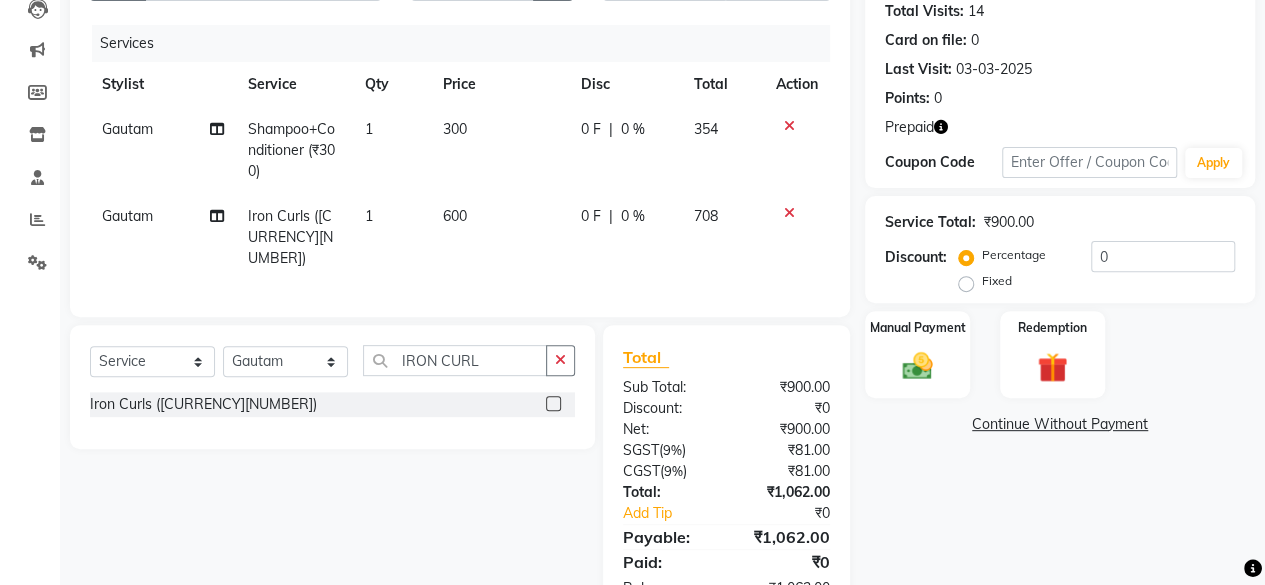 scroll, scrollTop: 229, scrollLeft: 0, axis: vertical 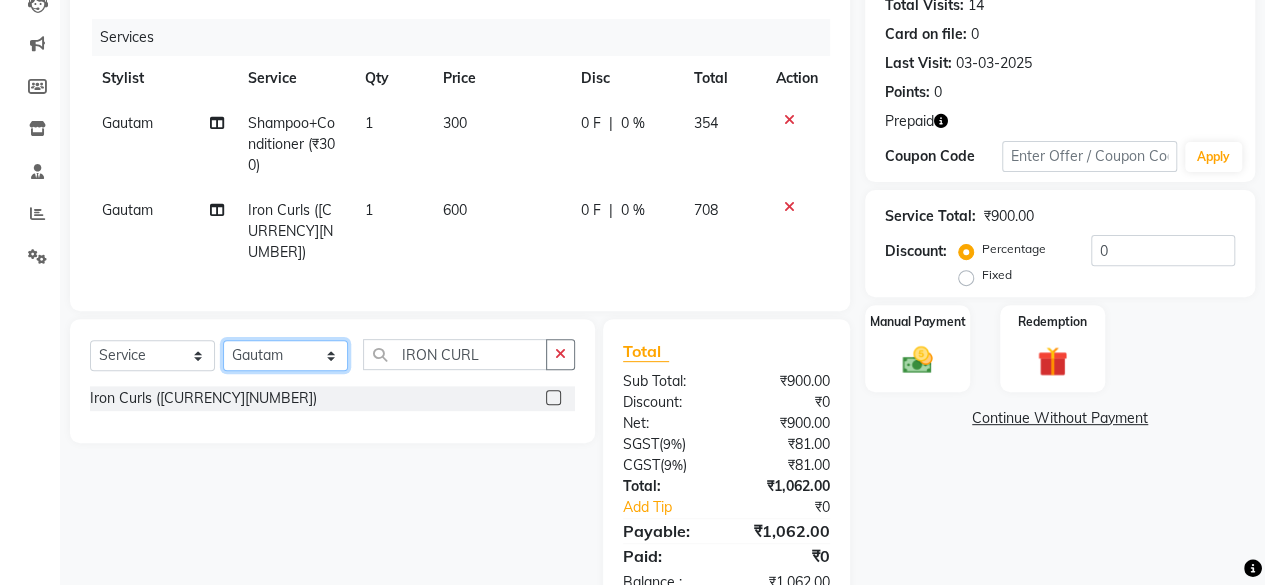 click on "Select Stylist akanksha makeovers [NAME] [NAME] [NAME] [NAME] [NAME] [NAME] [NAME] [NAME] [NAME] [NAME] [NAME] [NAME]" 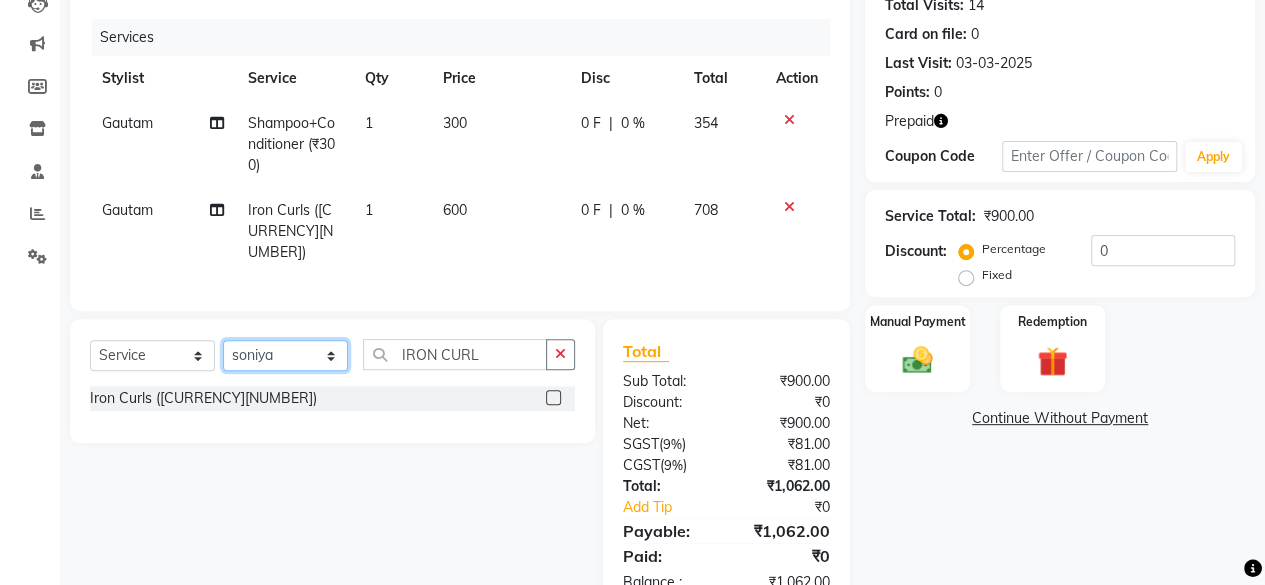 click on "Select Stylist akanksha makeovers [NAME] [NAME] [NAME] [NAME] [NAME] [NAME] [NAME] [NAME] [NAME] [NAME] [NAME] [NAME]" 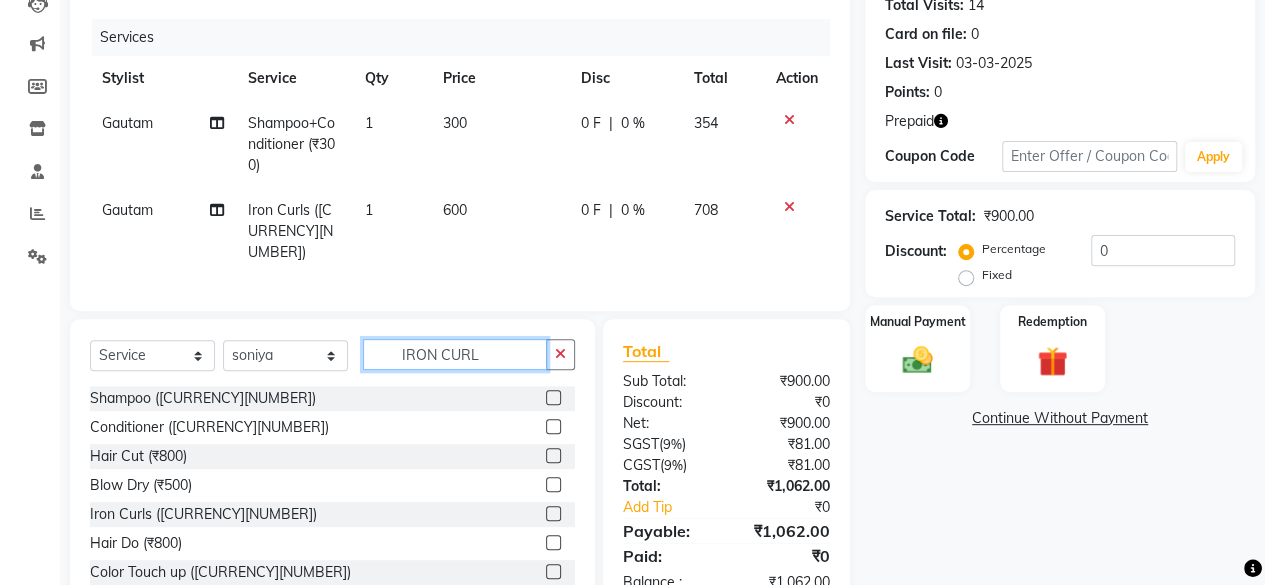 click on "IRON CURL" 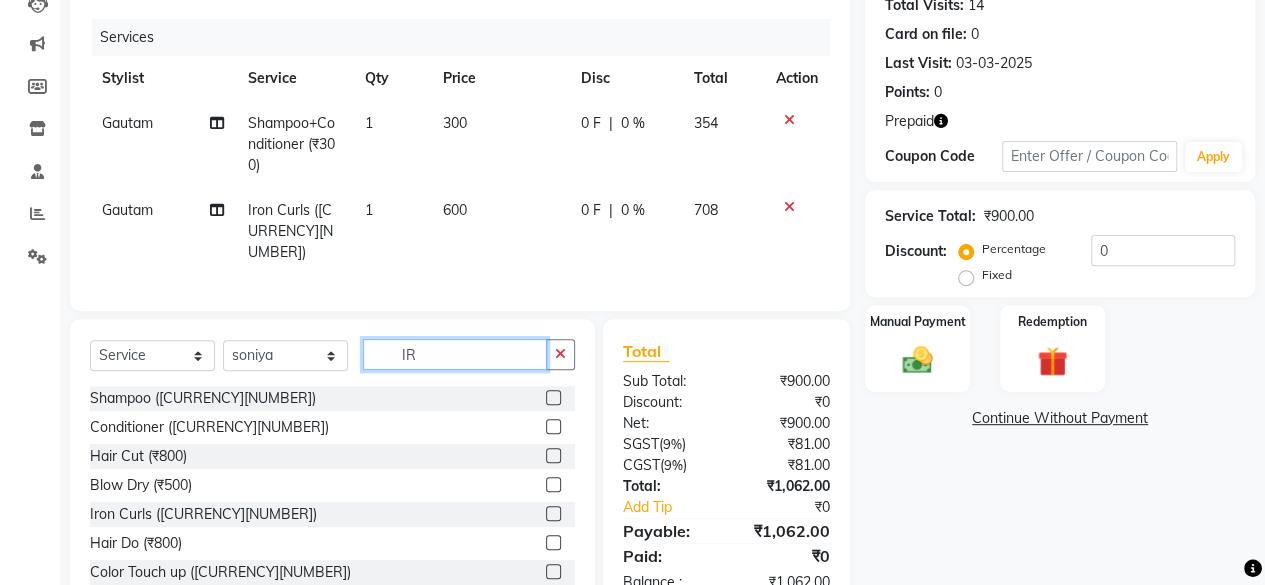 type on "I" 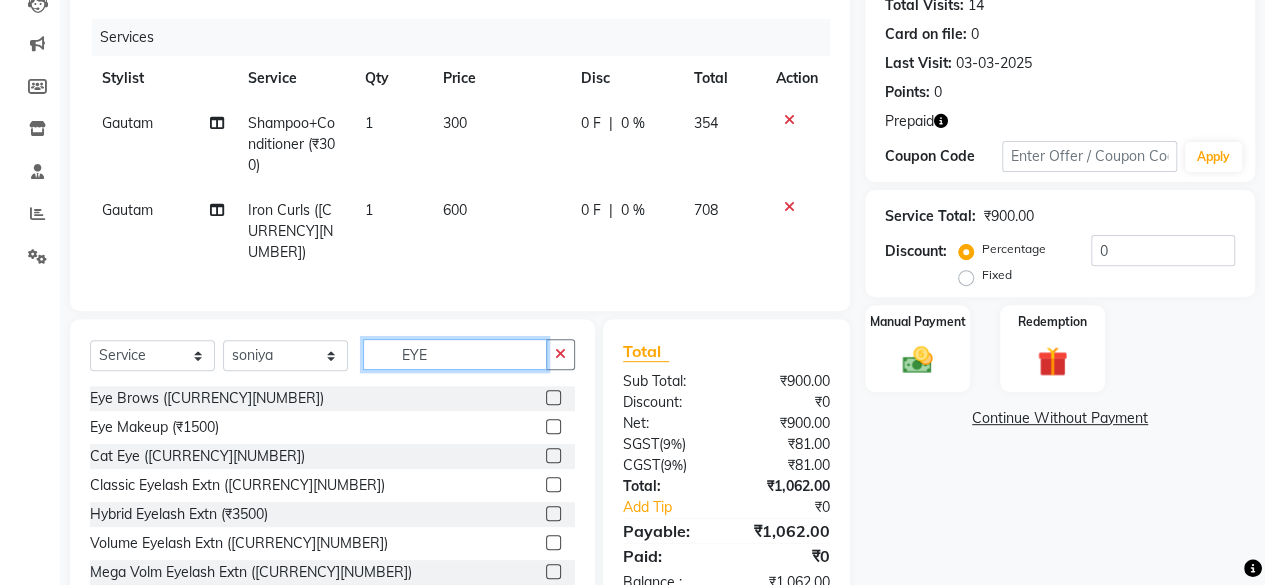 type on "EYE" 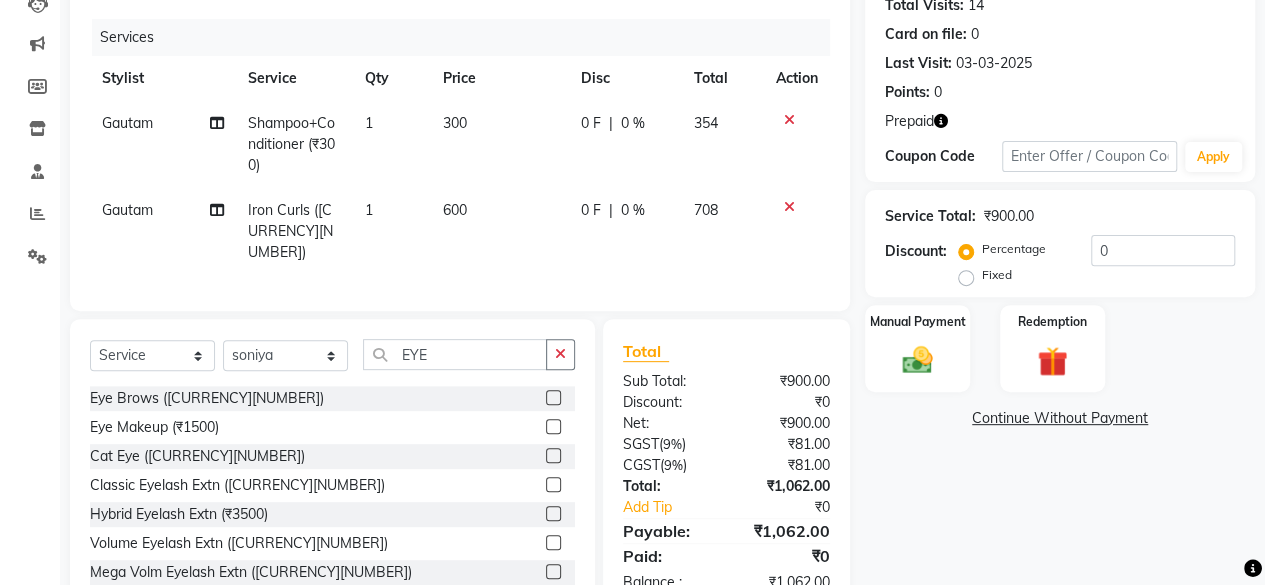 click 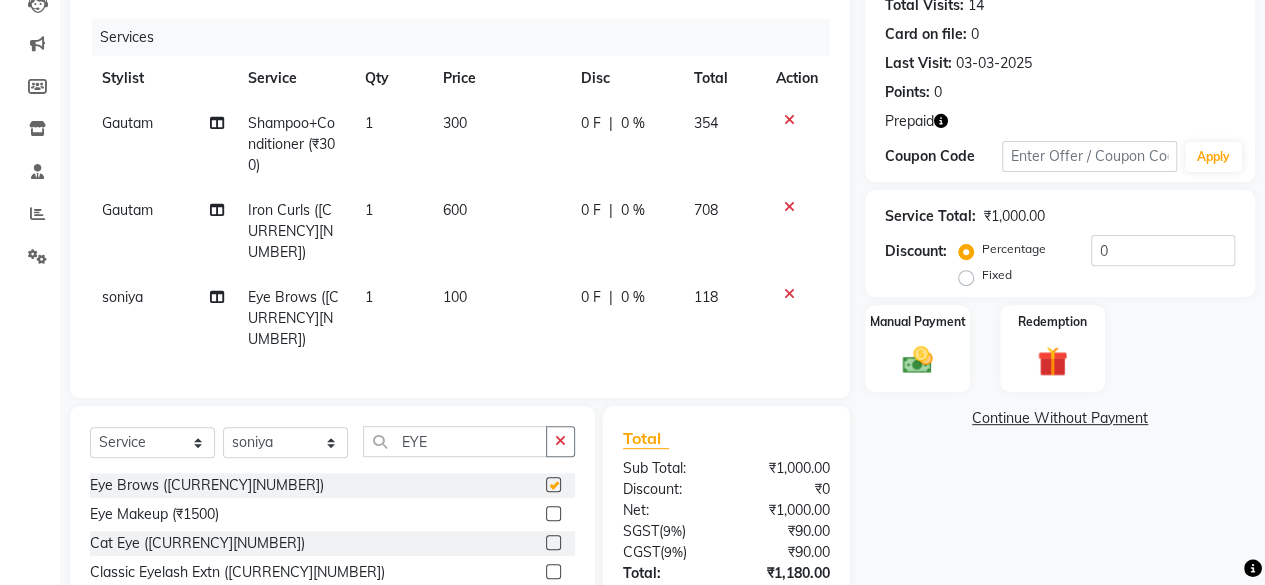 checkbox on "false" 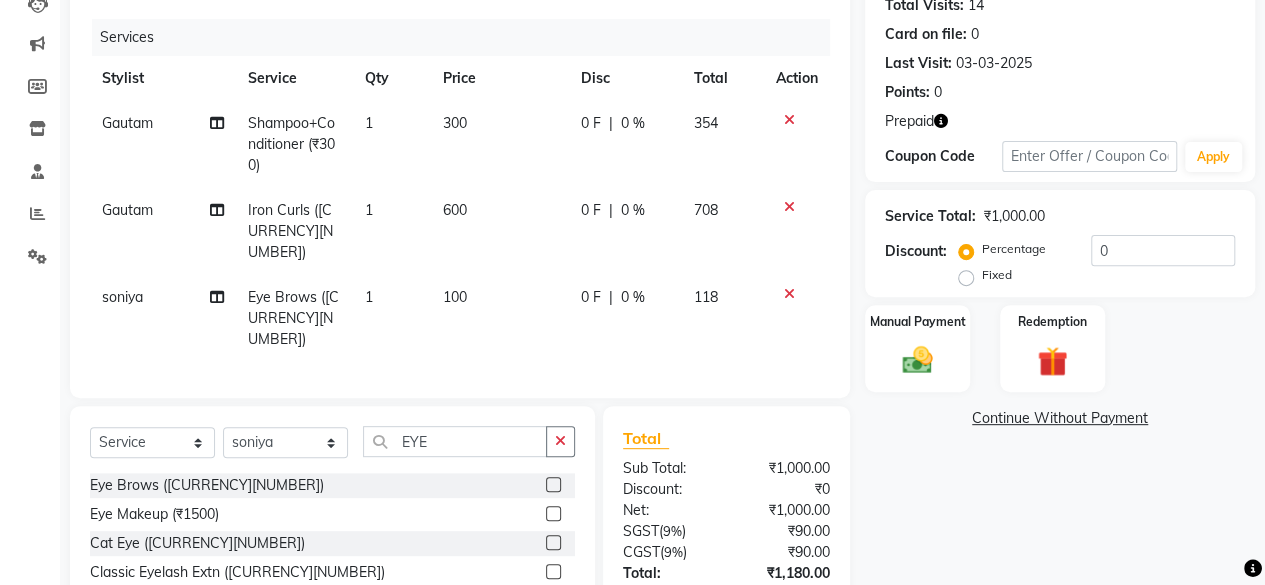 click on "600" 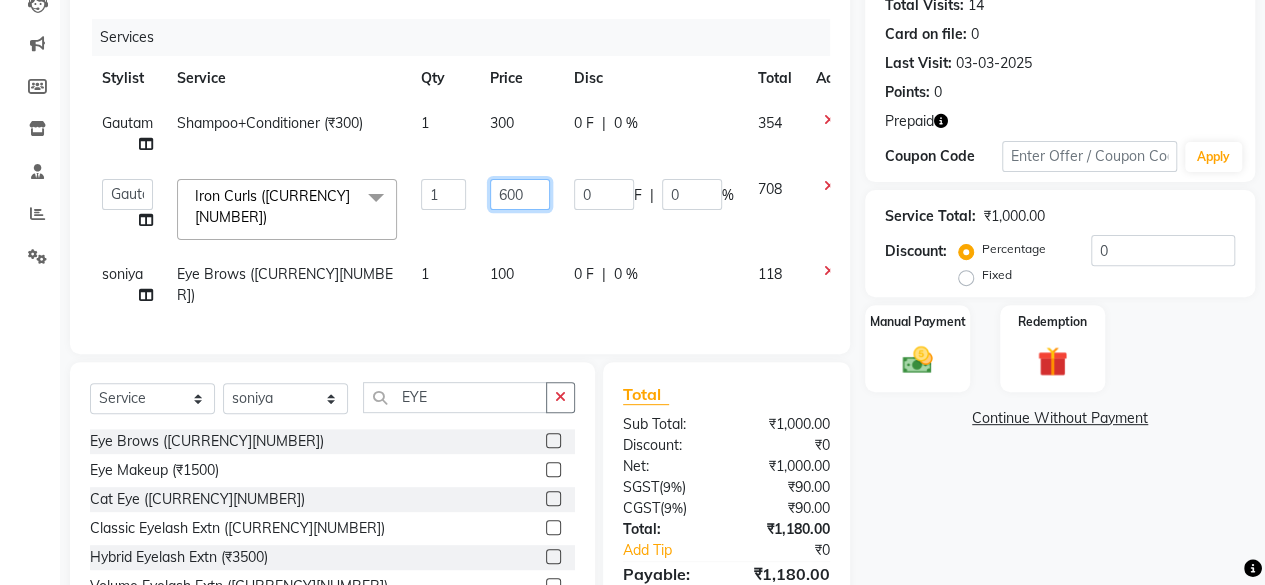 click on "600" 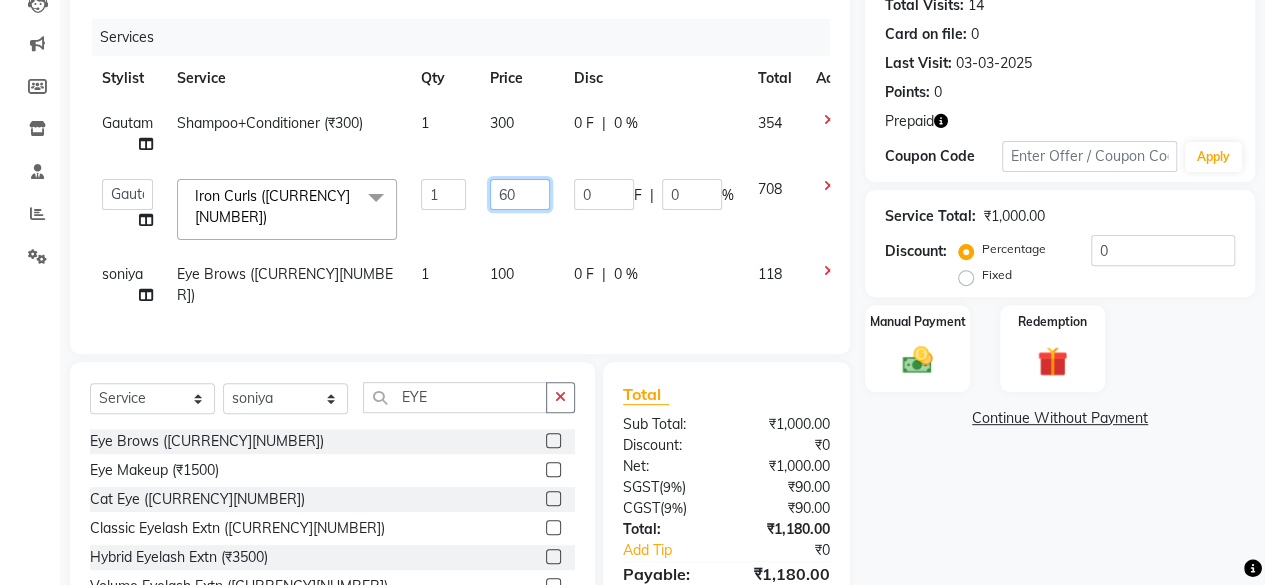 type on "6" 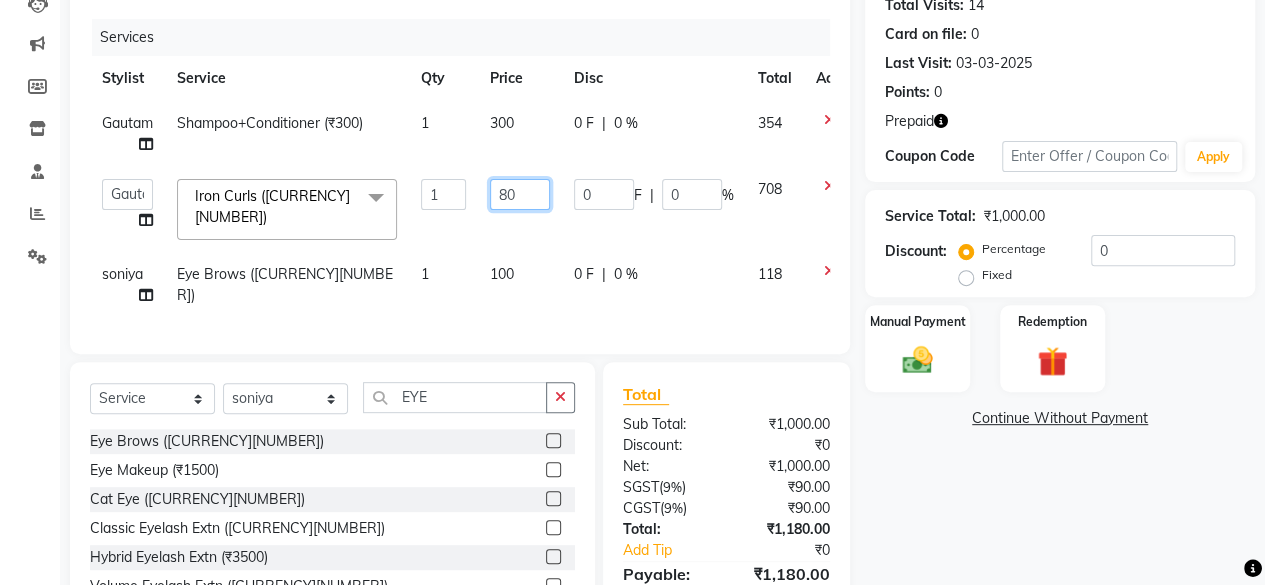 type on "800" 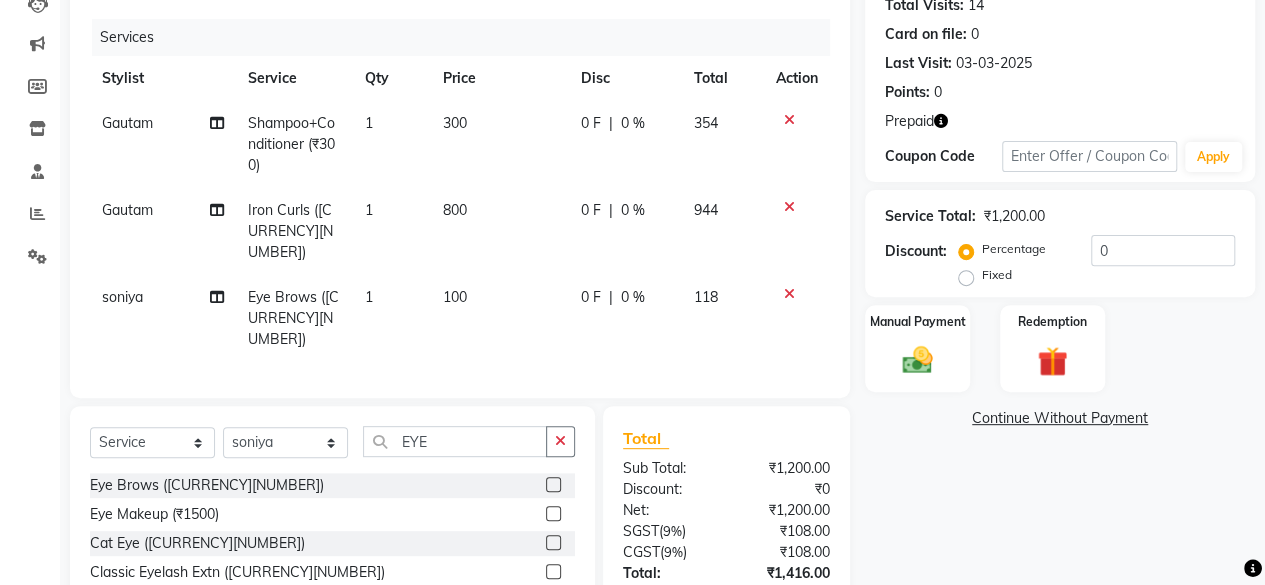 click on "Total Sub Total: [CURRENCY][NUMBER] Discount: [CURRENCY][NUMBER] Net: [CURRENCY][NUMBER] SGST  ( 9% ) [CURRENCY][NUMBER] CGST  ( 9% ) [CURRENCY][NUMBER] Total: [CURRENCY][NUMBER] Add Tip [CURRENCY][NUMBER] Payable: [CURRENCY][NUMBER] Paid: [CURRENCY][NUMBER] Balance   : [CURRENCY][NUMBER]" 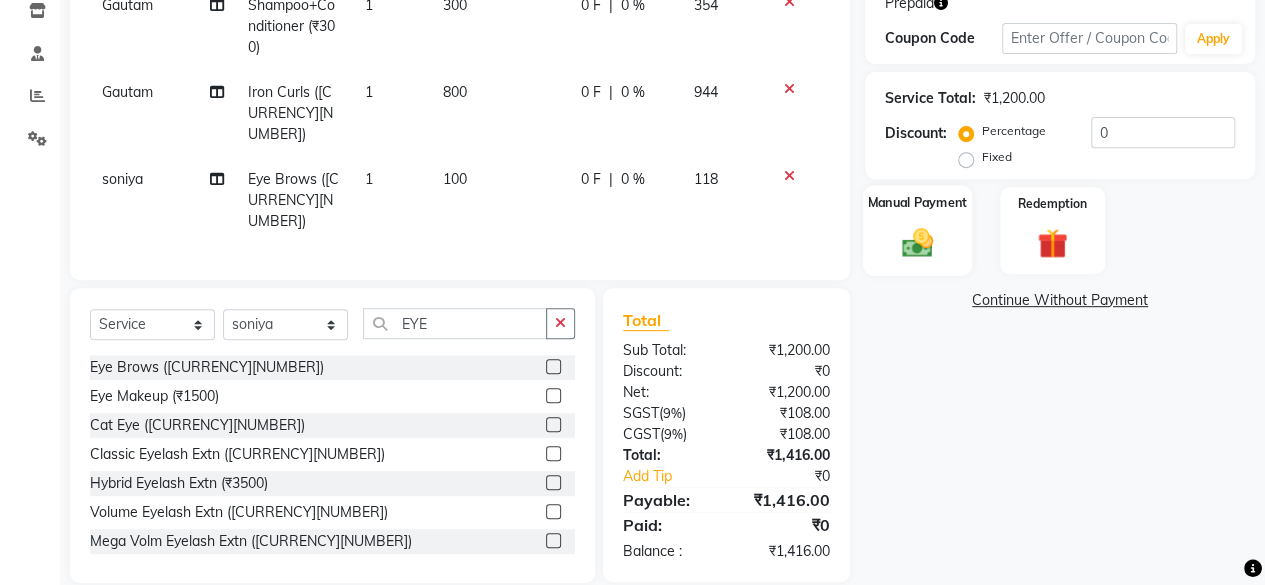 click 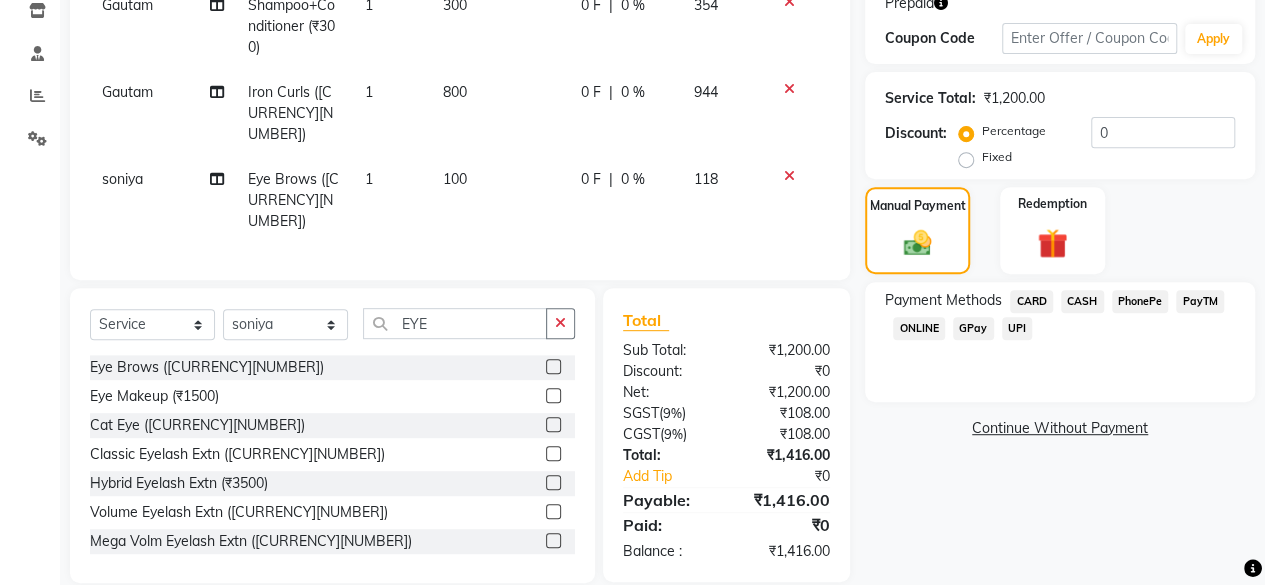 click on "CASH" 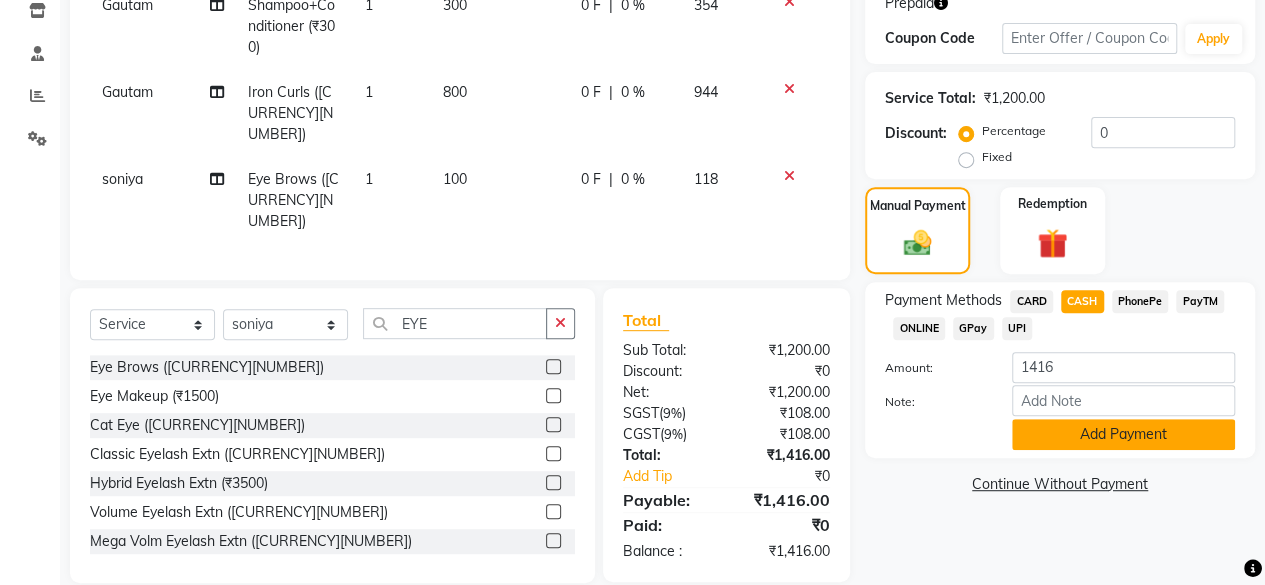 click on "Add Payment" 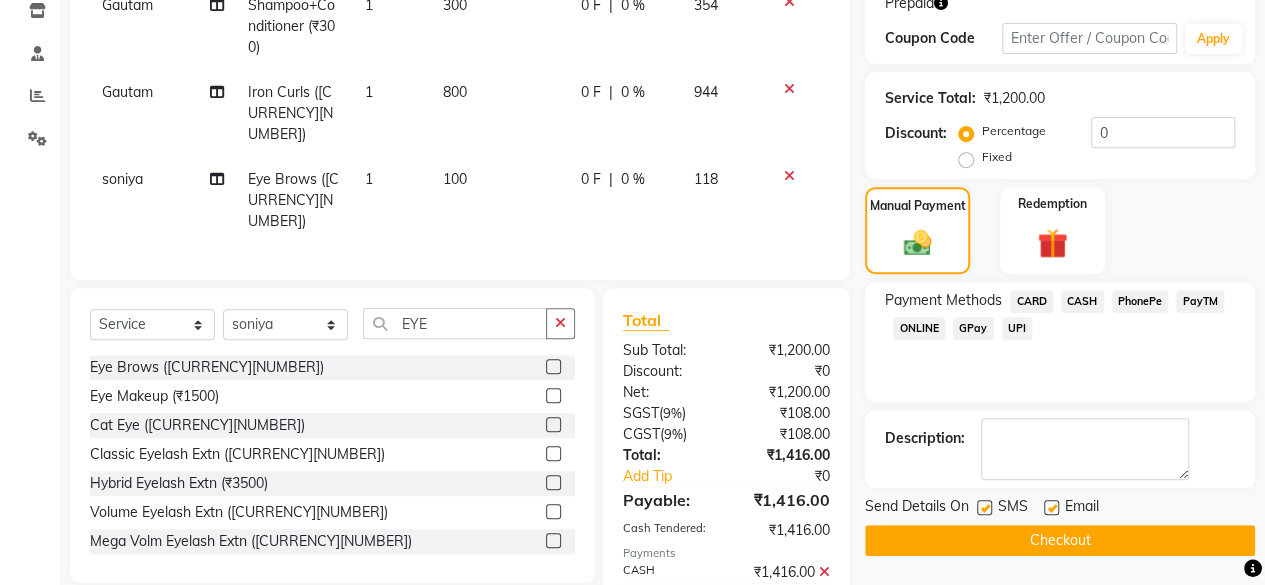 click on "Checkout" 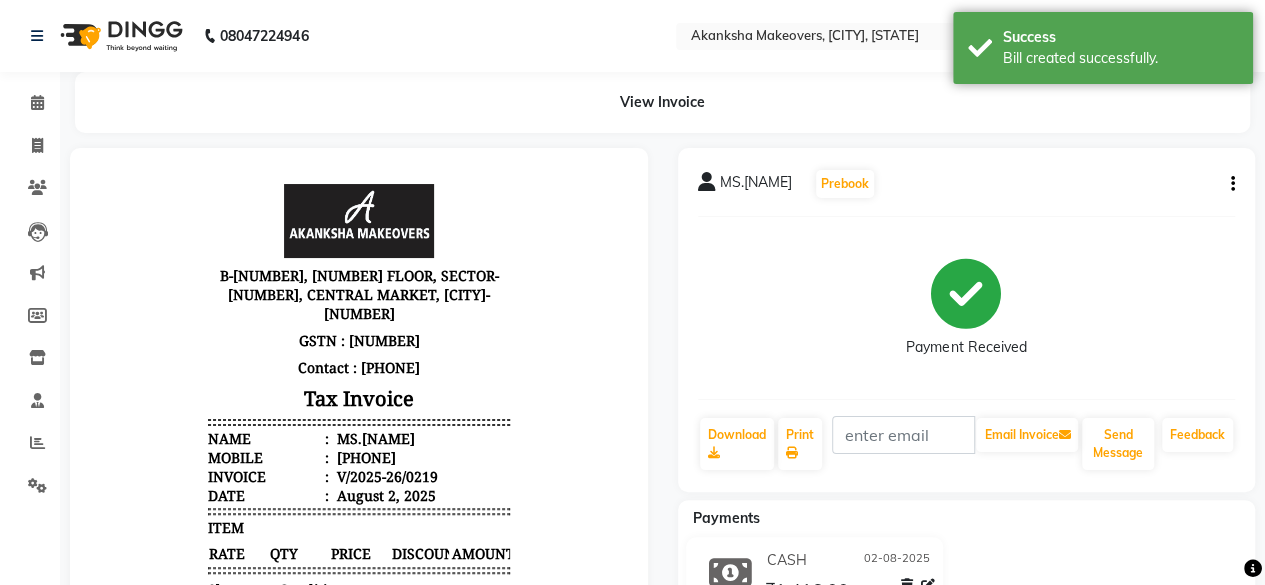 scroll, scrollTop: 0, scrollLeft: 0, axis: both 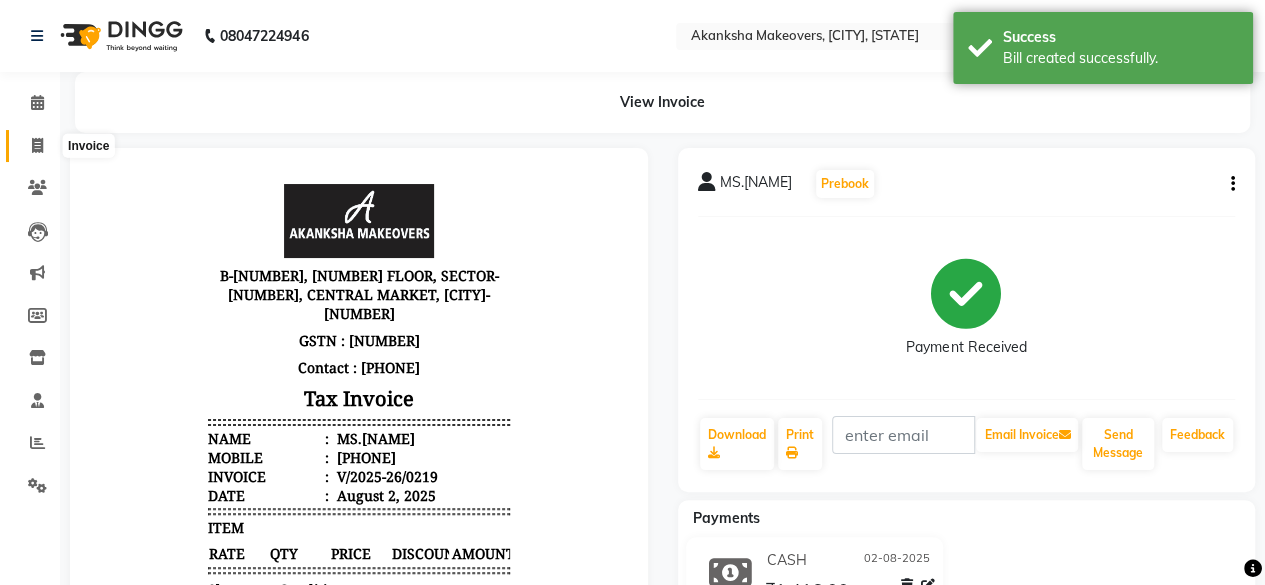click 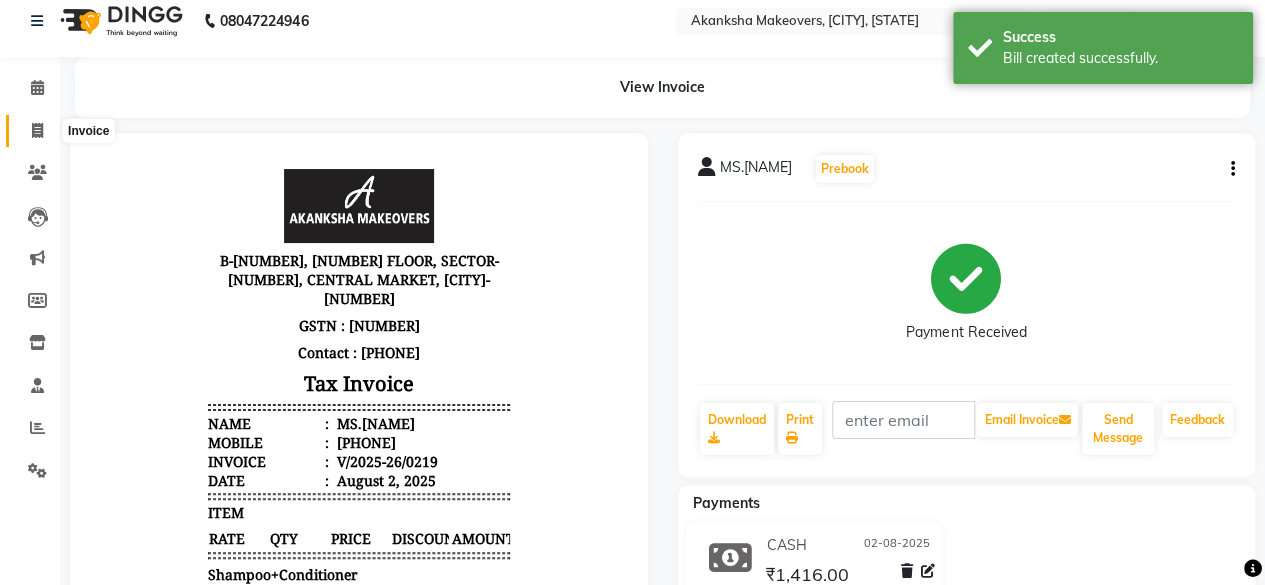 select on "service" 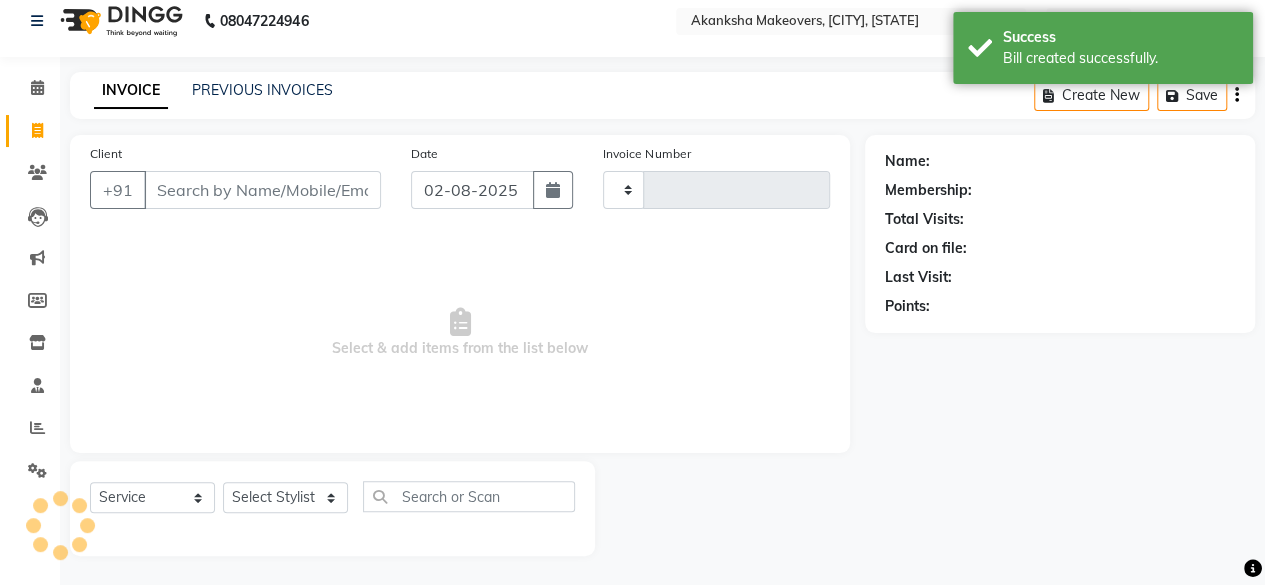 type on "[NUMBER]" 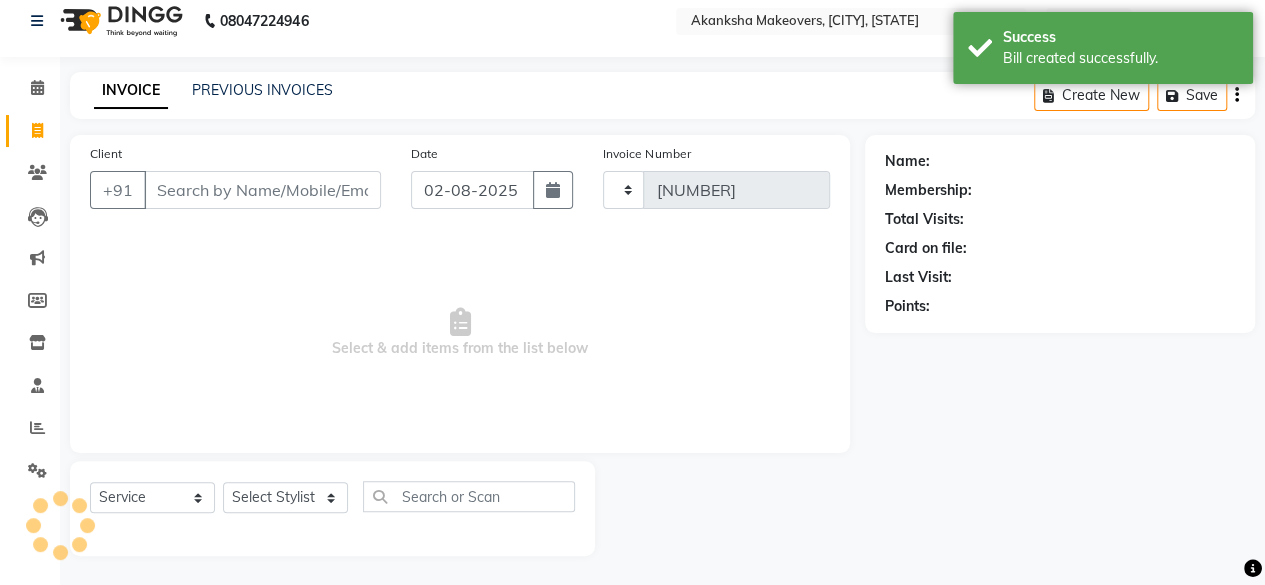 select on "3533" 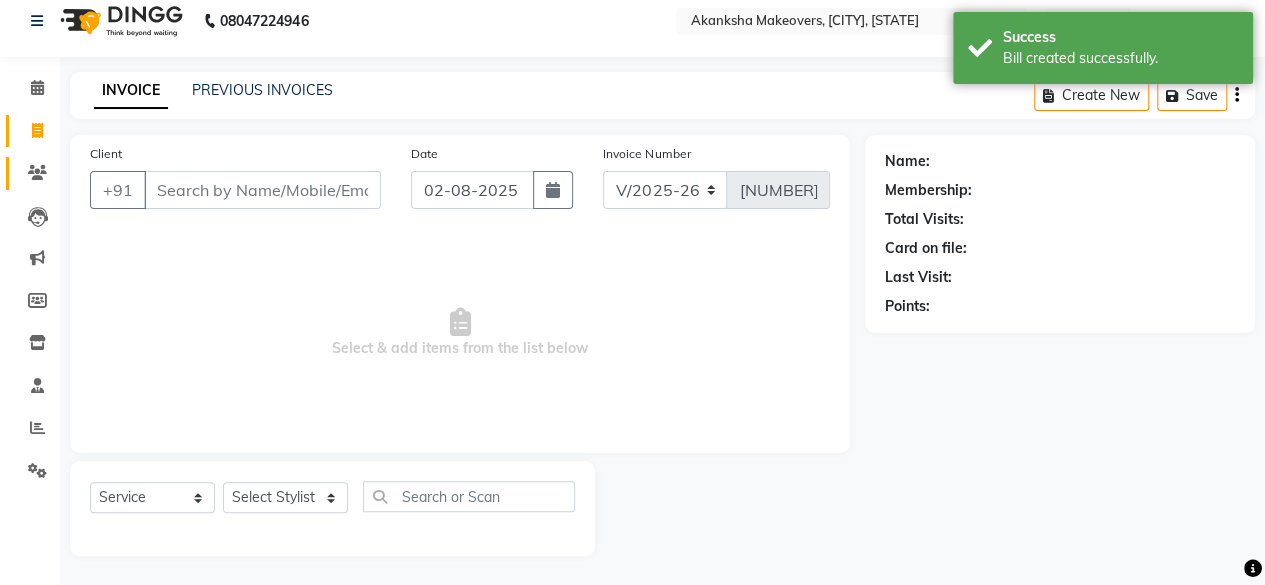 select on "P" 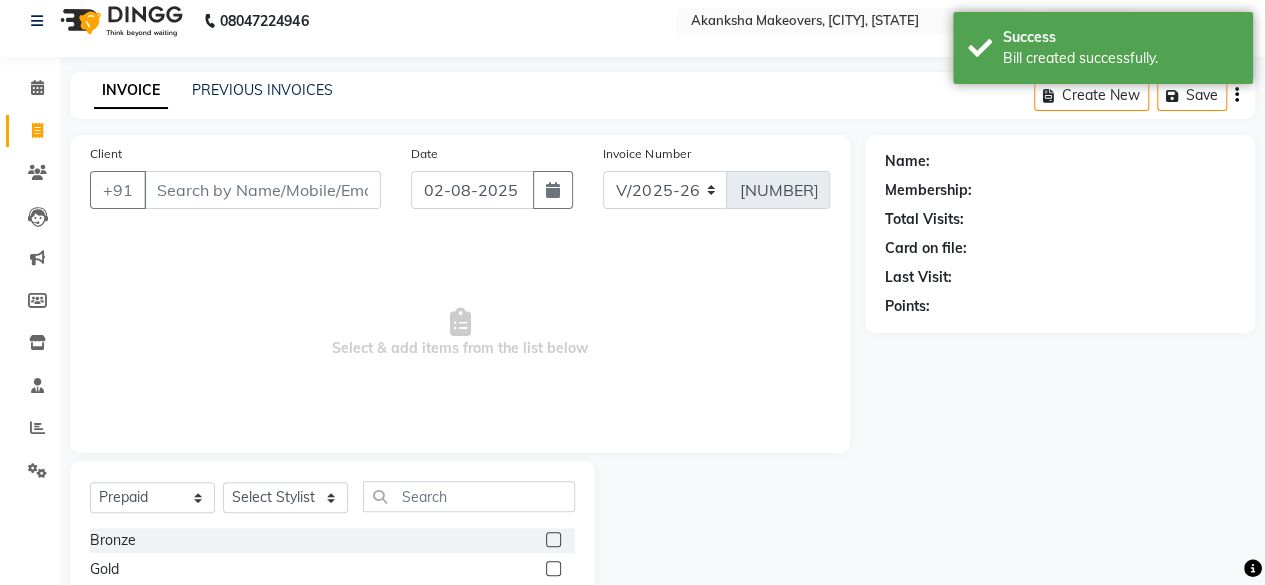 click on "Client" at bounding box center [262, 190] 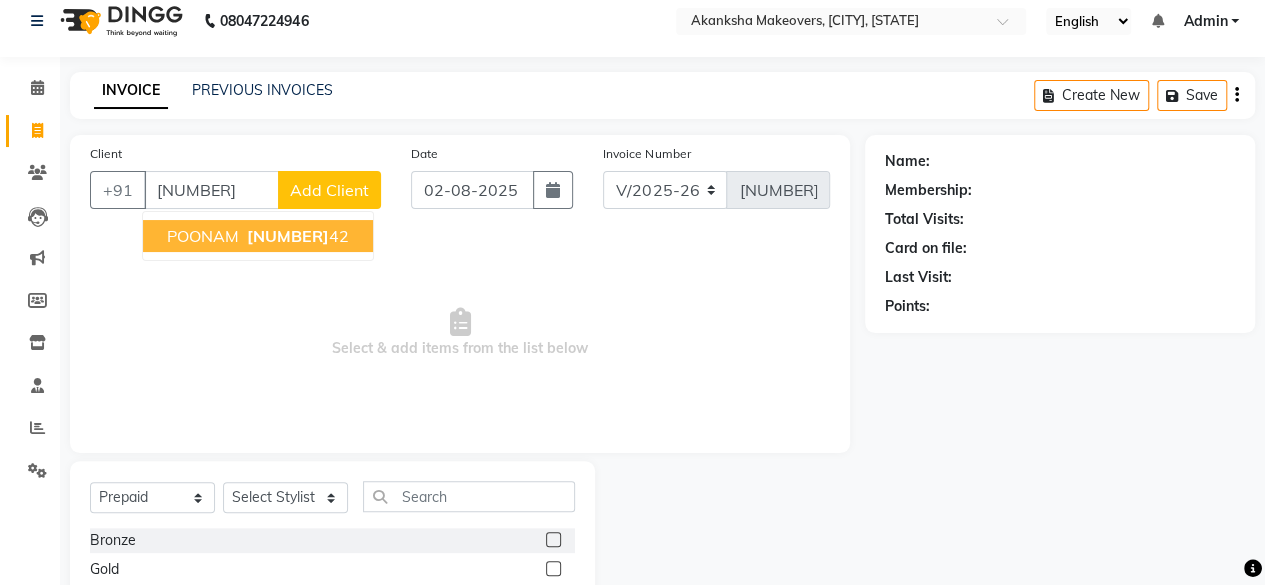 click on "[NAME] [PHONE] 42" at bounding box center [258, 236] 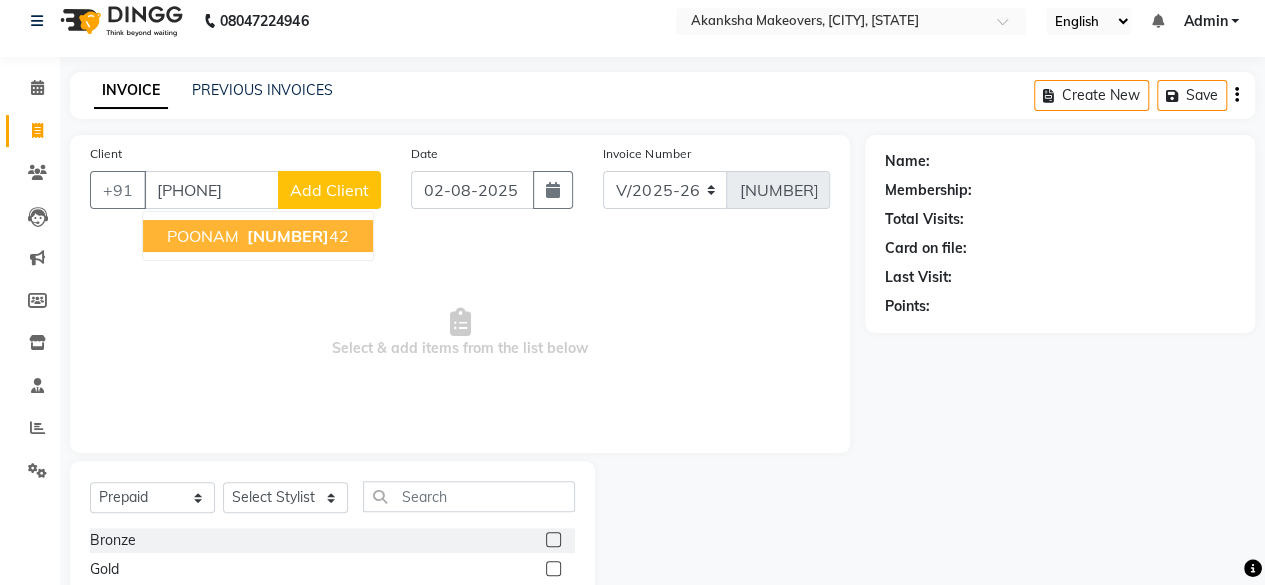 type on "[PHONE]" 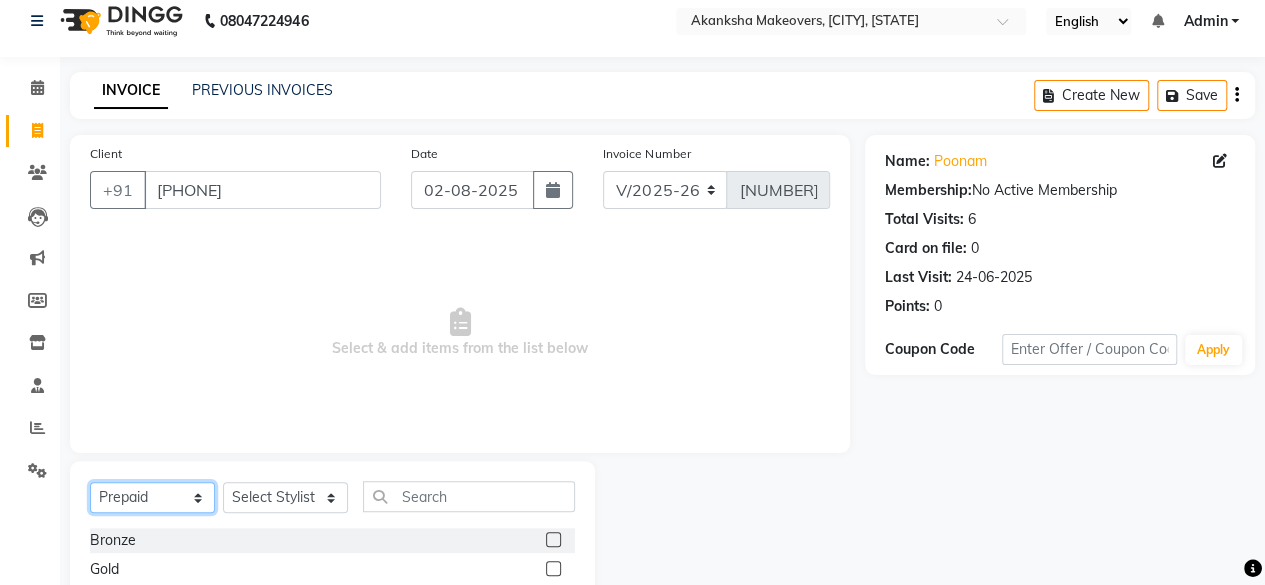 click on "Select  Service  Product  Membership  Package Voucher Prepaid Gift Card" 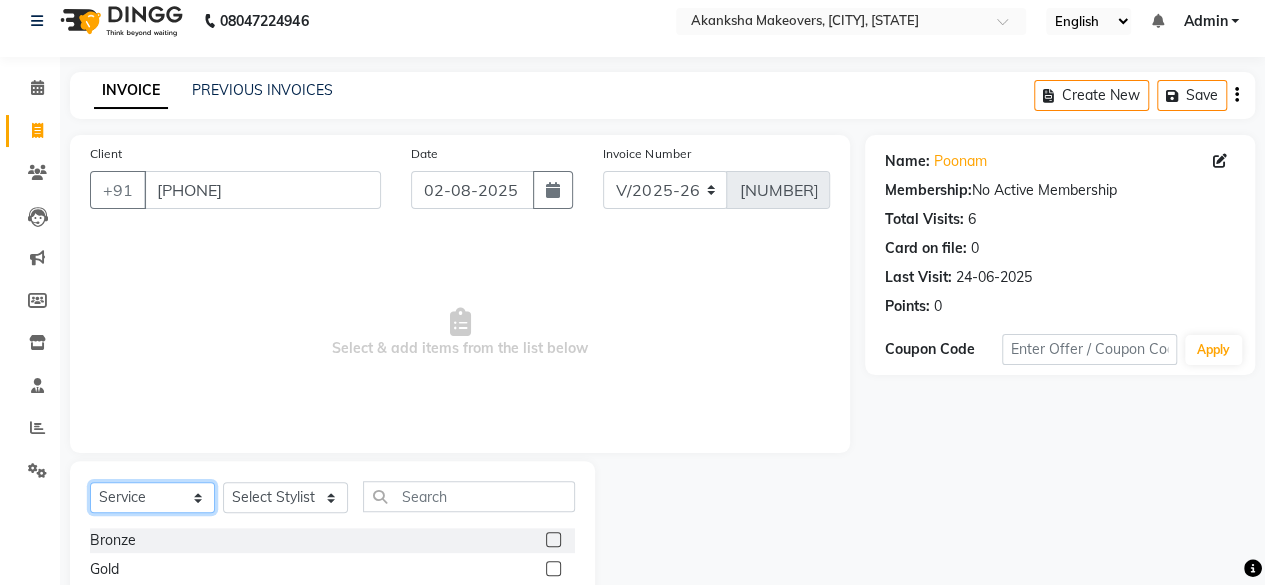click on "Select  Service  Product  Membership  Package Voucher Prepaid Gift Card" 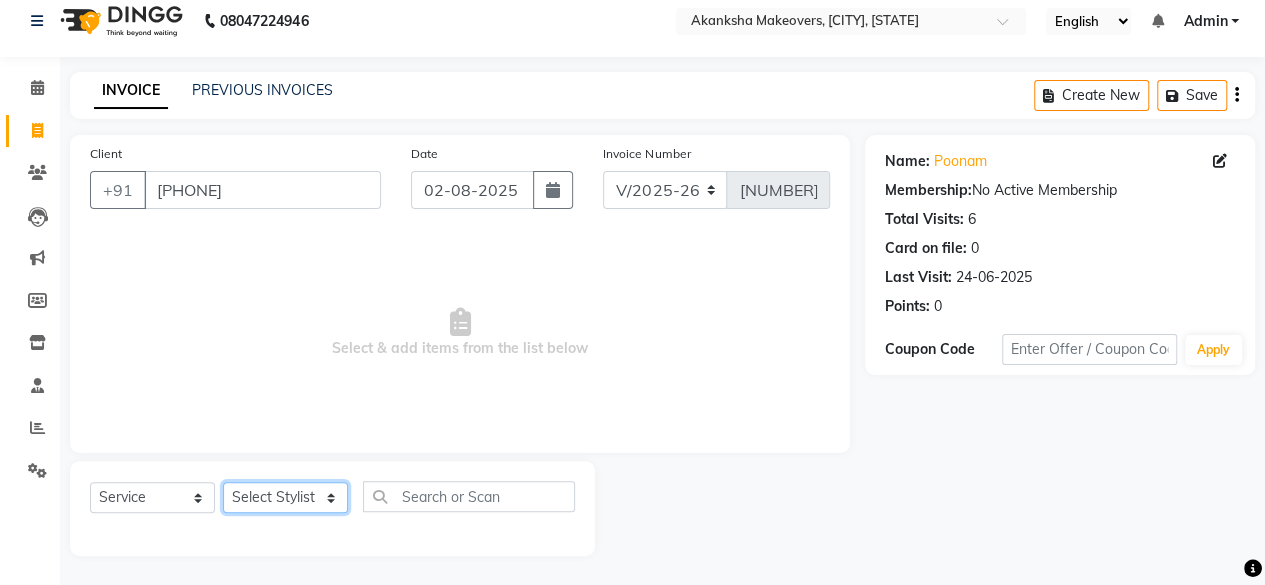 click on "Select Stylist akanksha makeovers [NAME] [NAME] [NAME] [NAME] [NAME] [NAME] [NAME] [NAME] [NAME] [NAME] [NAME] [NAME]" 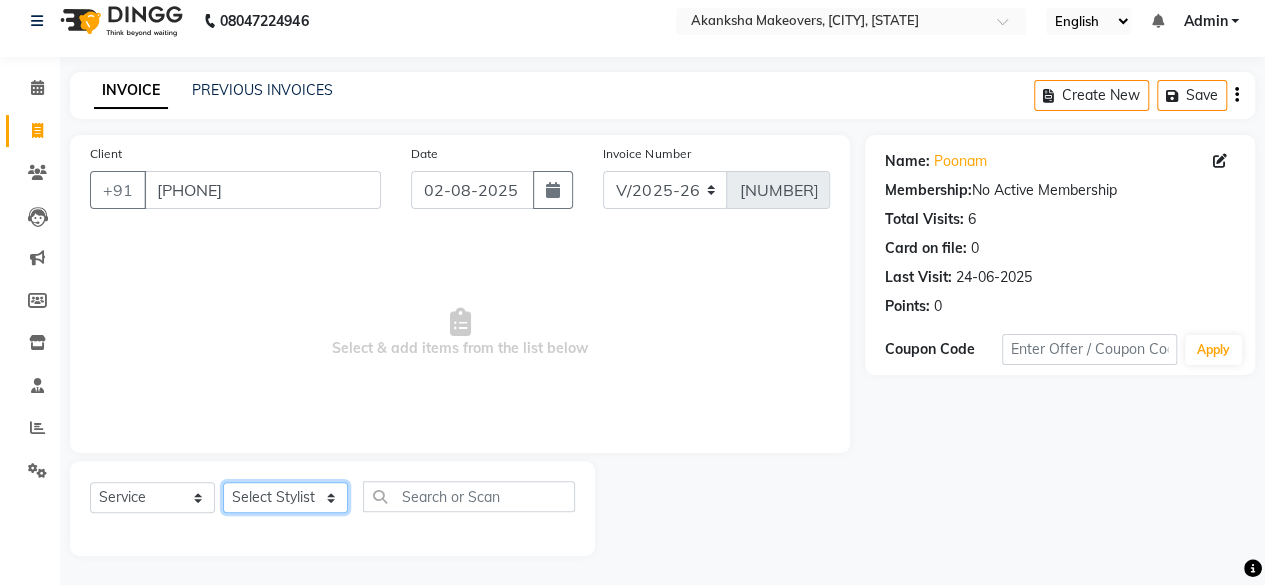 select on "16852" 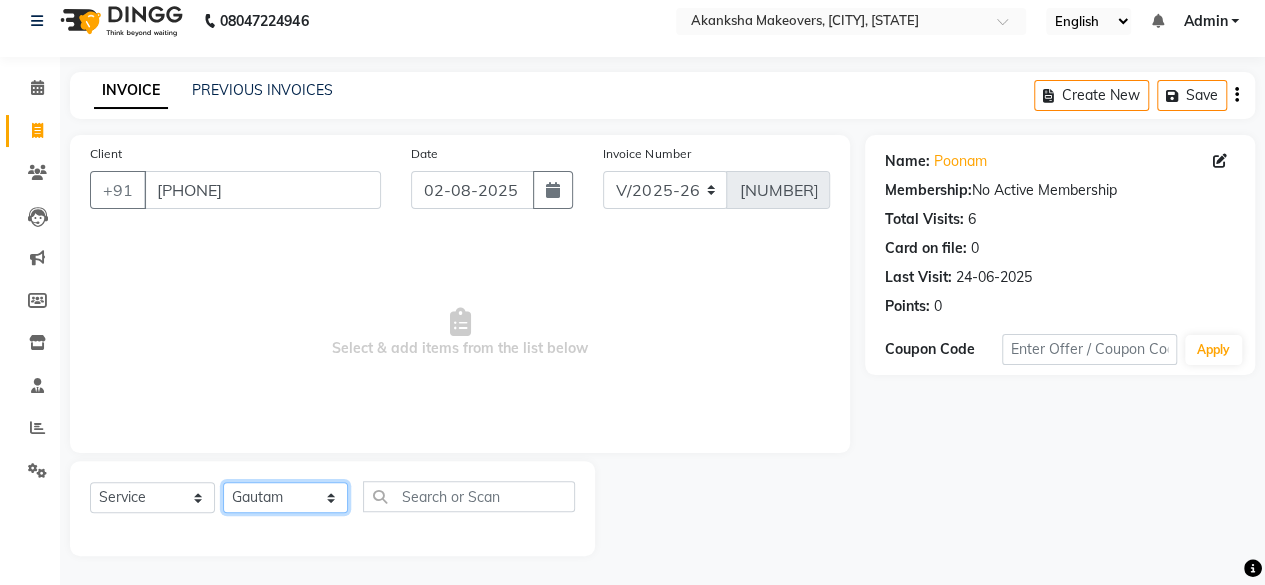click on "Select Stylist akanksha makeovers [NAME] [NAME] [NAME] [NAME] [NAME] [NAME] [NAME] [NAME] [NAME] [NAME] [NAME] [NAME]" 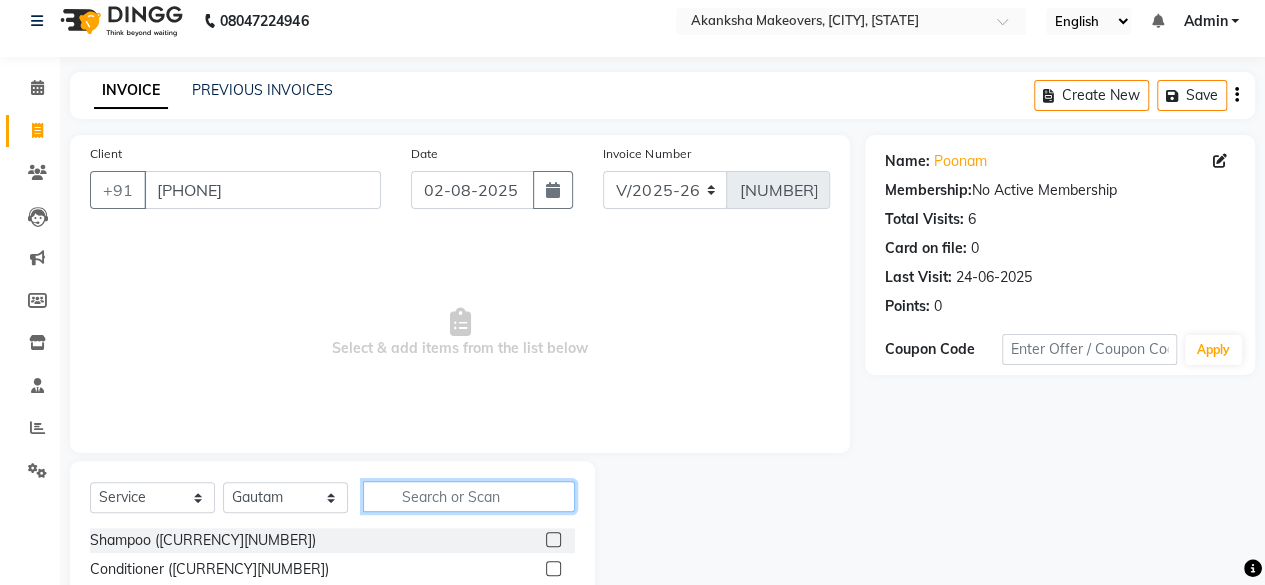 click 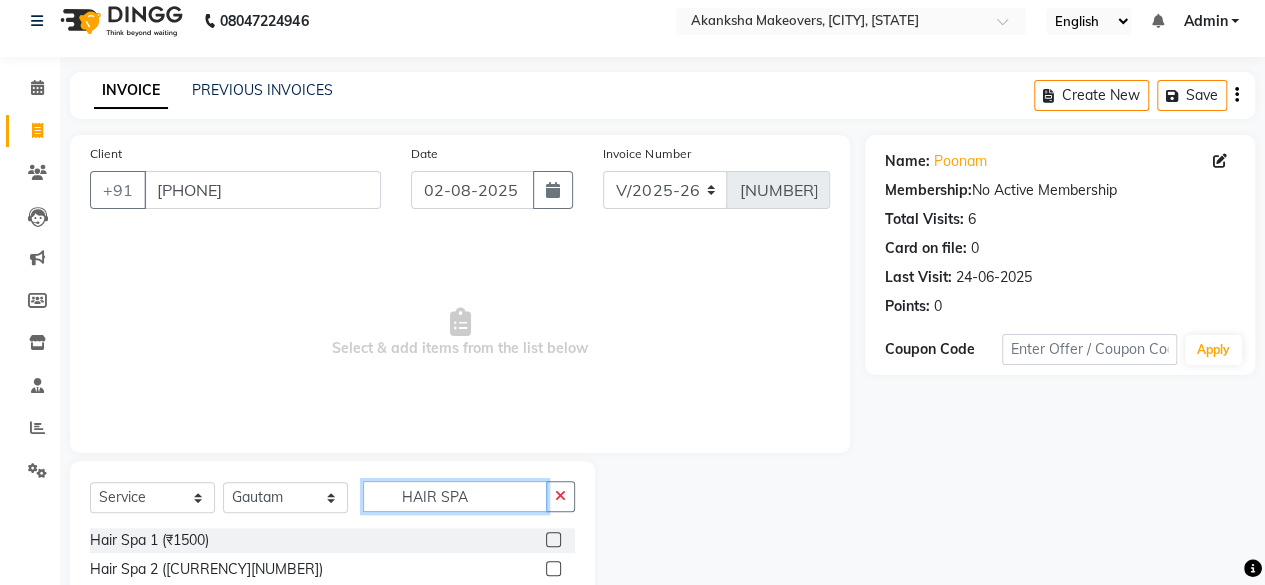 type on "HAIR SPA" 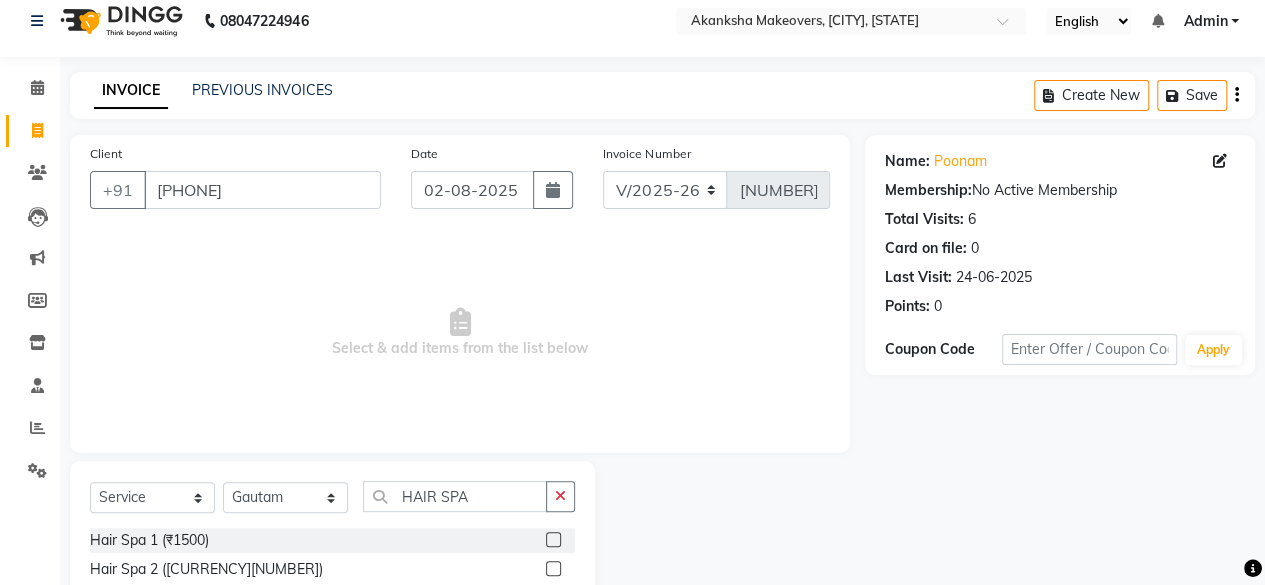 click 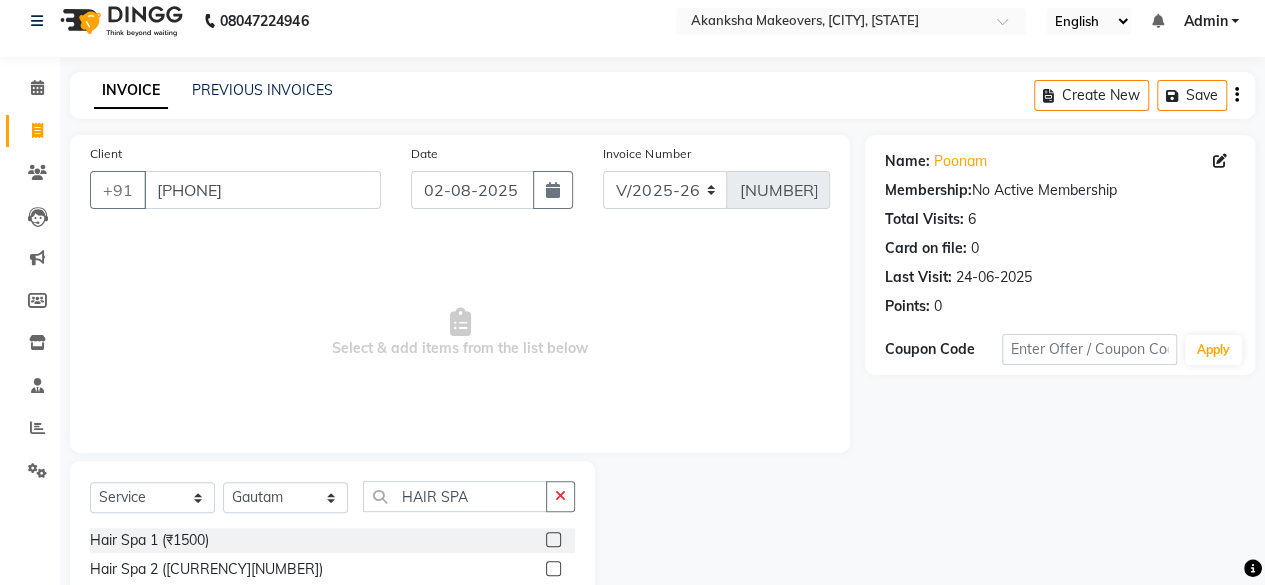 click 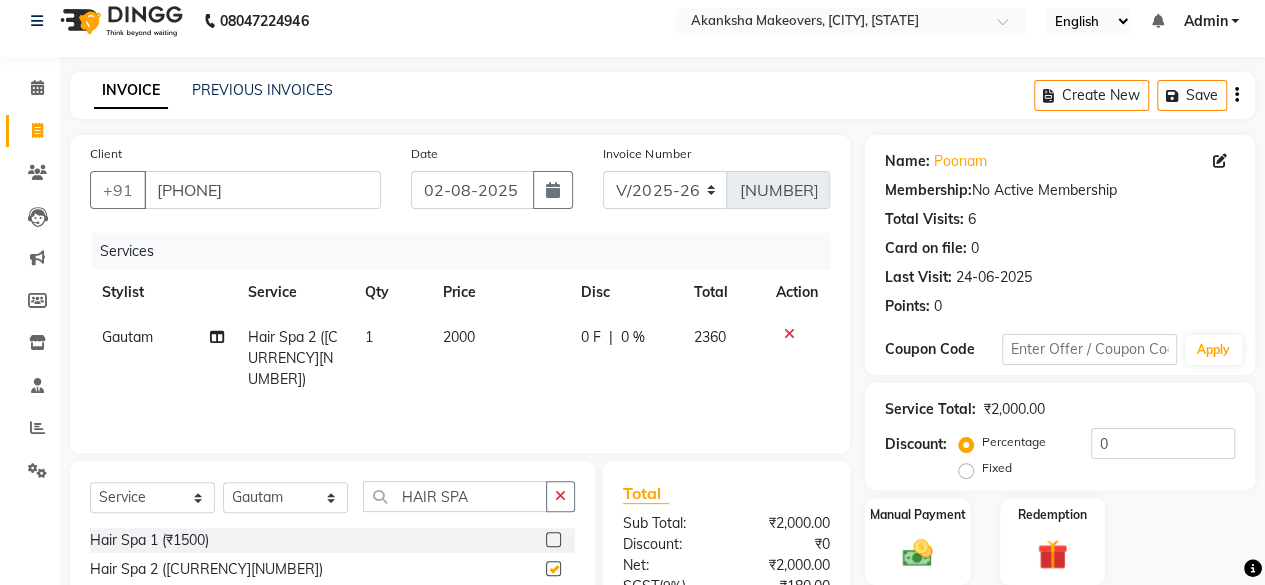 checkbox on "false" 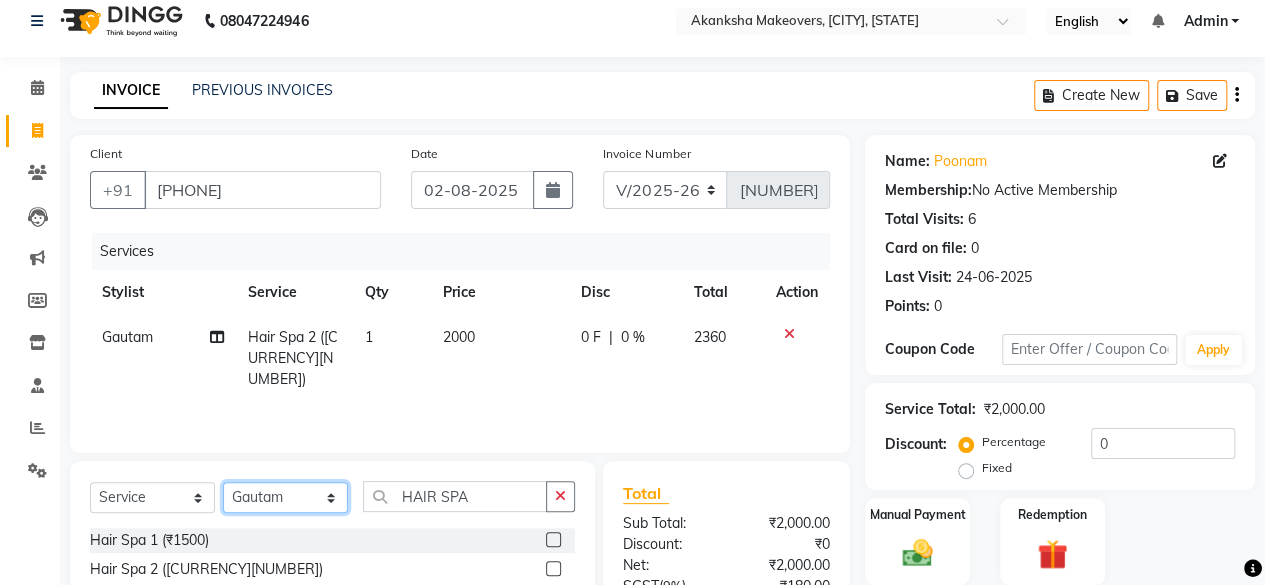click on "Select Stylist akanksha makeovers [NAME] [NAME] [NAME] [NAME] [NAME] [NAME] [NAME] [NAME] [NAME] [NAME] [NAME] [NAME]" 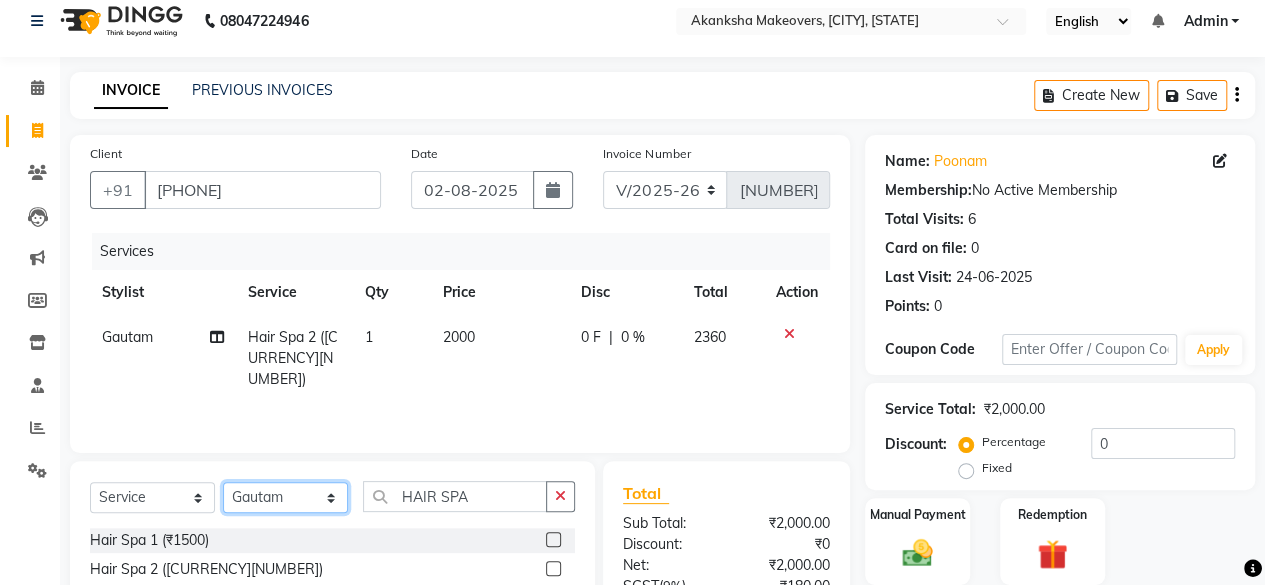 select on "23540" 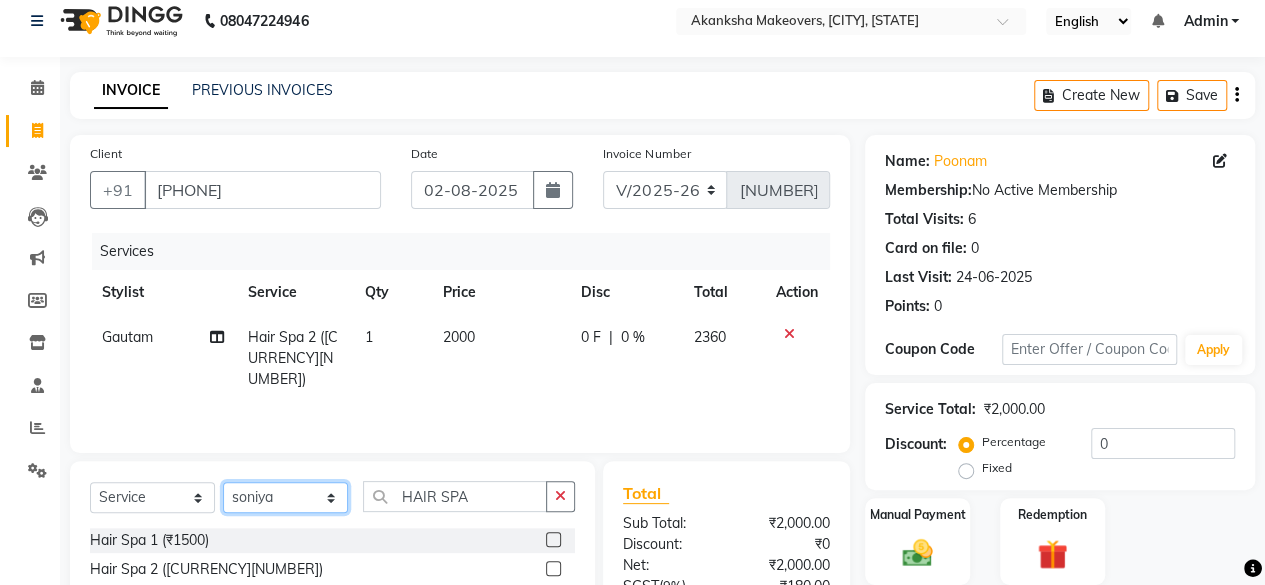 click on "Select Stylist akanksha makeovers [NAME] [NAME] [NAME] [NAME] [NAME] [NAME] [NAME] [NAME] [NAME] [NAME] [NAME] [NAME]" 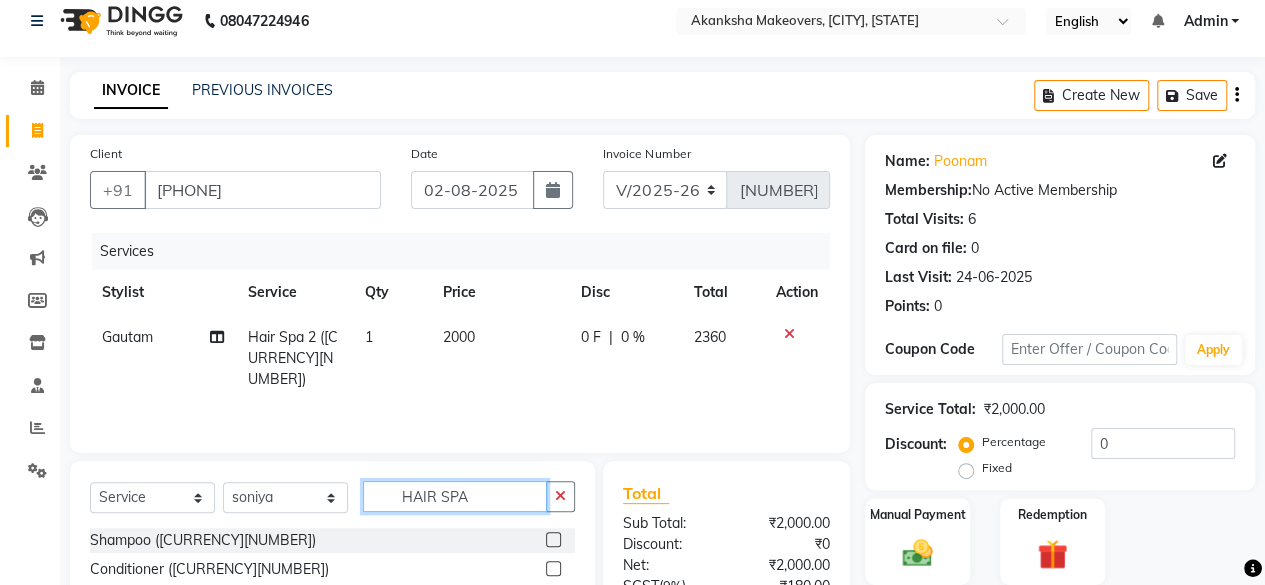 click on "HAIR SPA" 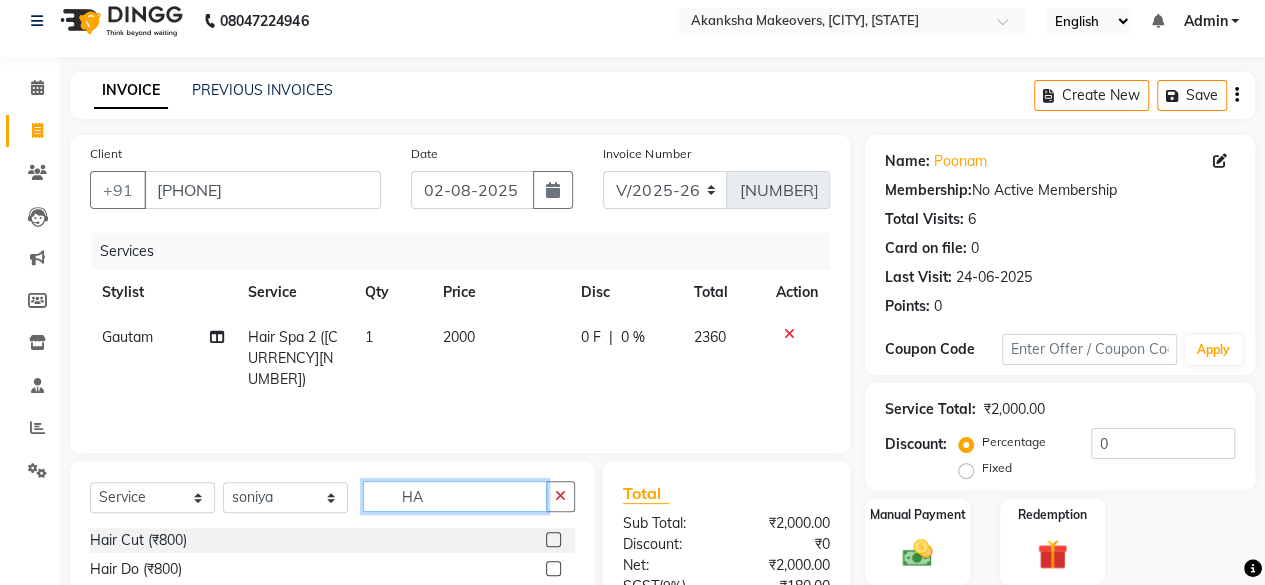 type on "H" 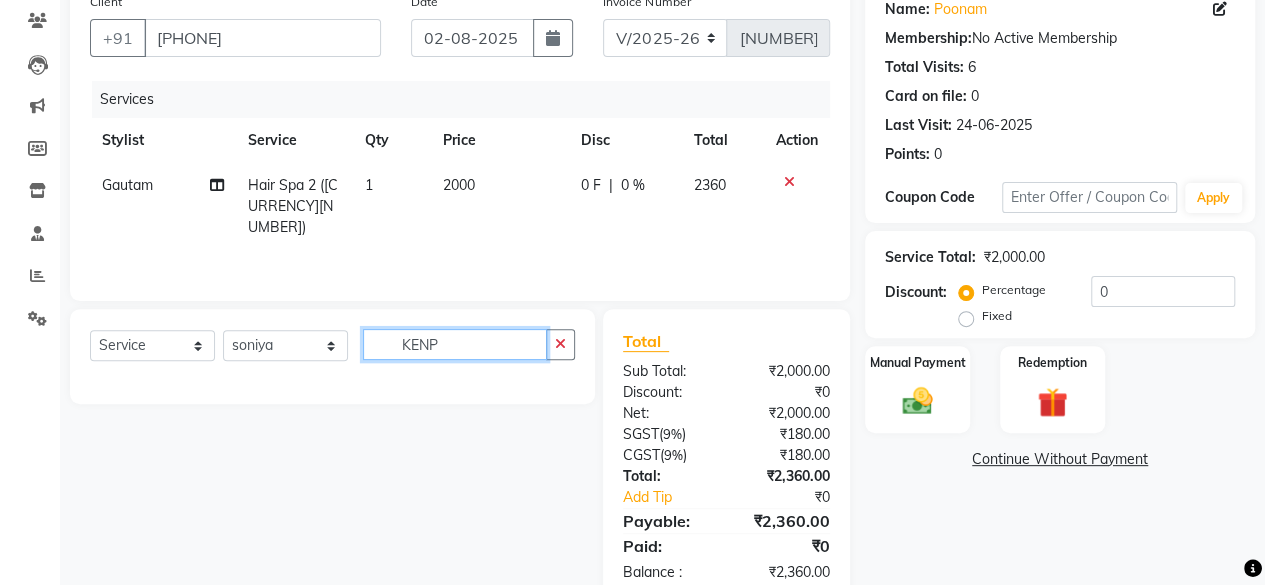 scroll, scrollTop: 169, scrollLeft: 0, axis: vertical 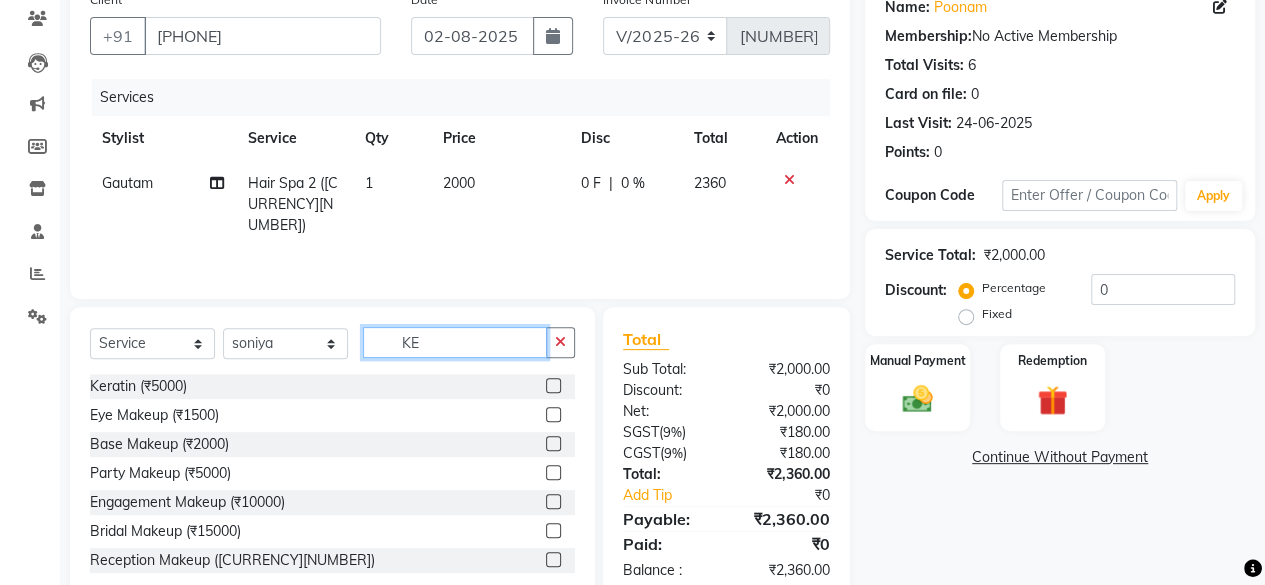 type on "K" 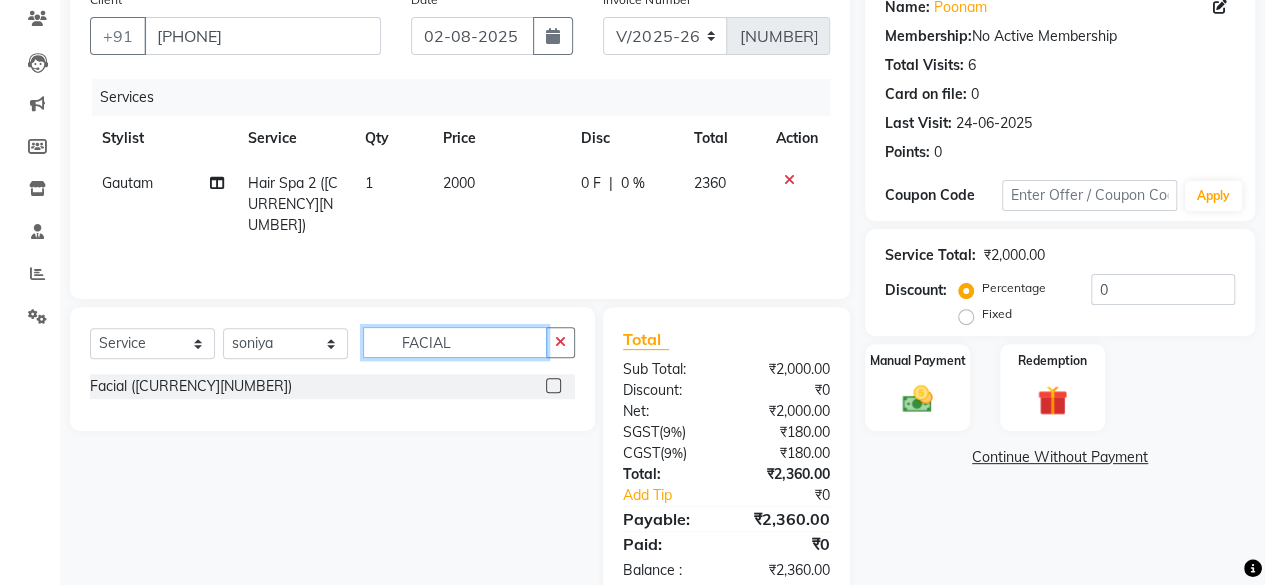type on "FACIAL" 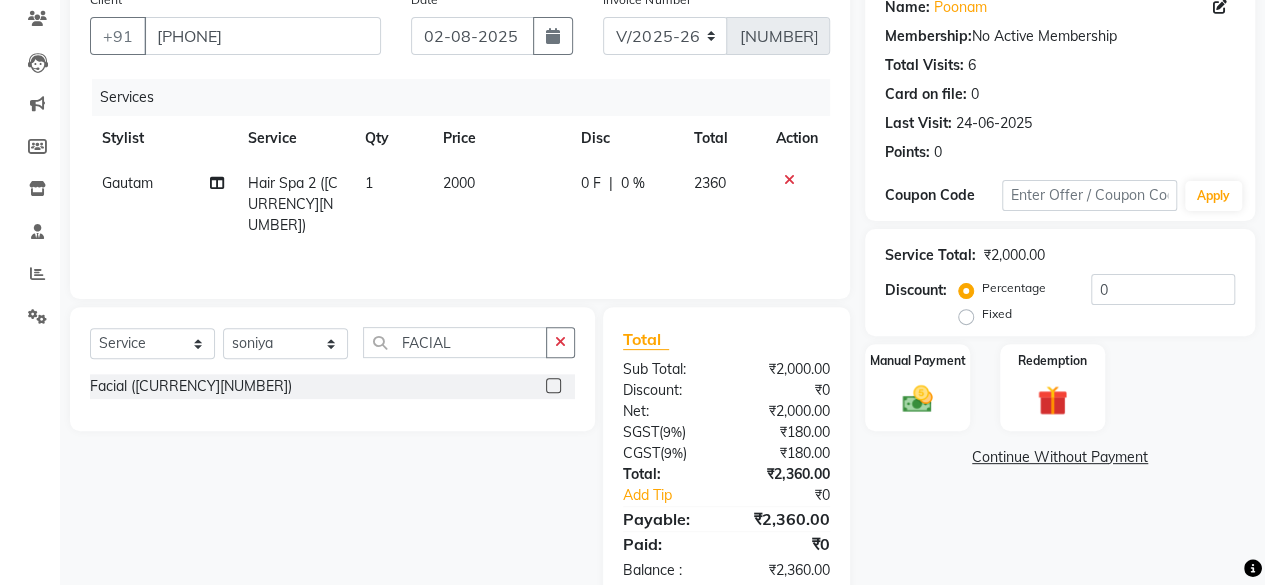 click 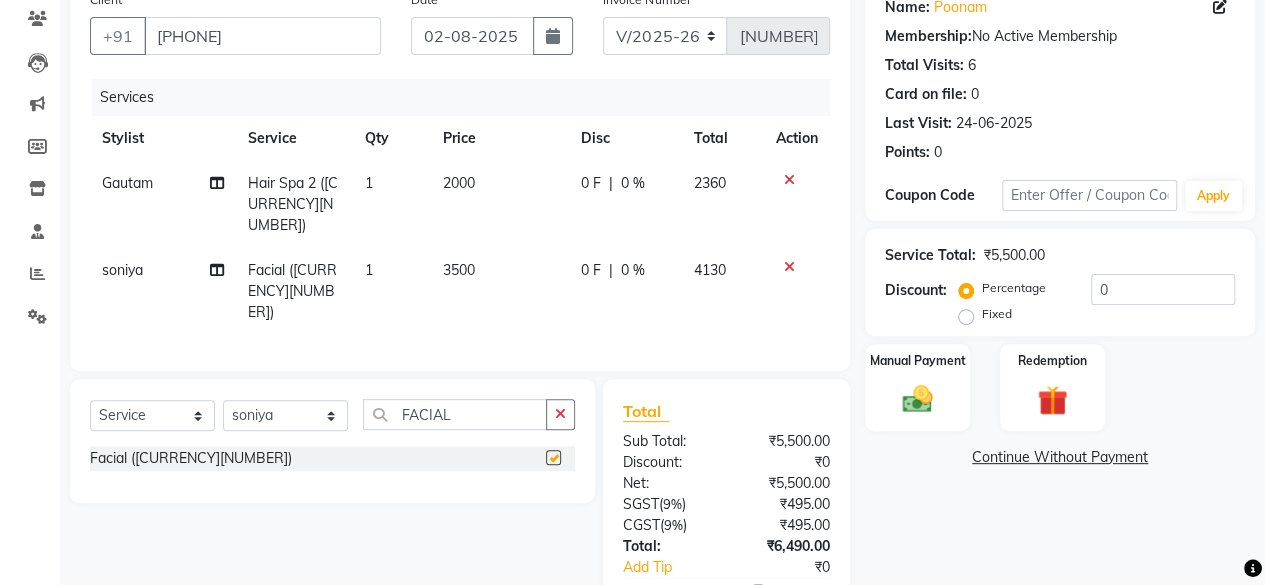 checkbox on "false" 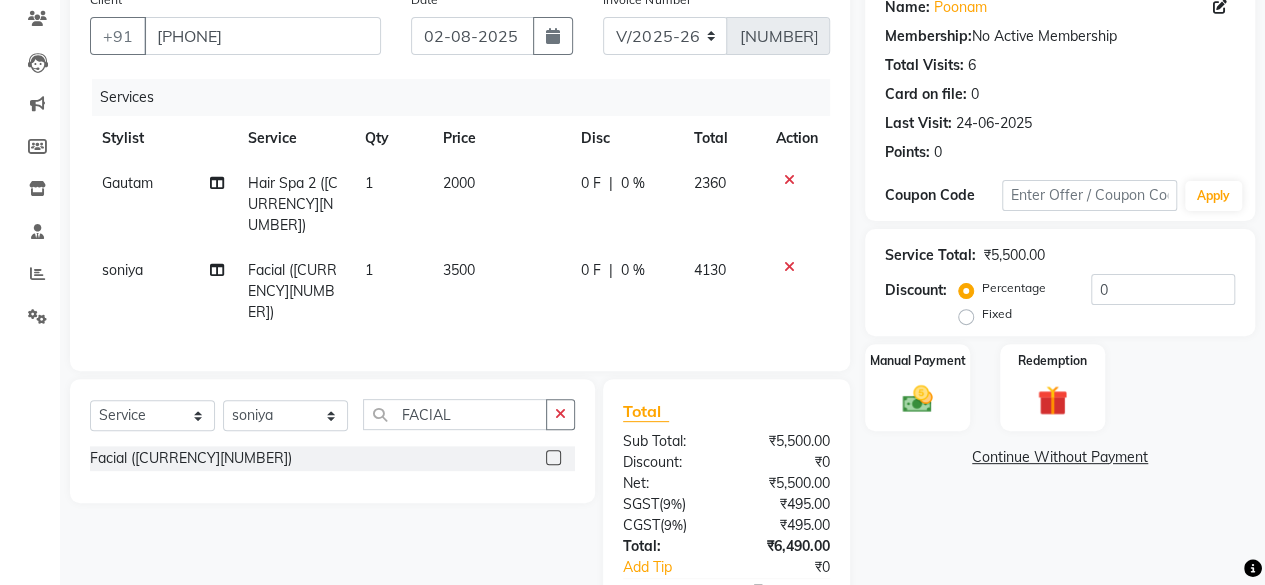 click on "3500" 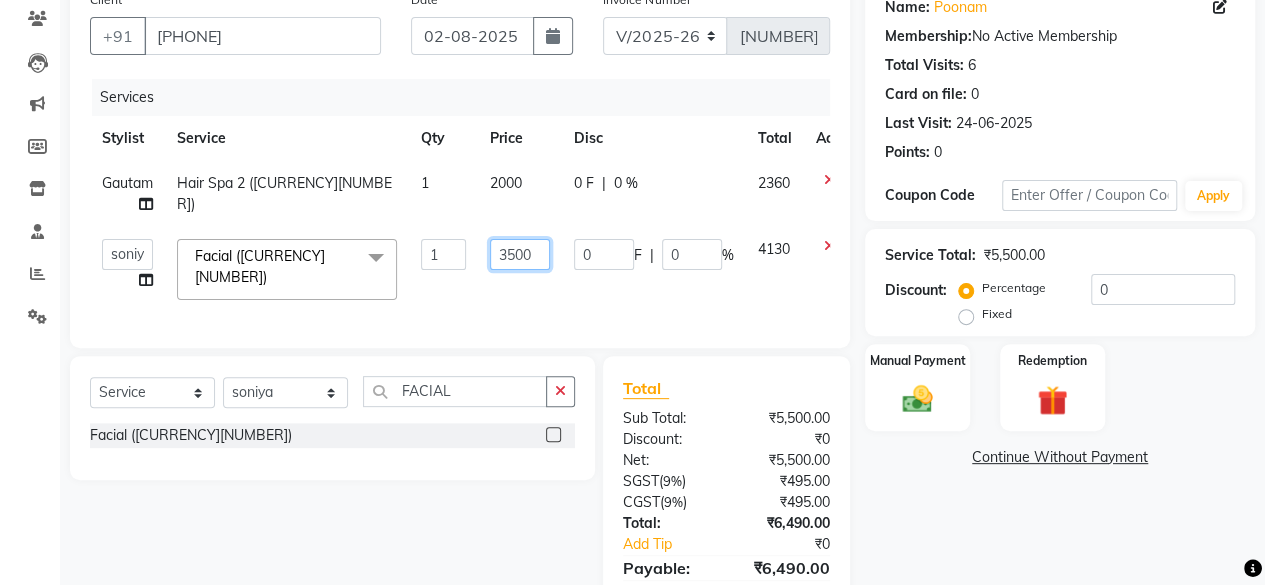 click on "3500" 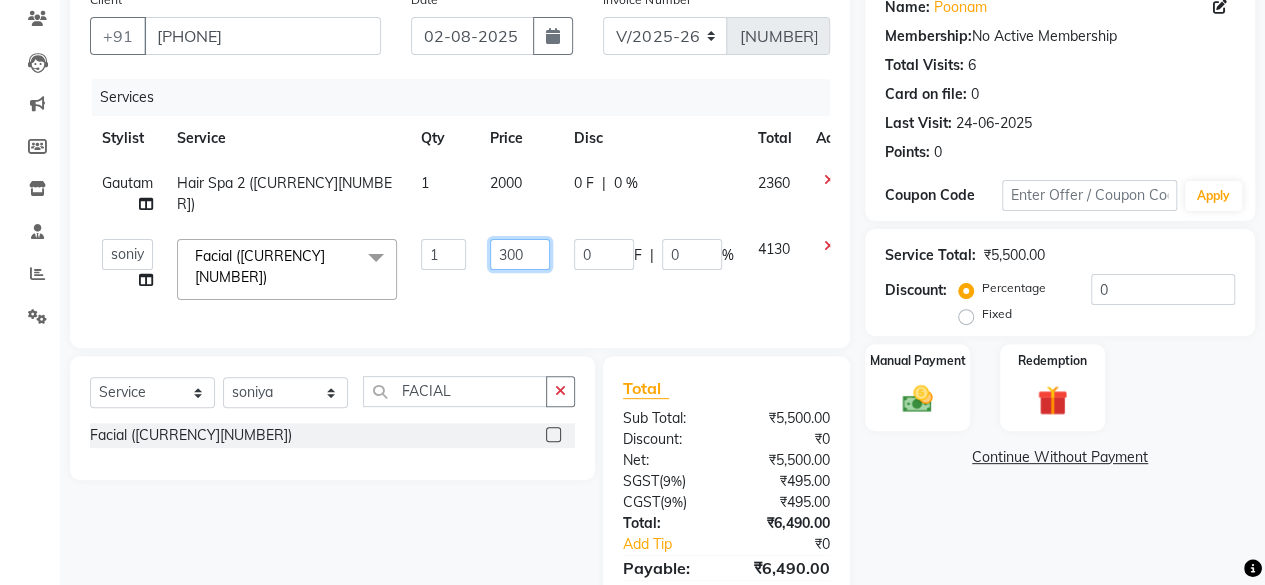 type on "3000" 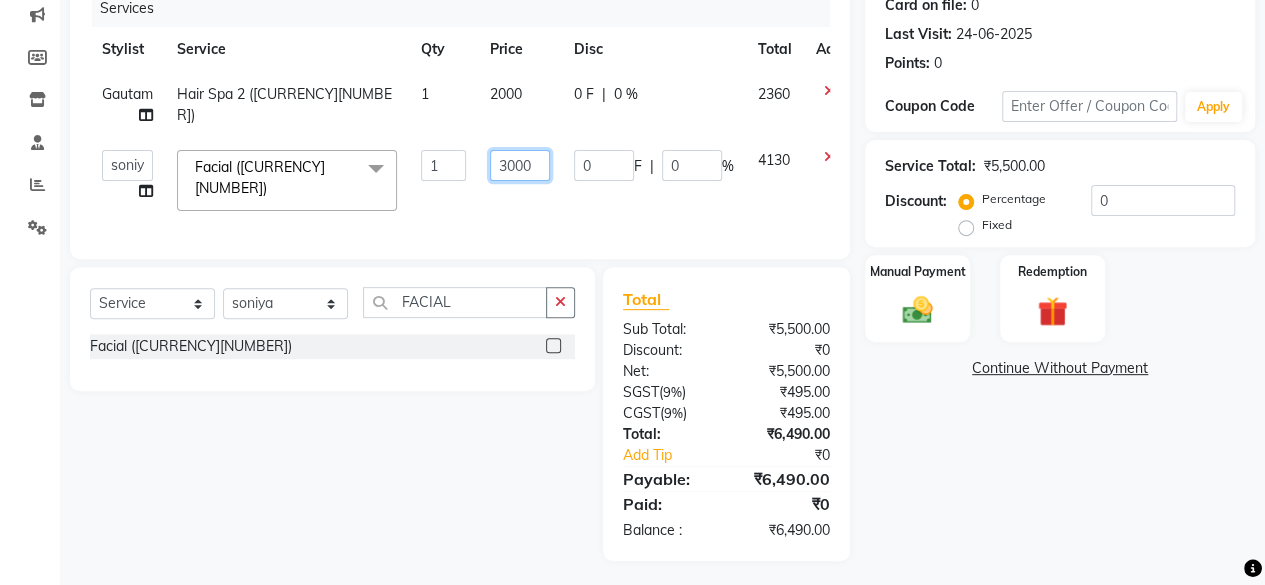 scroll, scrollTop: 268, scrollLeft: 0, axis: vertical 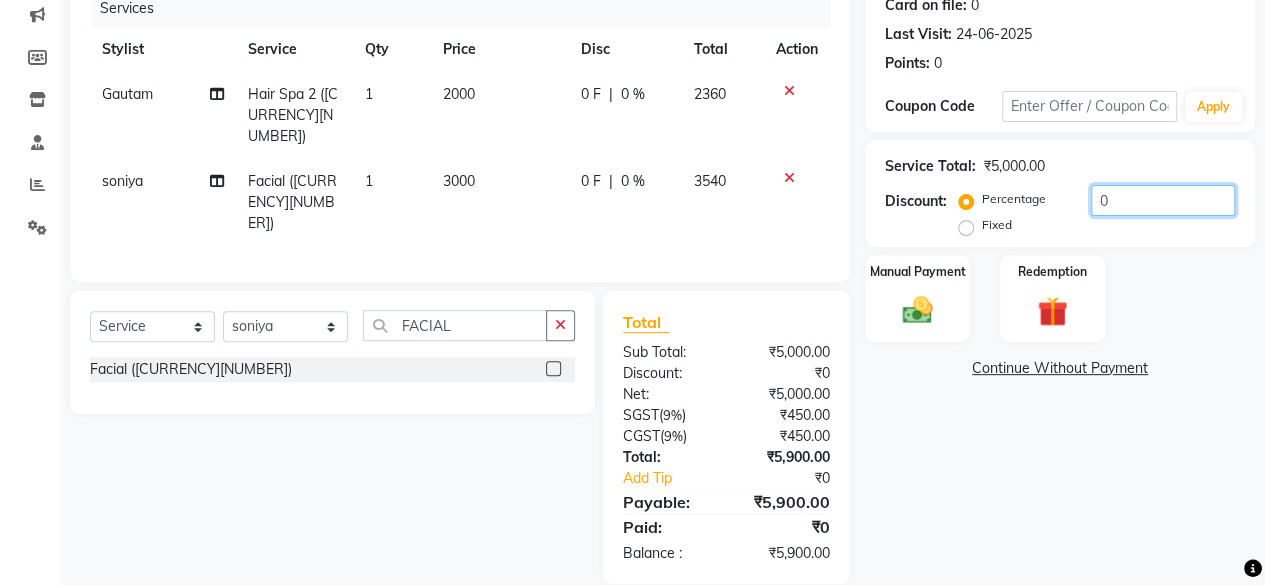 click on "0" 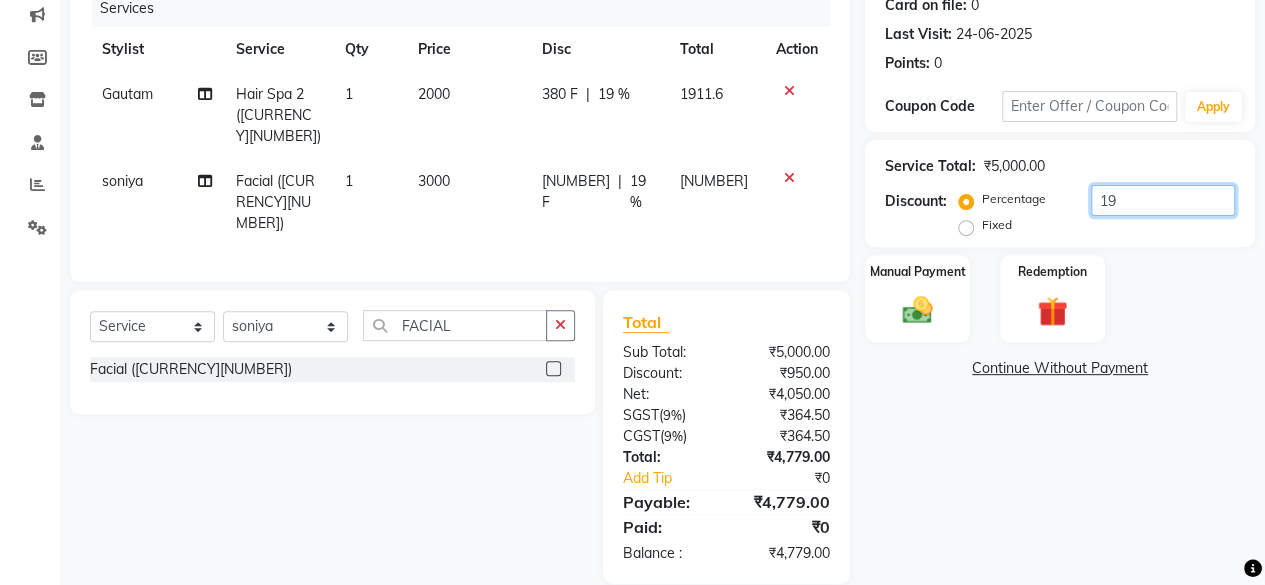 type on "1" 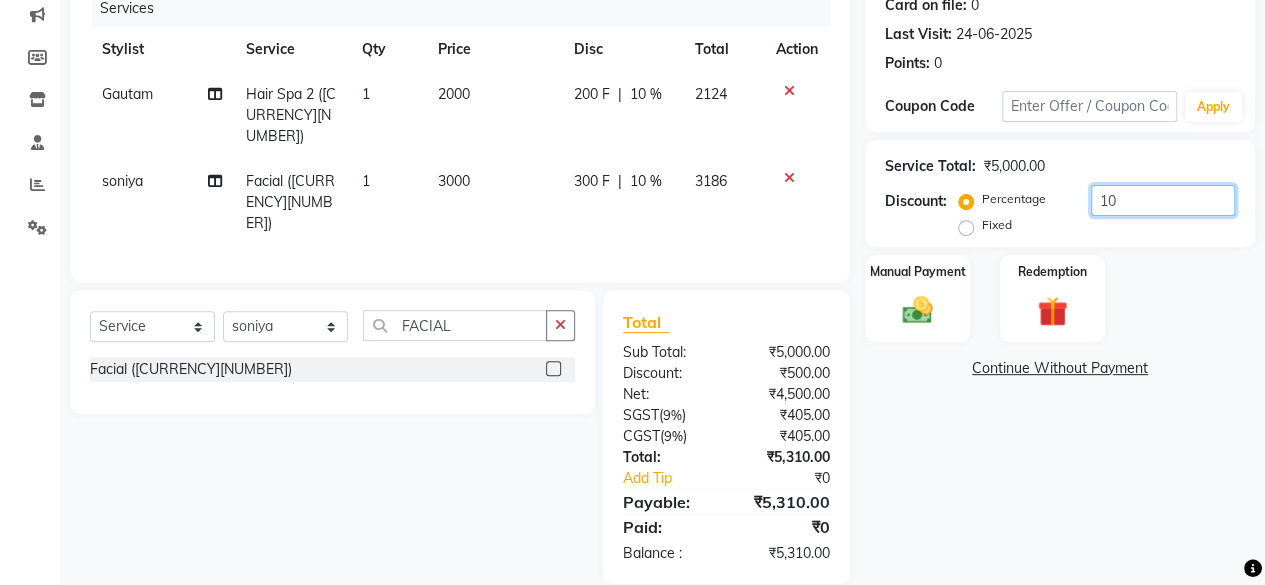 type on "1" 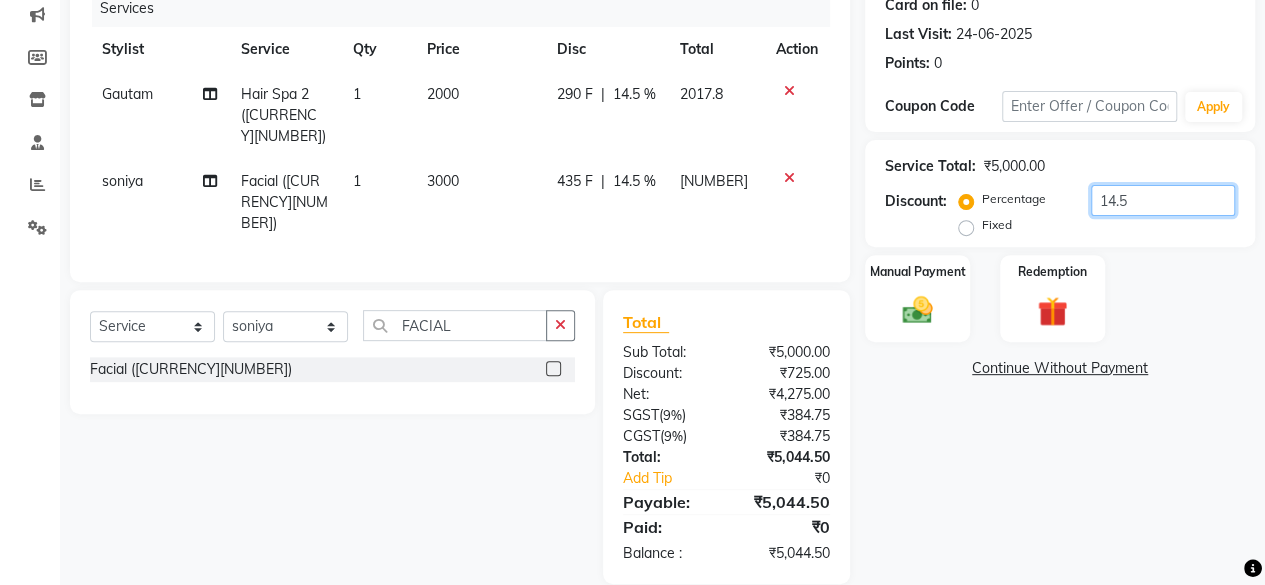 type on "14.5" 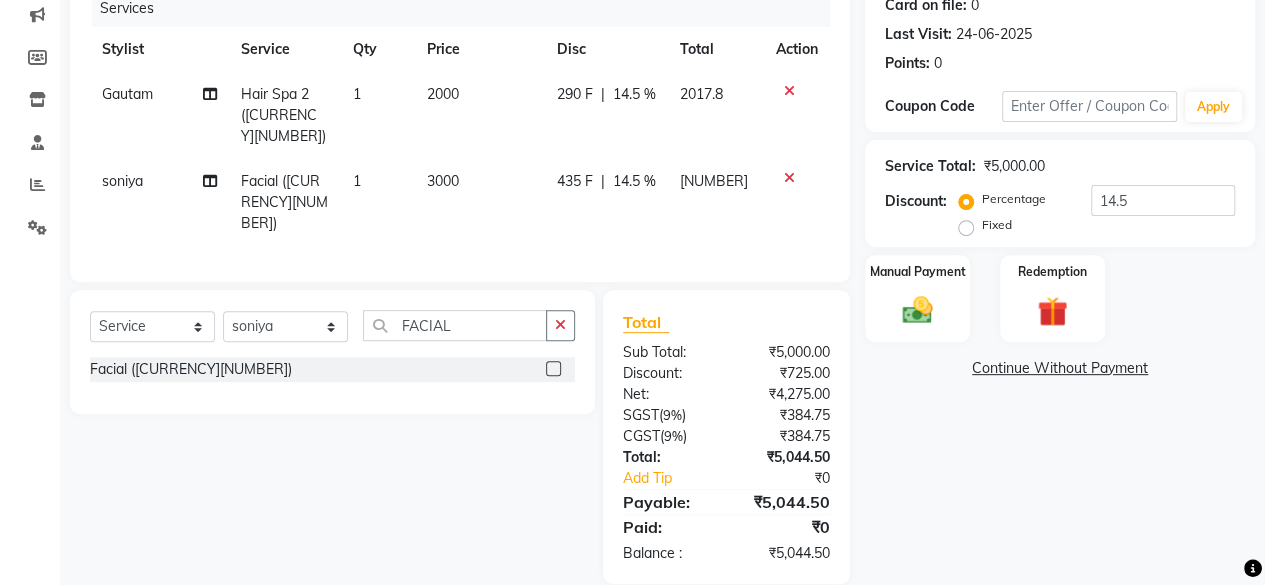 click on "Name: [NAME]  Membership:  No Active Membership  Total Visits:  6 Card on file:  0 Last Visit:   [DATE] Points:   0  Coupon Code Apply Service Total:  [CURRENCY][NUMBER]  Discount:  Percentage   Fixed  14.5 Manual Payment Redemption  Continue Without Payment" 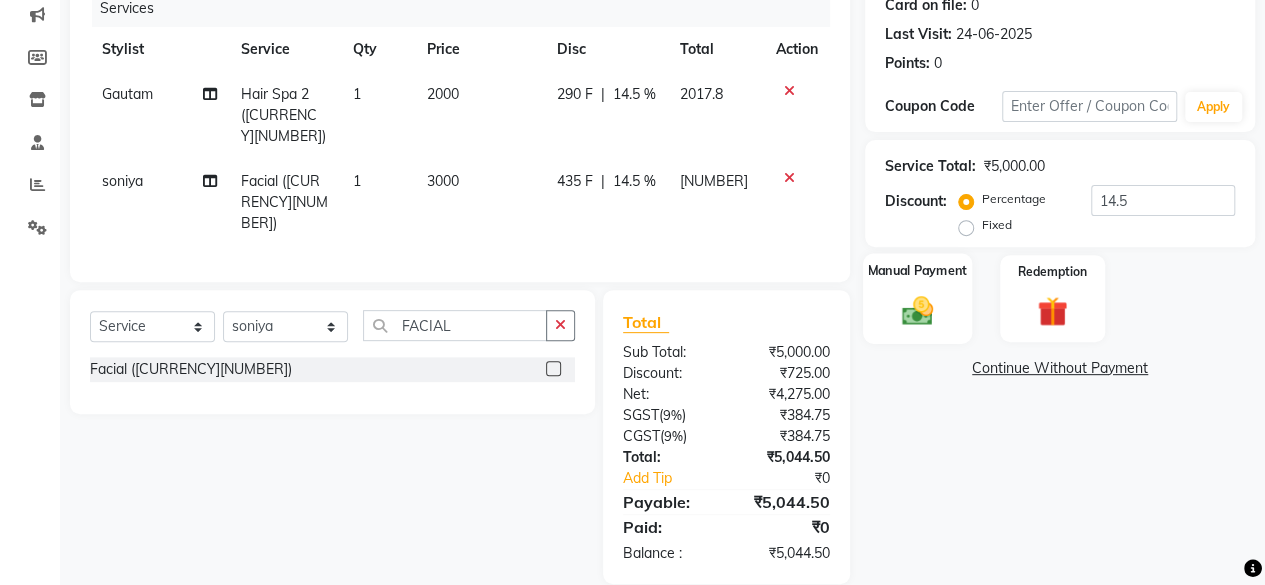 click on "Manual Payment" 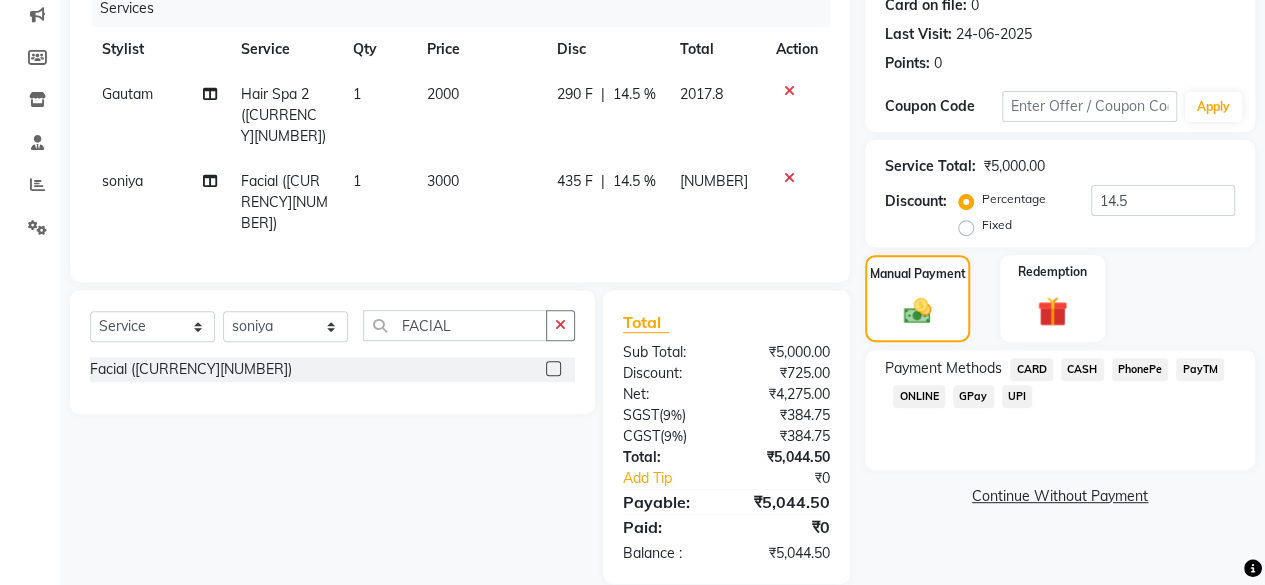 click on "CASH" 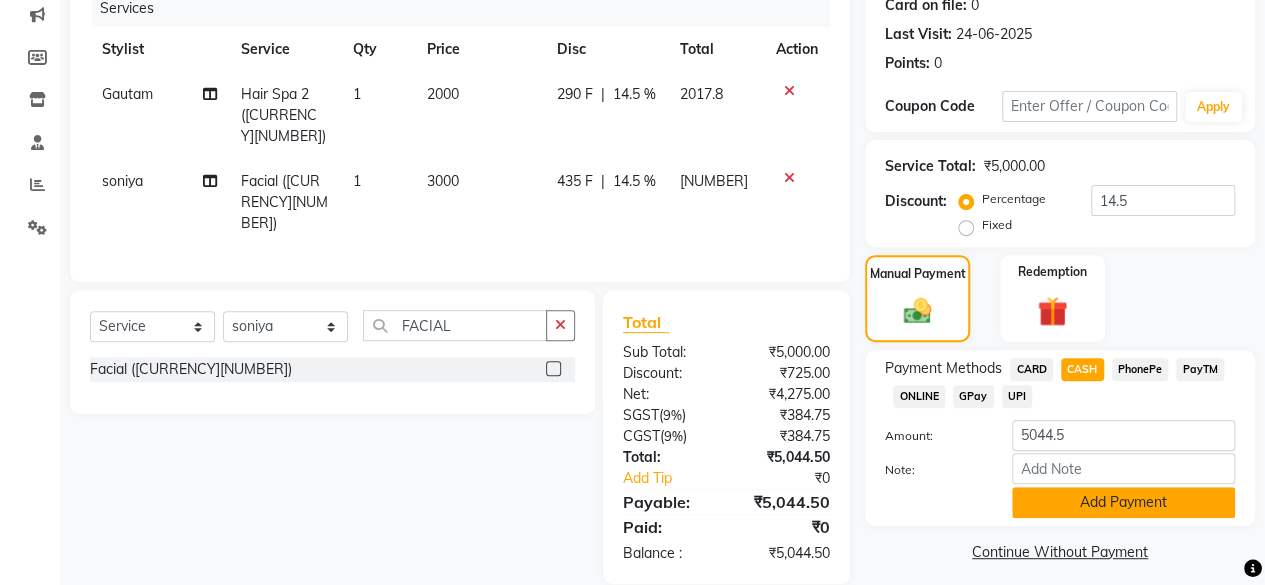 click on "Add Payment" 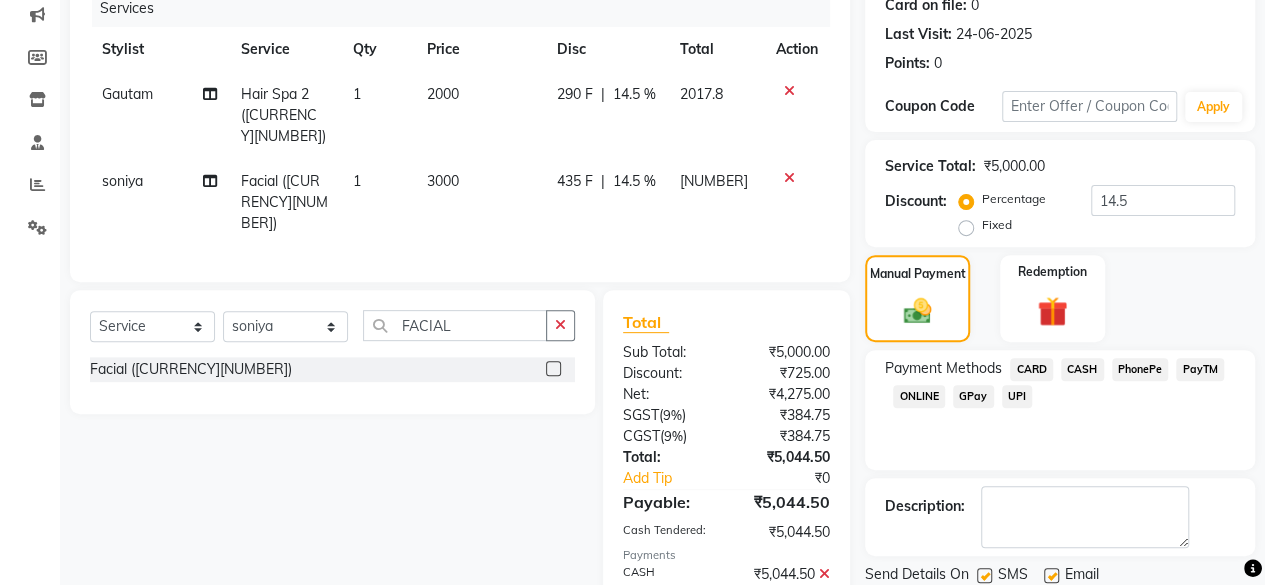 click on "CASH" 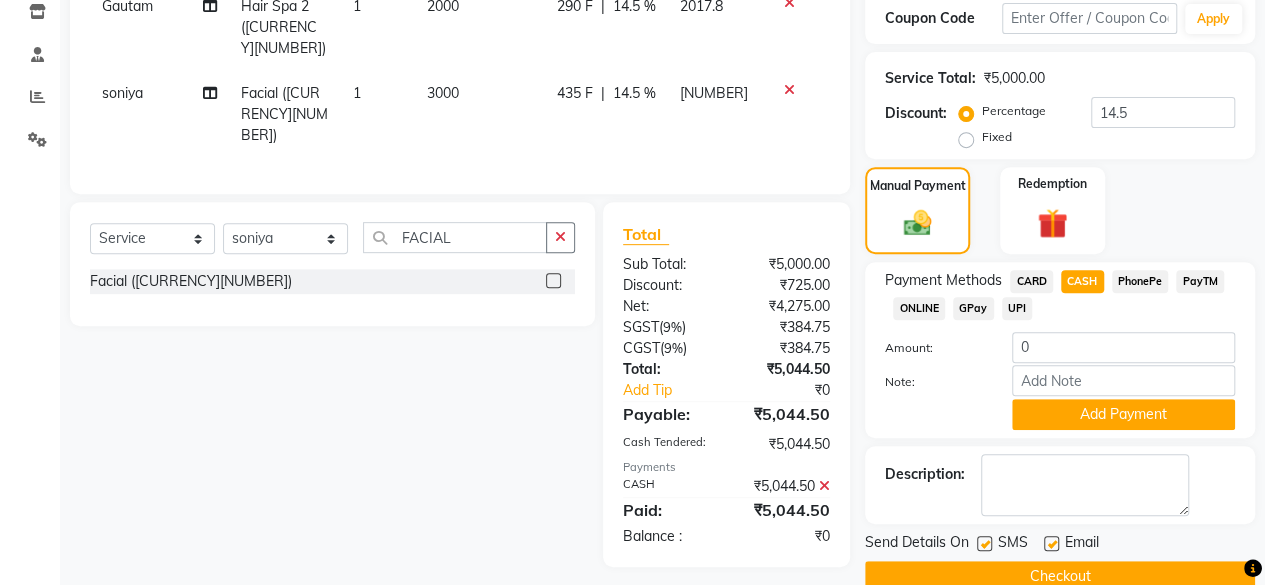 scroll, scrollTop: 380, scrollLeft: 0, axis: vertical 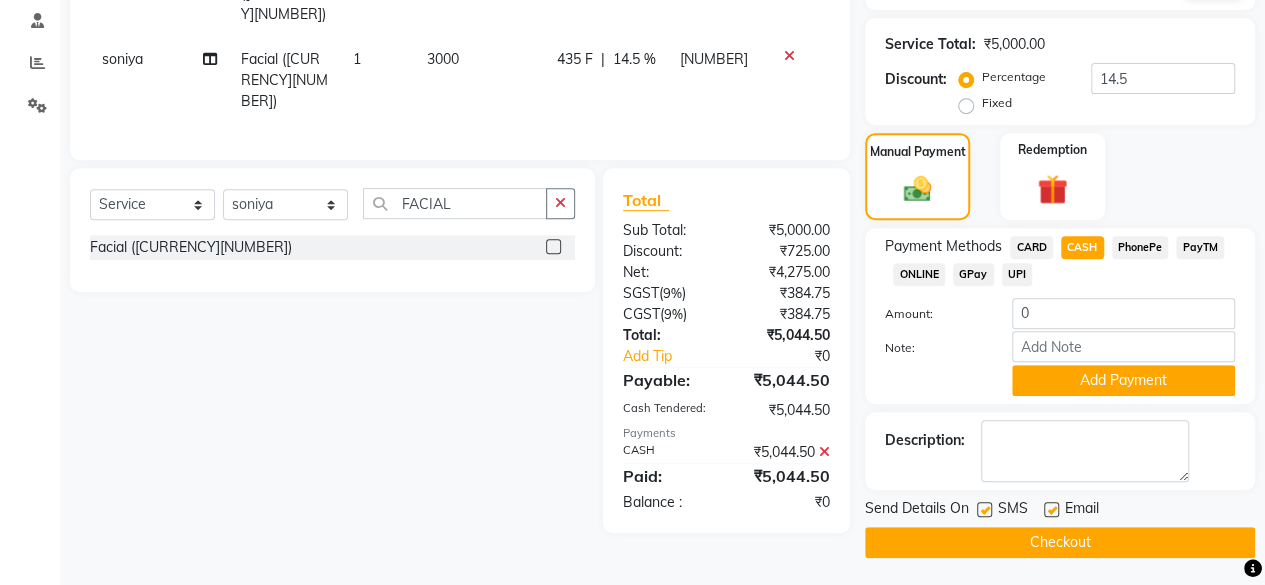 click on "Checkout" 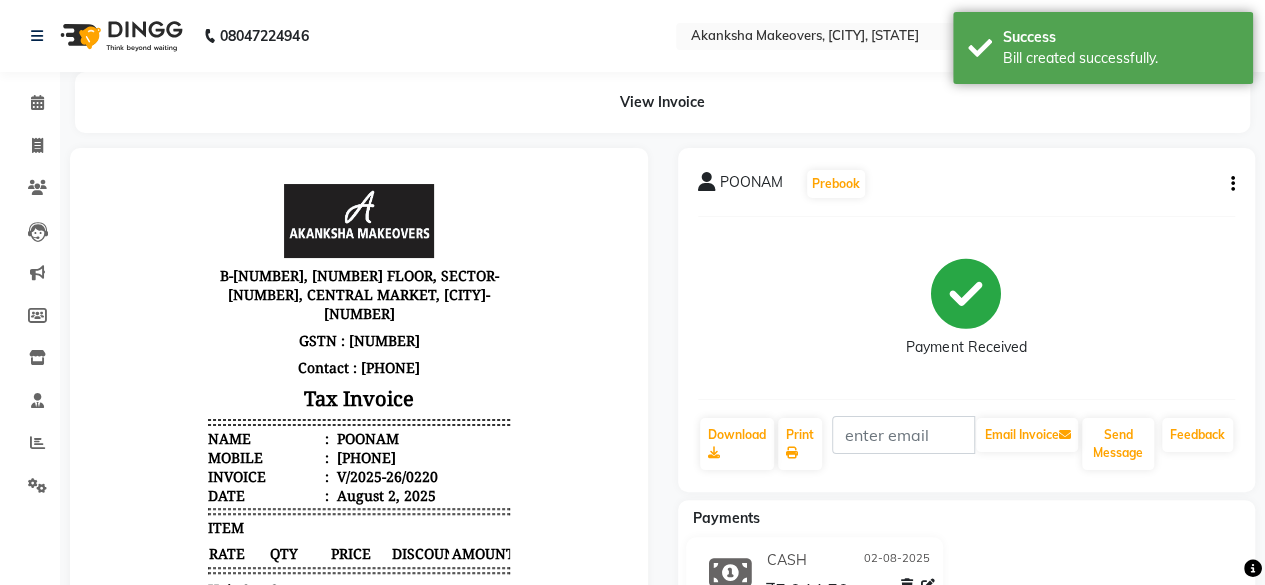 scroll, scrollTop: 0, scrollLeft: 0, axis: both 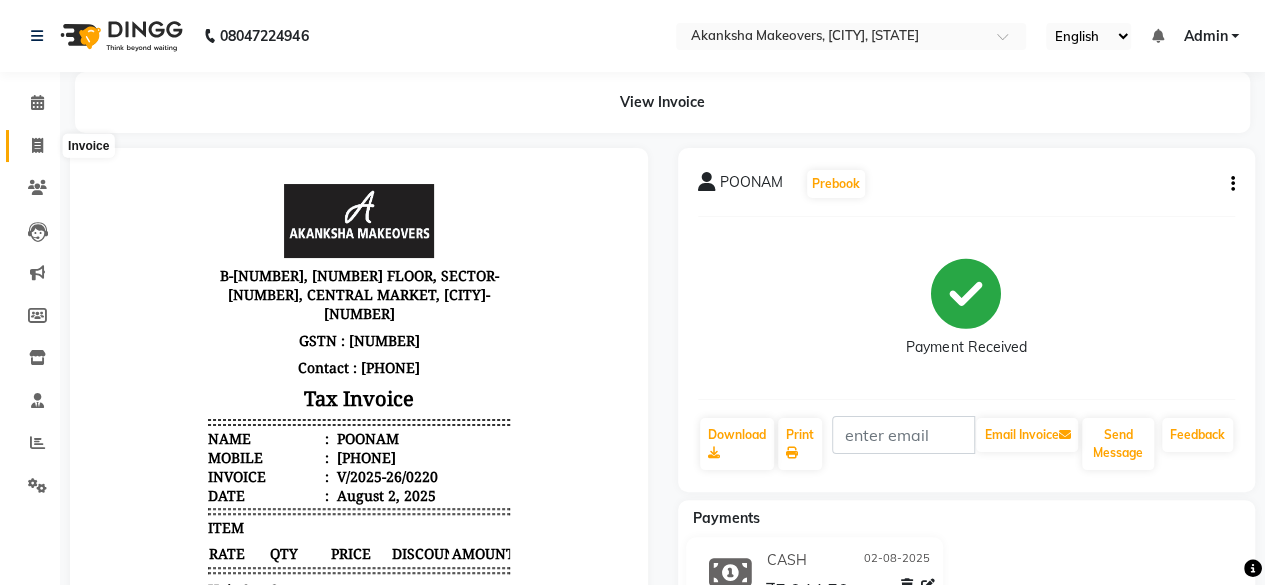 click 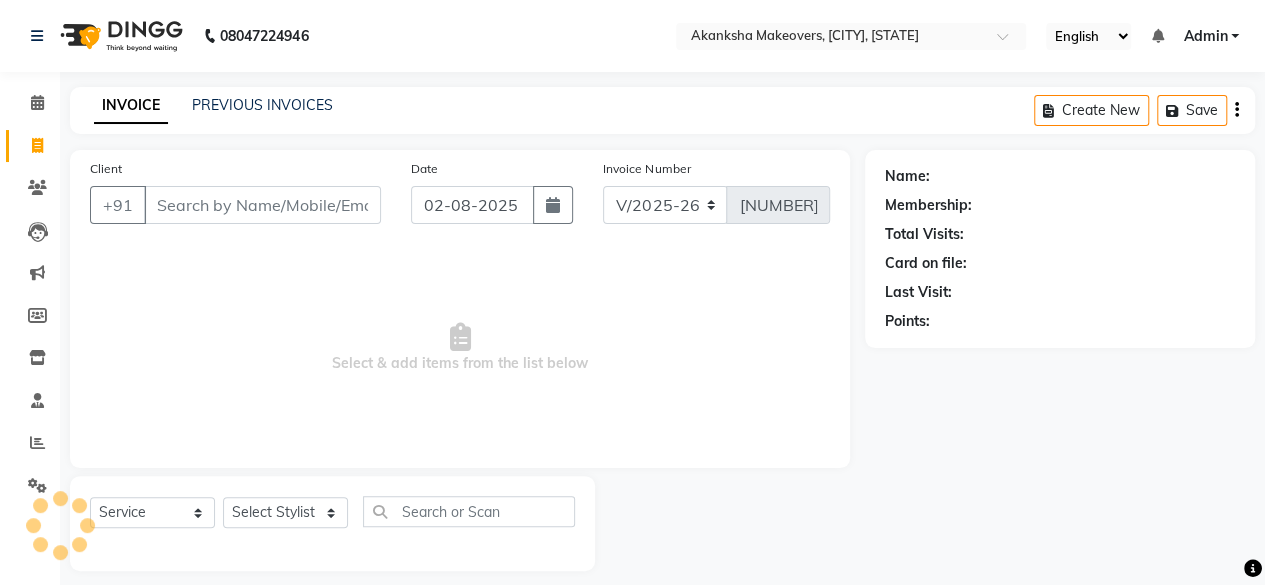 scroll, scrollTop: 15, scrollLeft: 0, axis: vertical 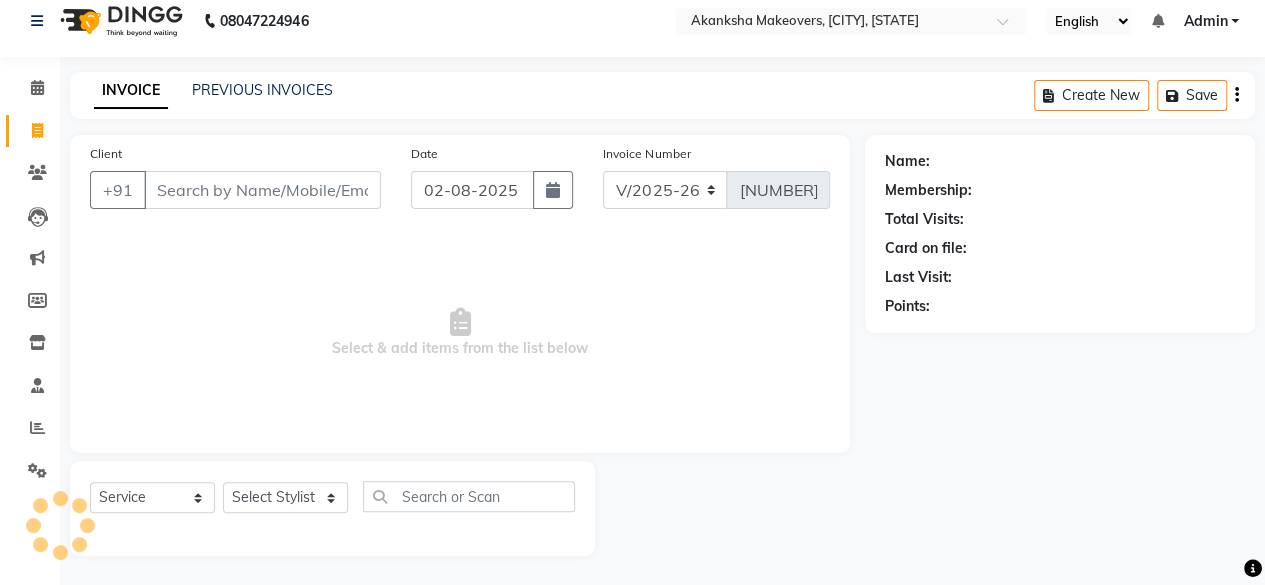 select on "P" 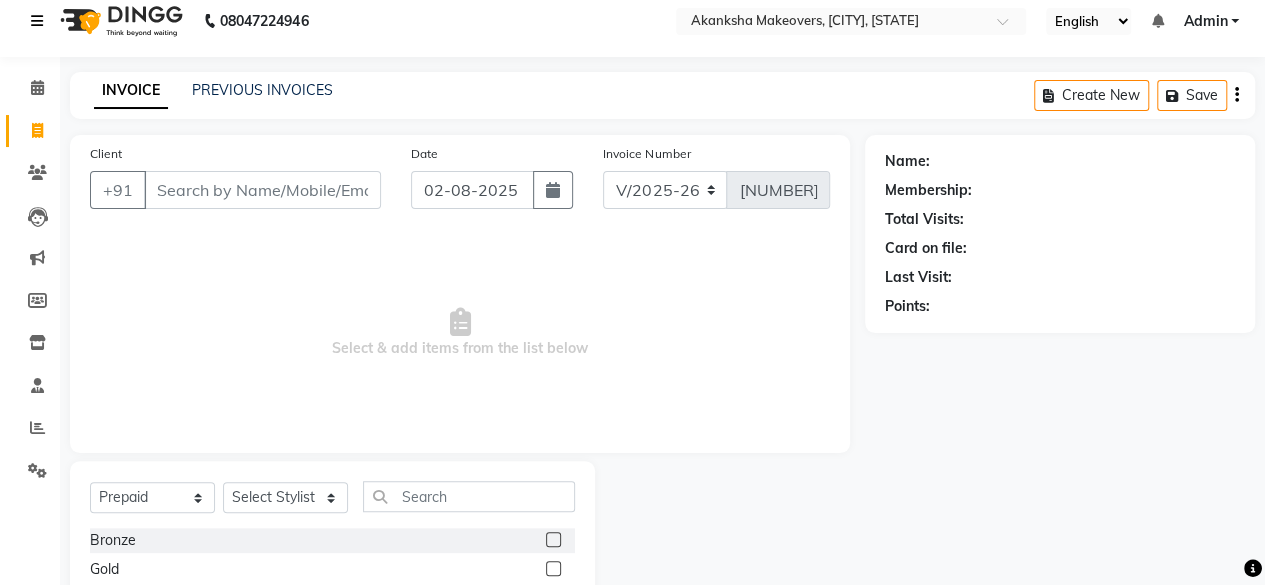 click at bounding box center (37, 21) 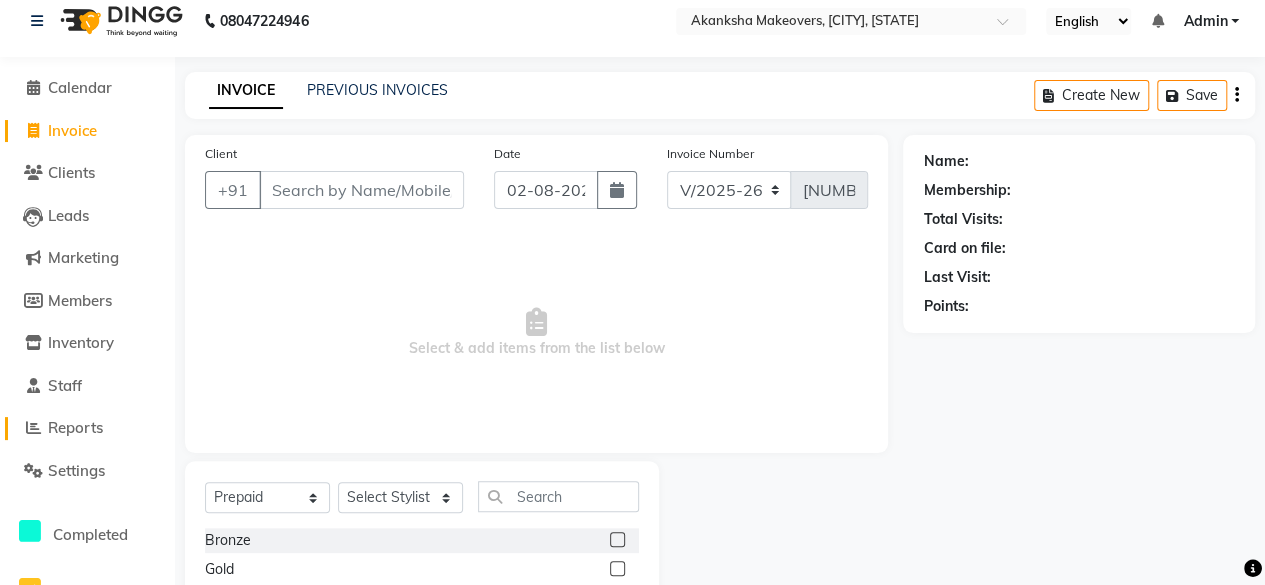 click on "Reports" 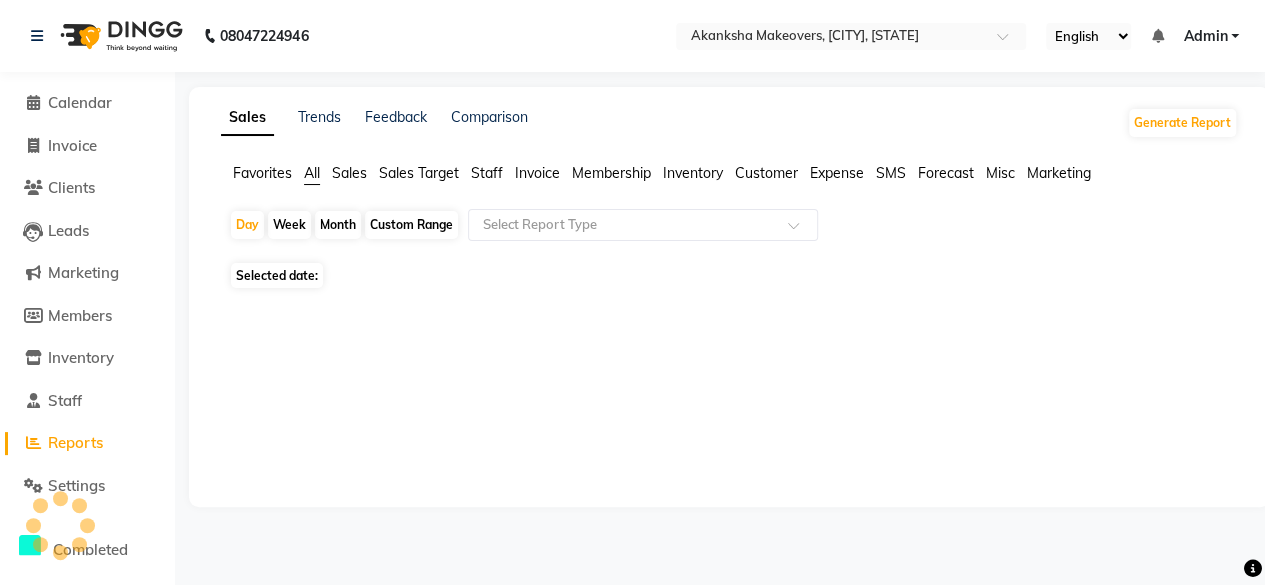 scroll, scrollTop: 0, scrollLeft: 0, axis: both 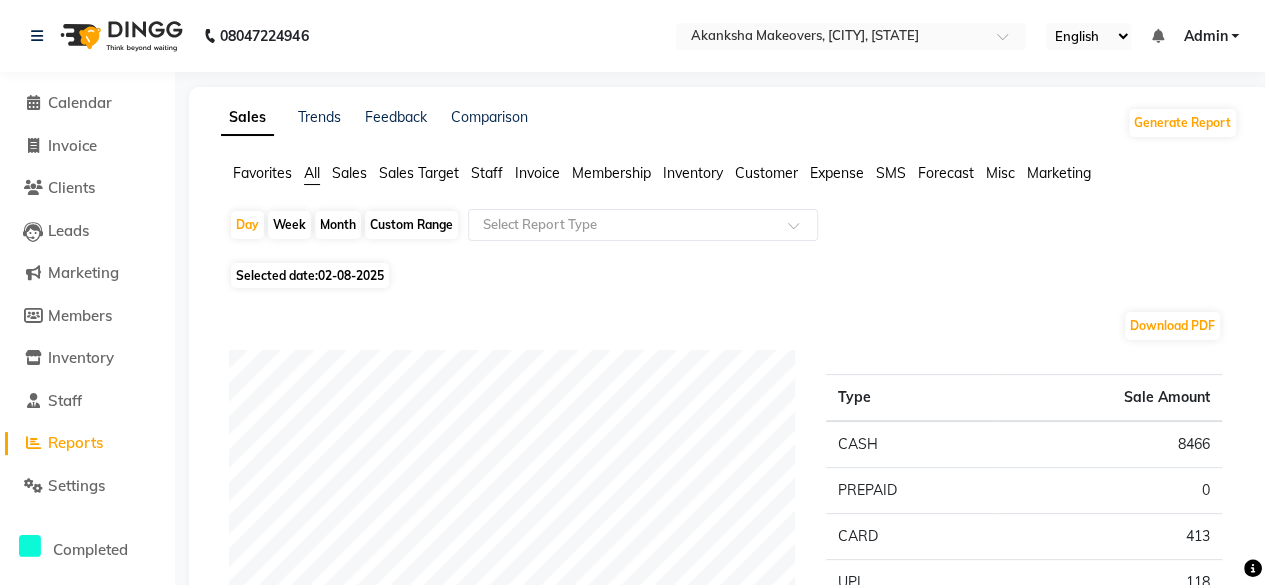 click on "Sales Target" 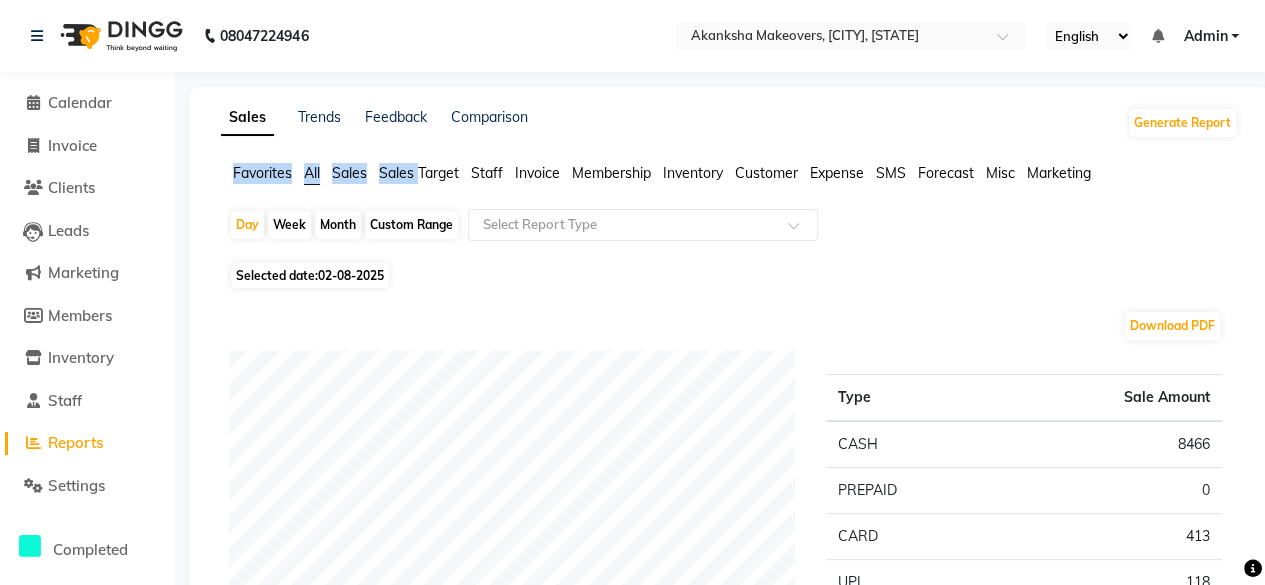click on "Sales Target" 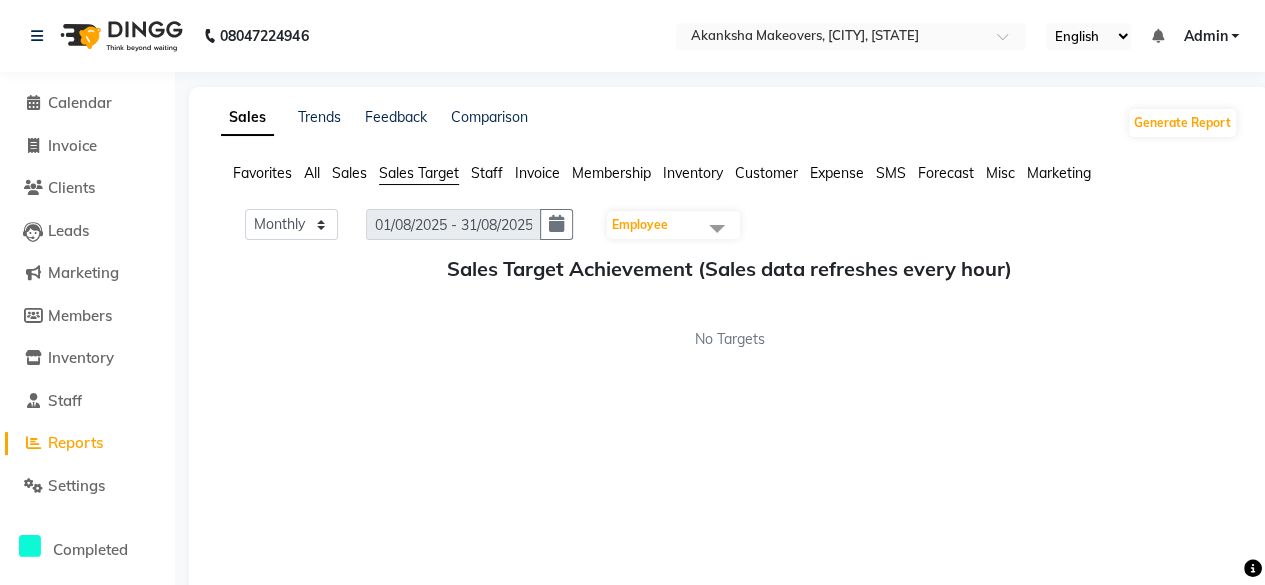 click on "Invoice" 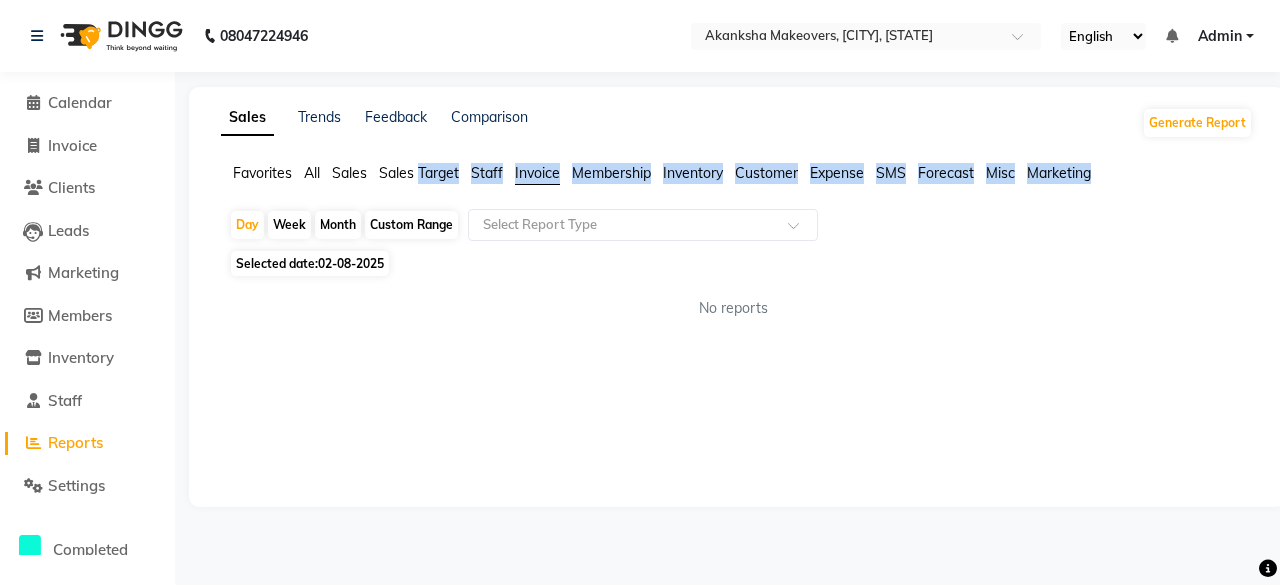 click on "Invoice" 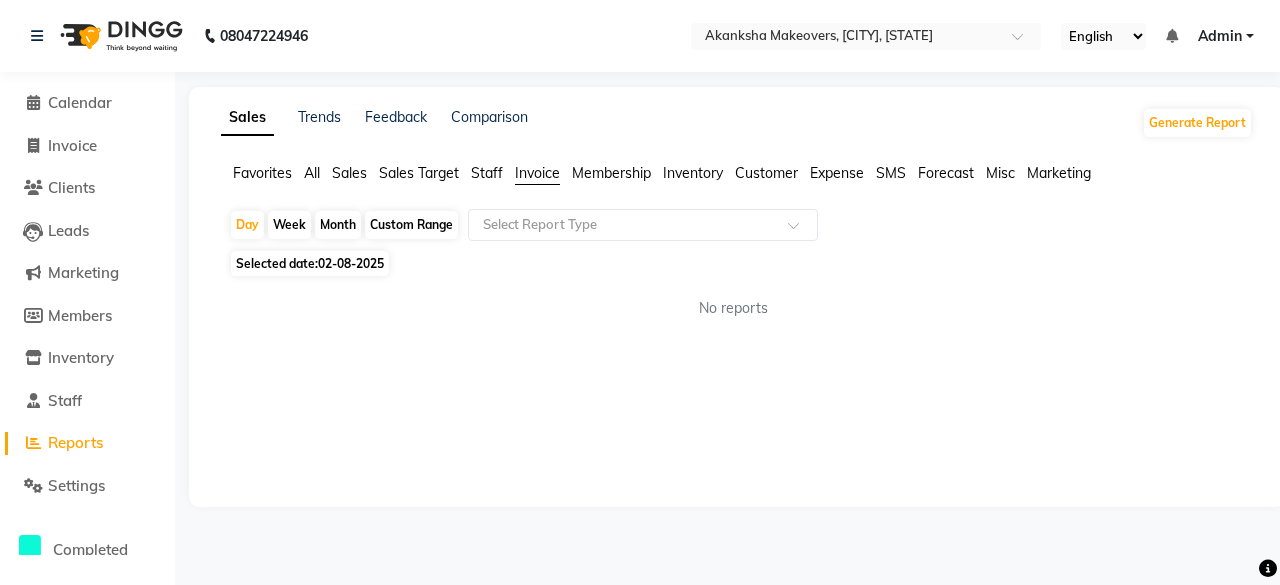 click on "No reports" 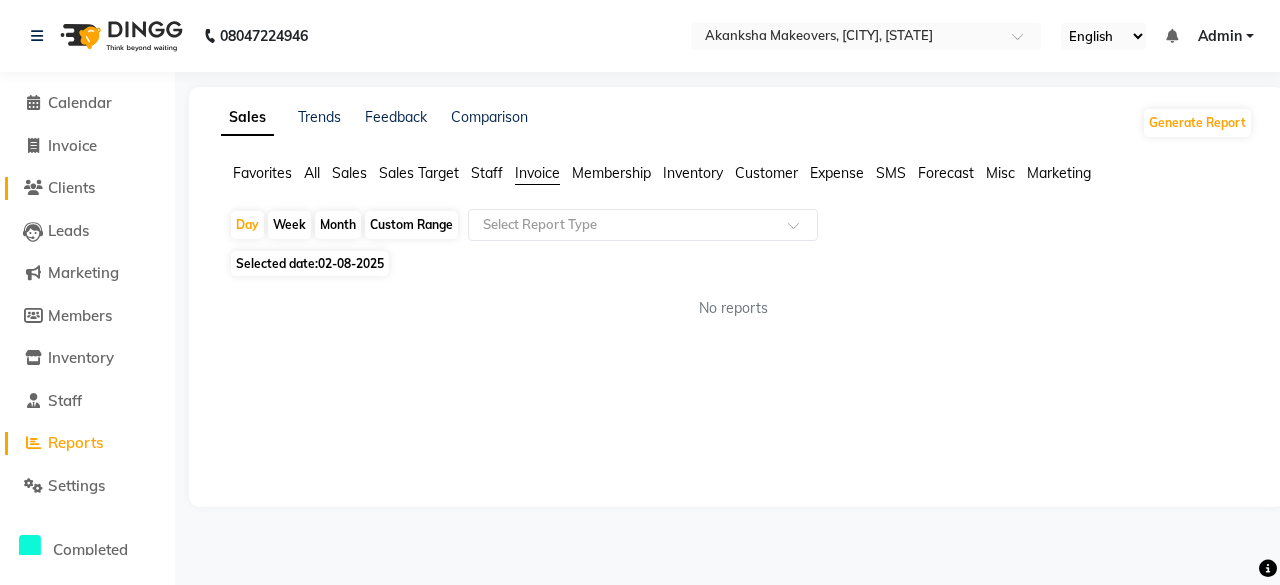 click on "Clients" 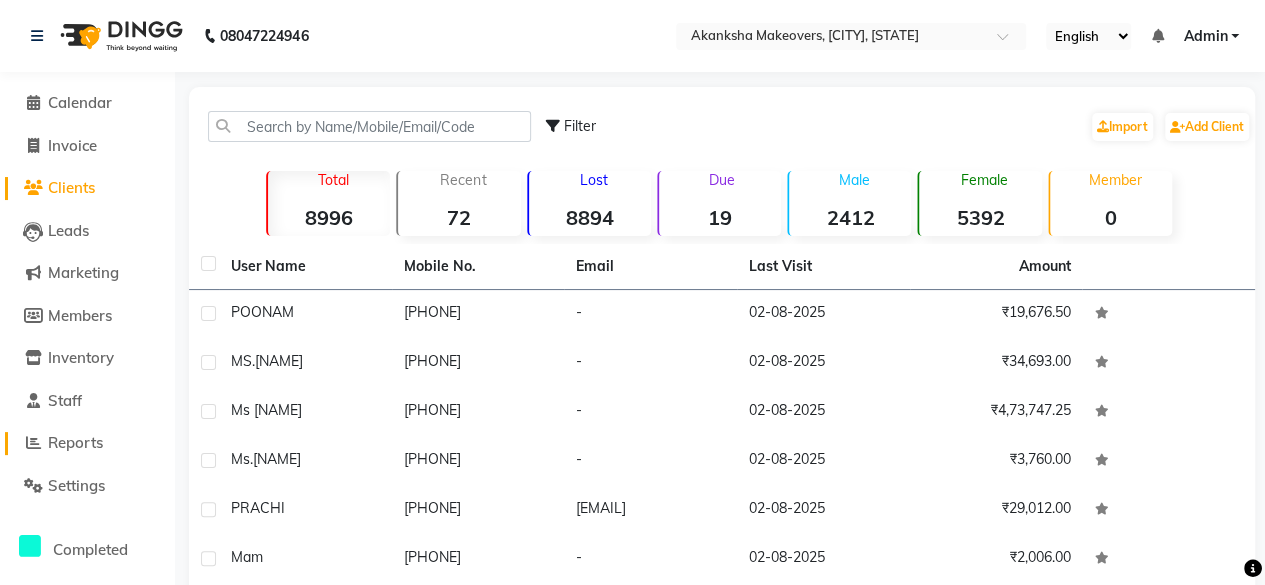 click on "Reports" 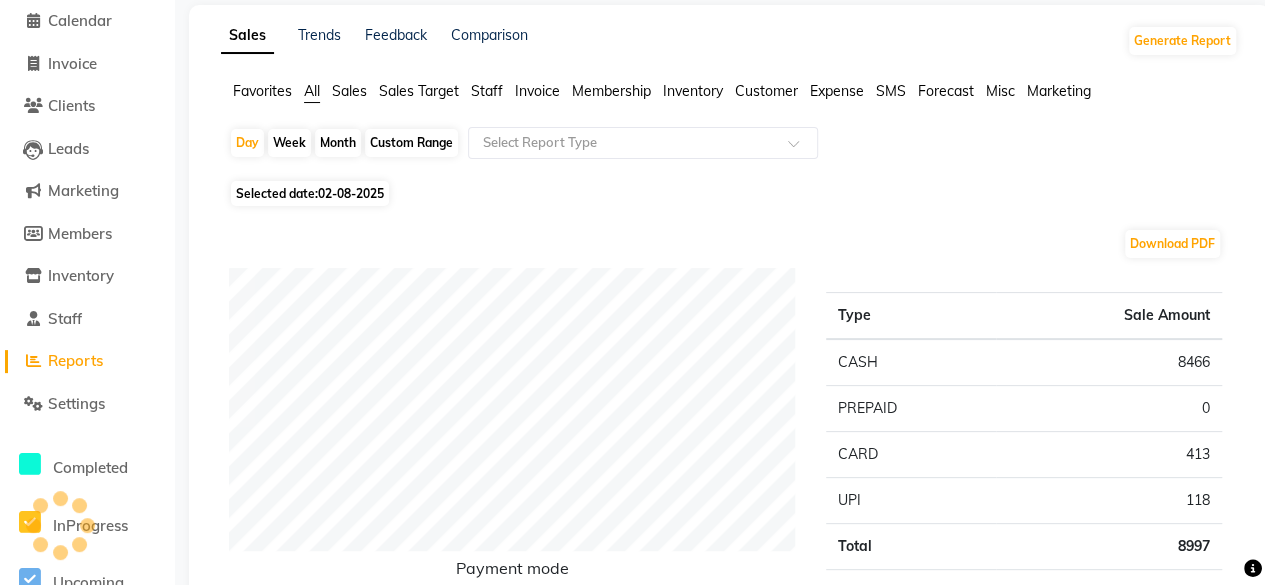 scroll, scrollTop: 0, scrollLeft: 0, axis: both 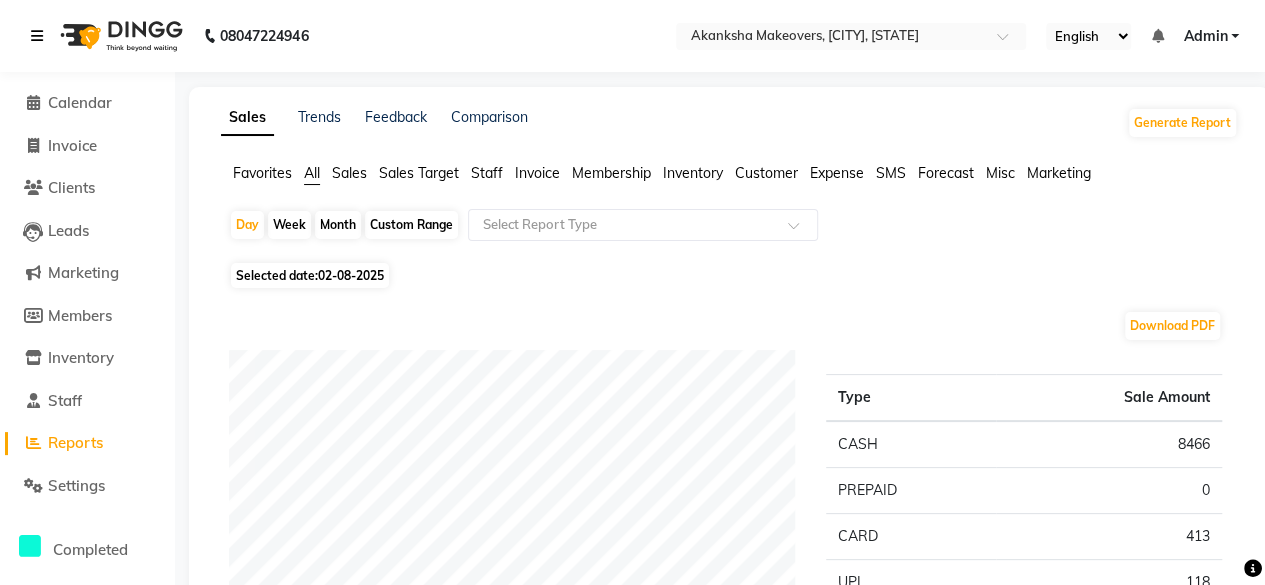 click at bounding box center [37, 36] 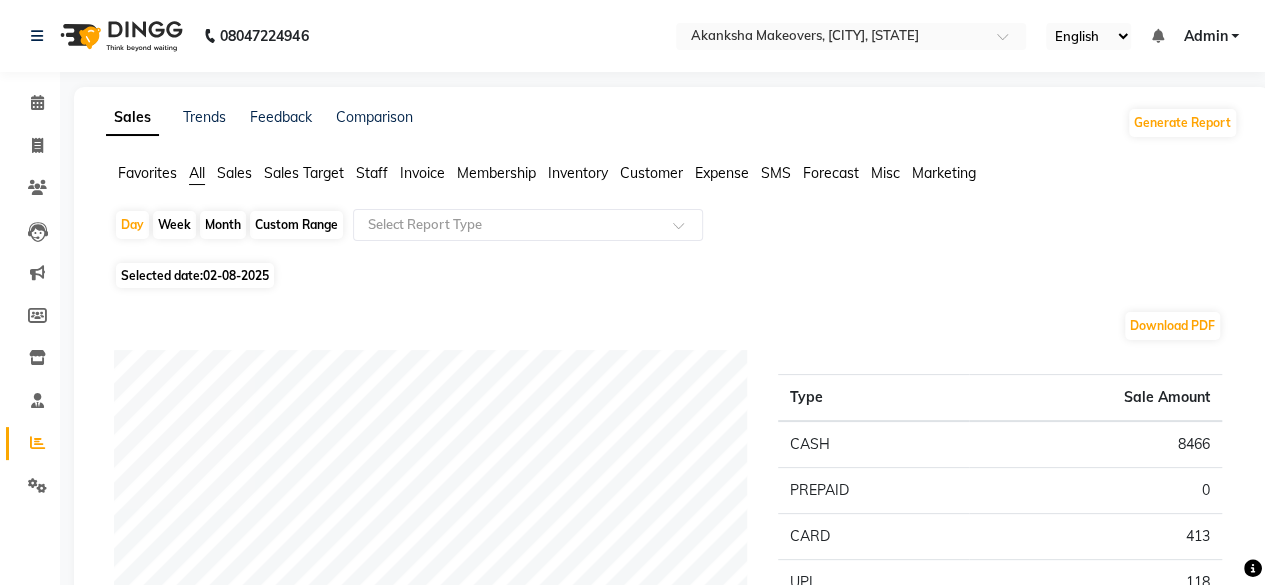 click on "Sales" 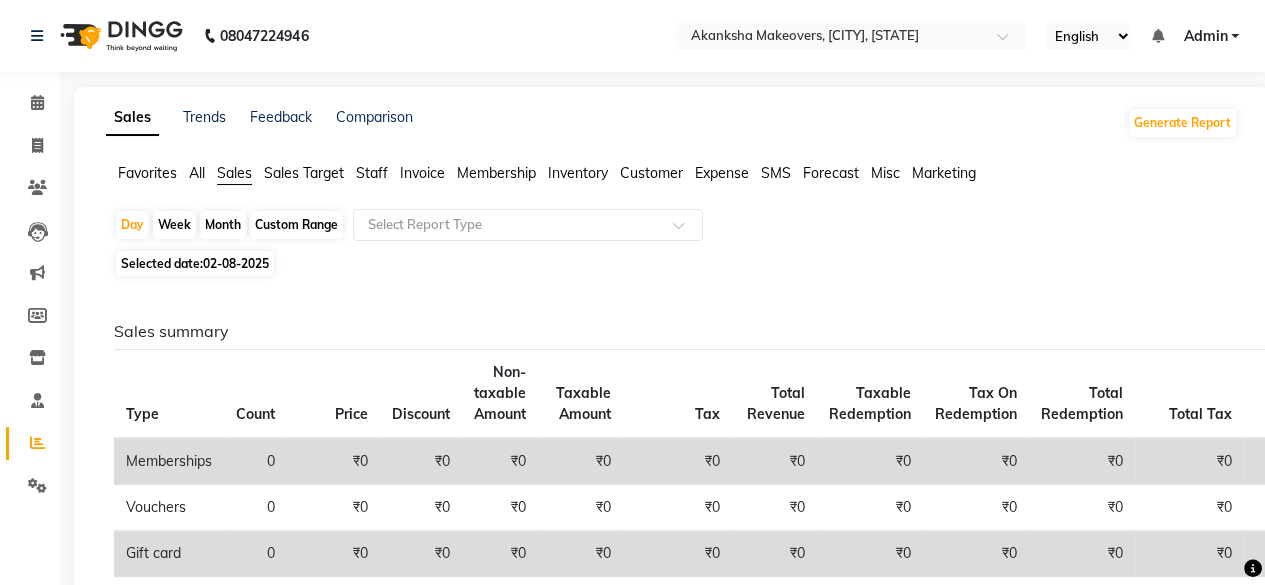 click on "Sales Target" 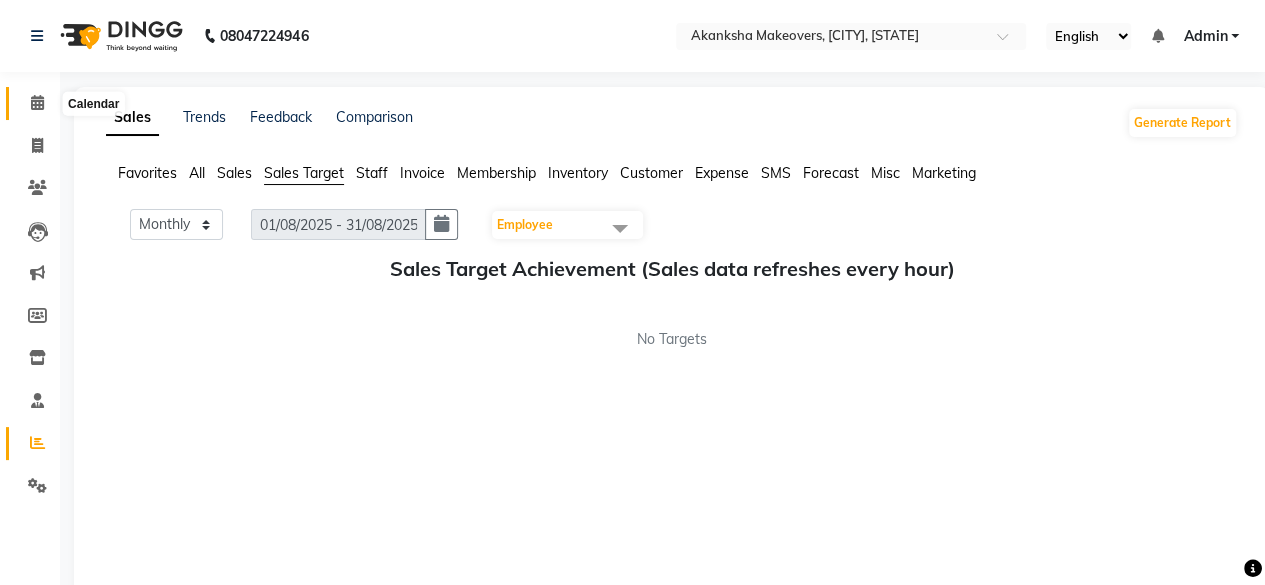 click 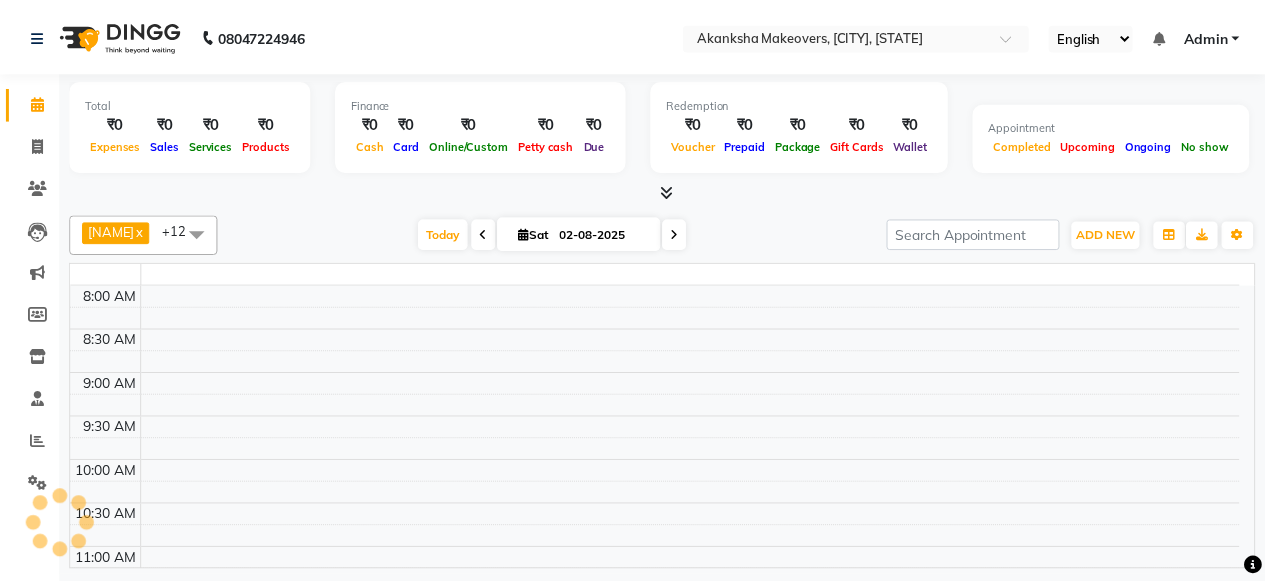 scroll, scrollTop: 0, scrollLeft: 0, axis: both 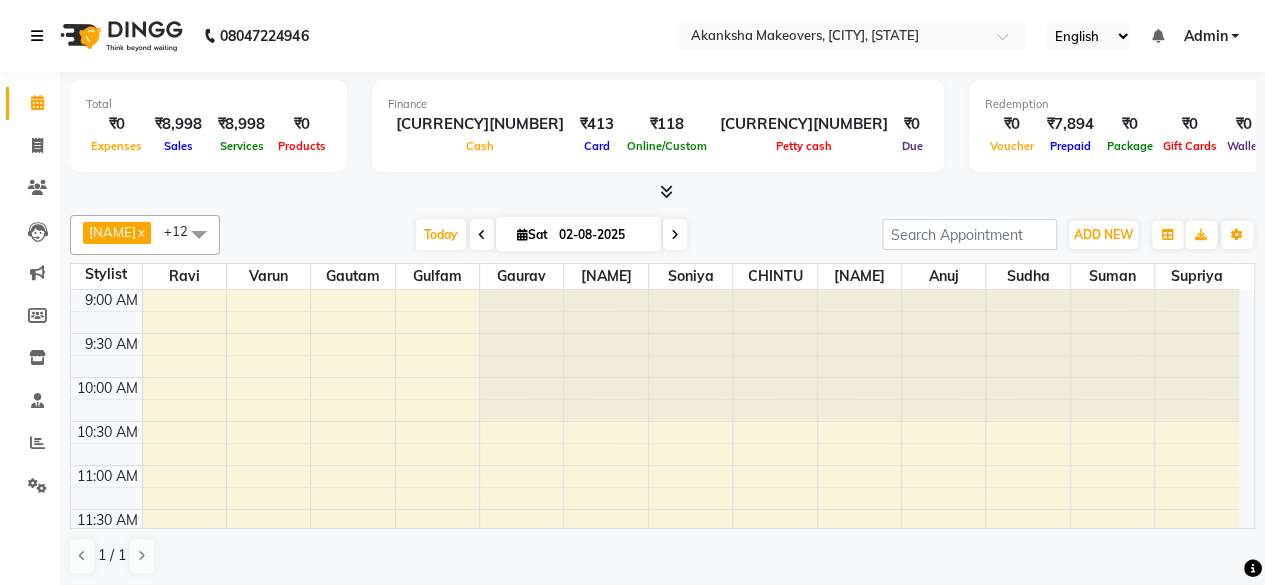 click at bounding box center (41, 36) 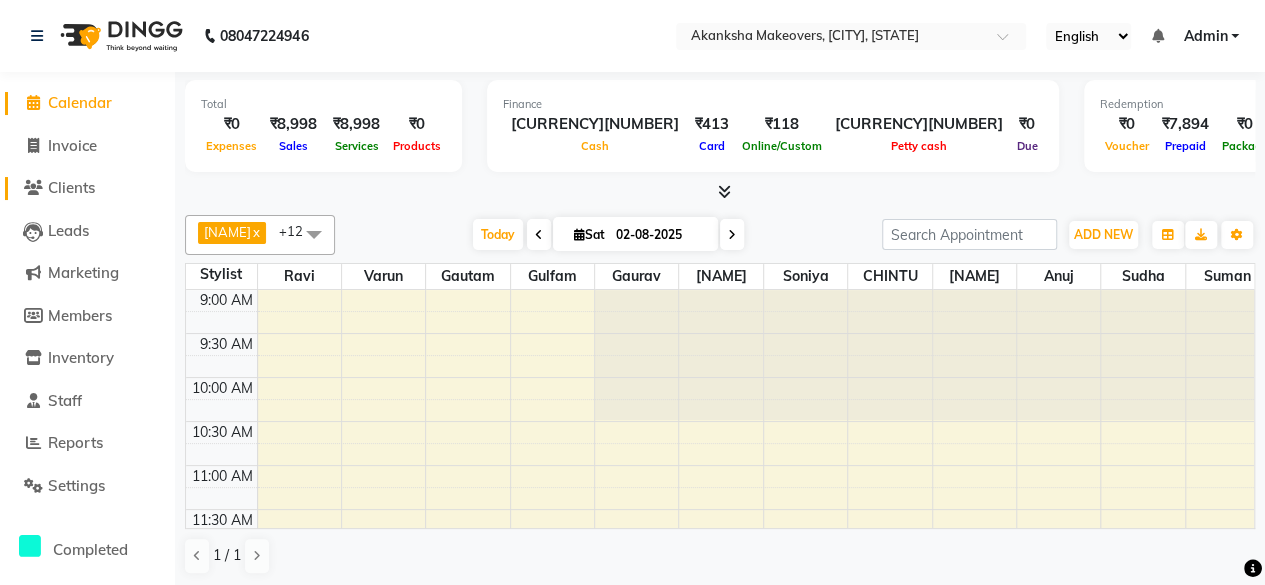 click on "Clients" 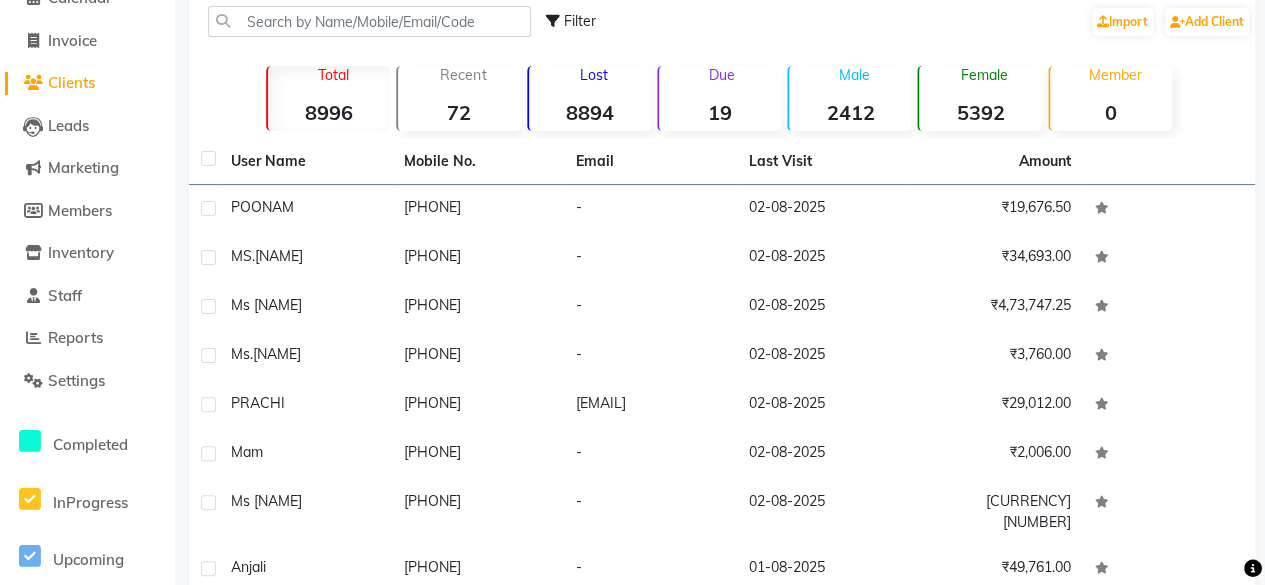 scroll, scrollTop: 104, scrollLeft: 0, axis: vertical 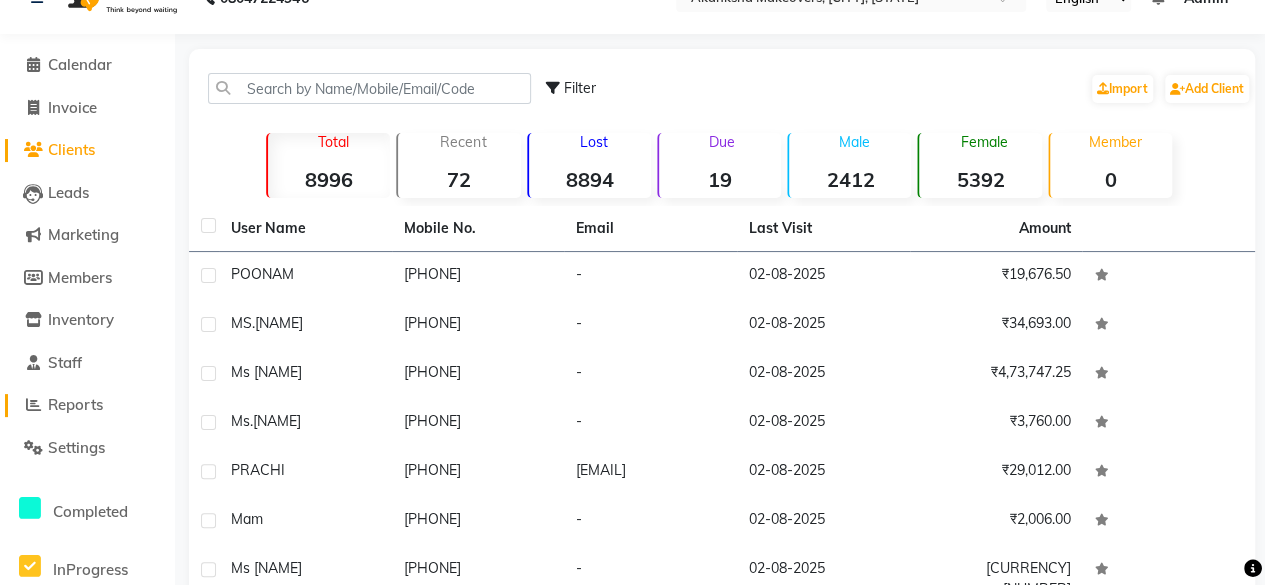 click on "Reports" 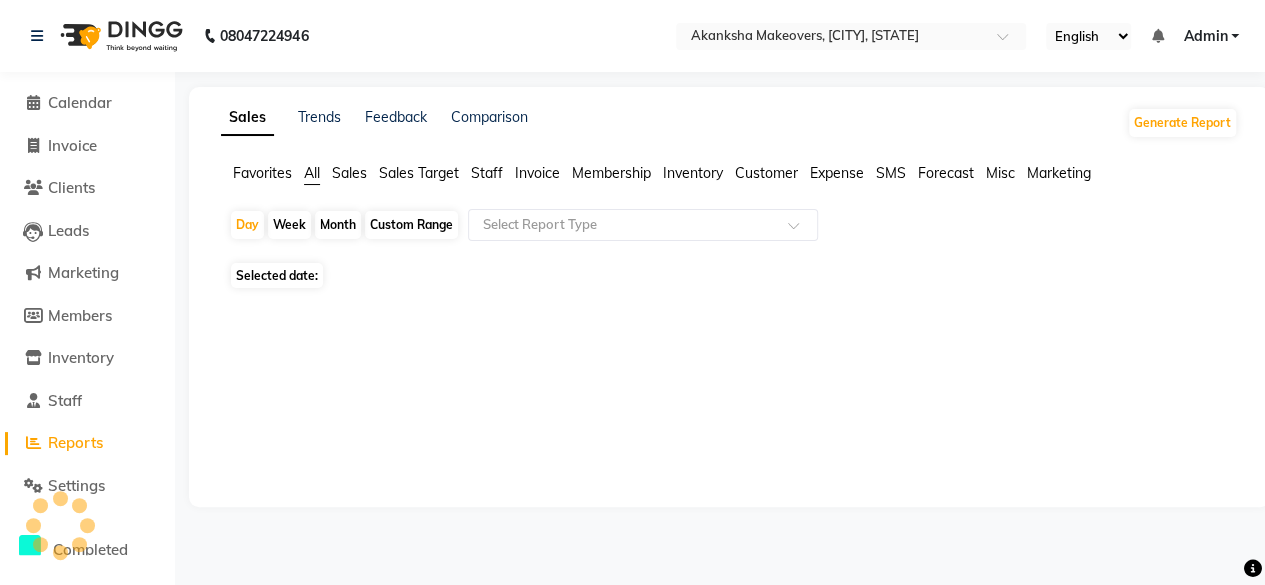scroll, scrollTop: 0, scrollLeft: 0, axis: both 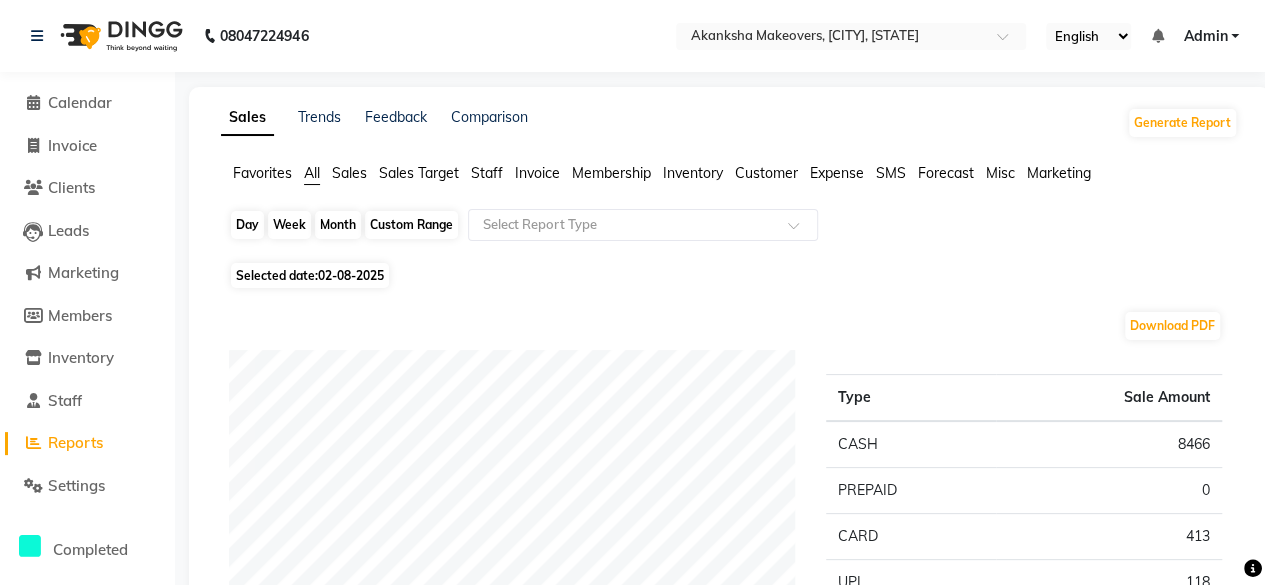 click on "Day" 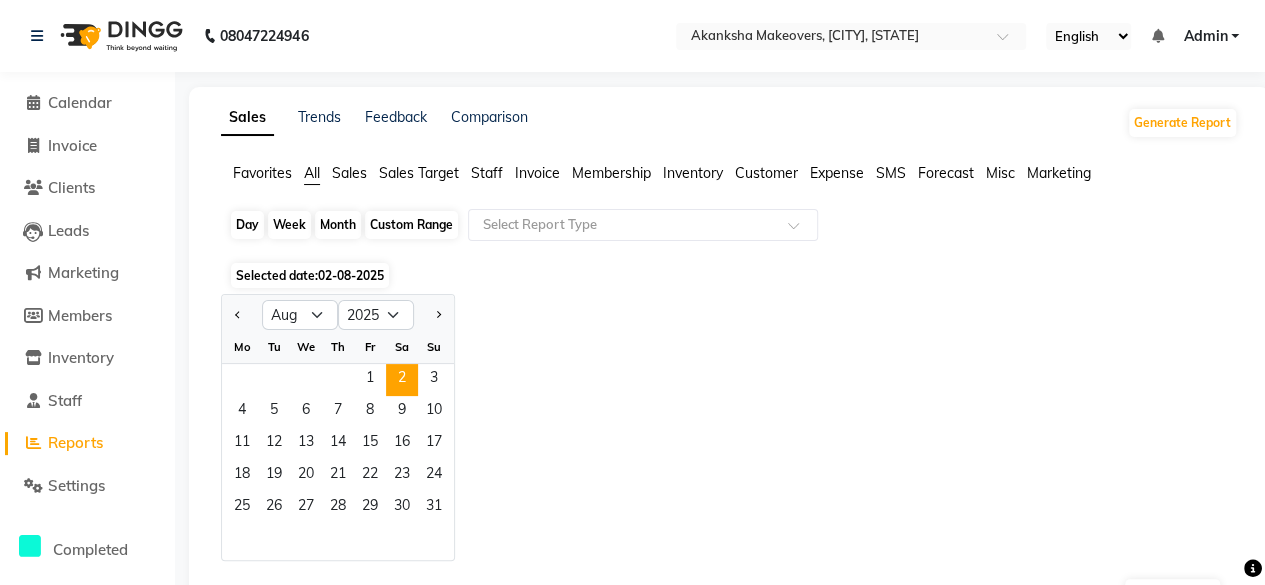 click on "Day" 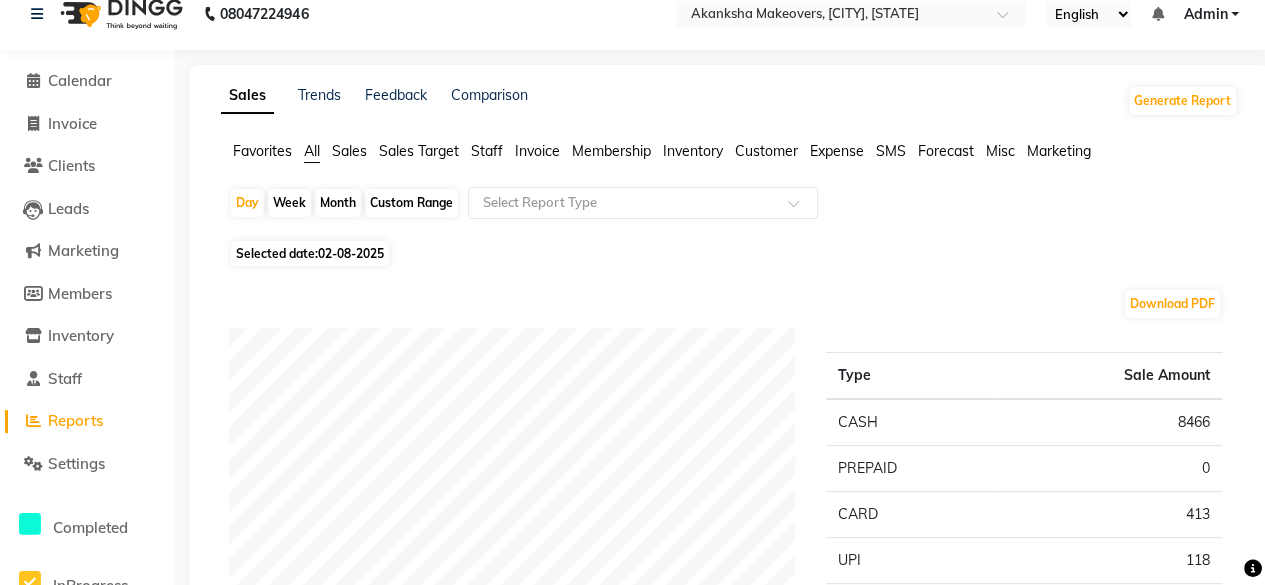 scroll, scrollTop: 19, scrollLeft: 0, axis: vertical 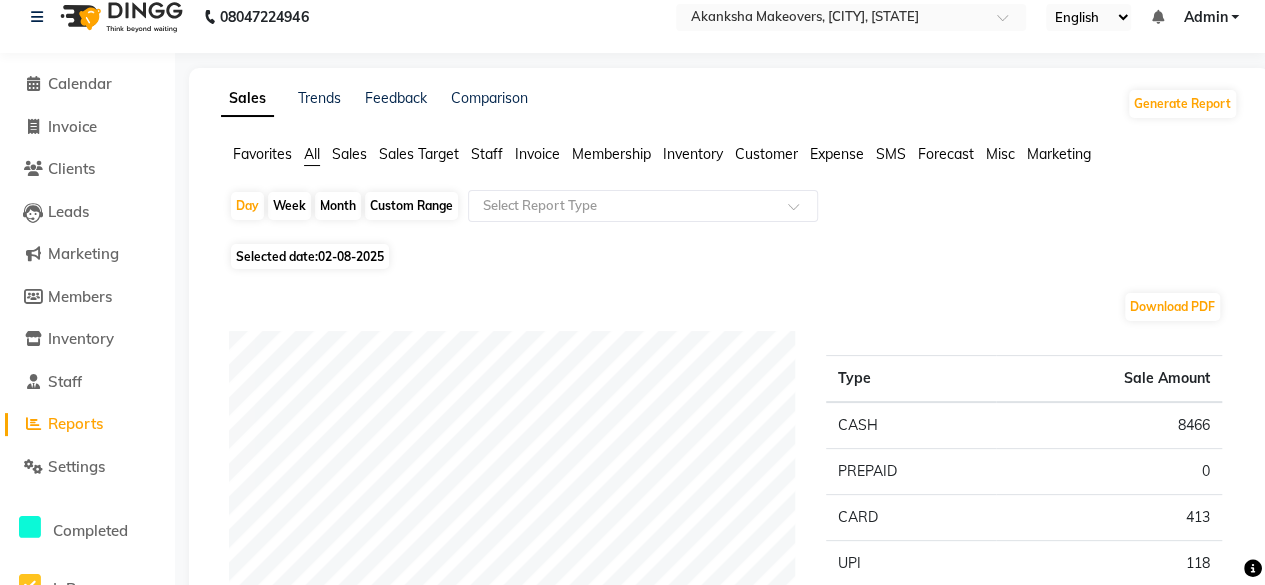 click on "02-08-2025" 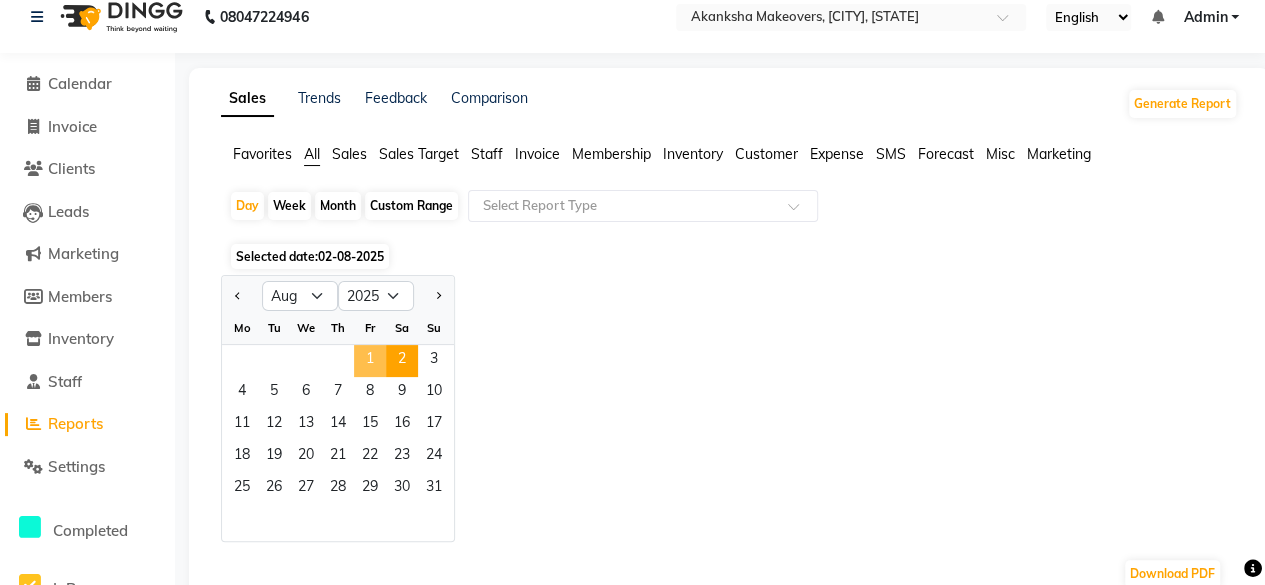 click on "1" 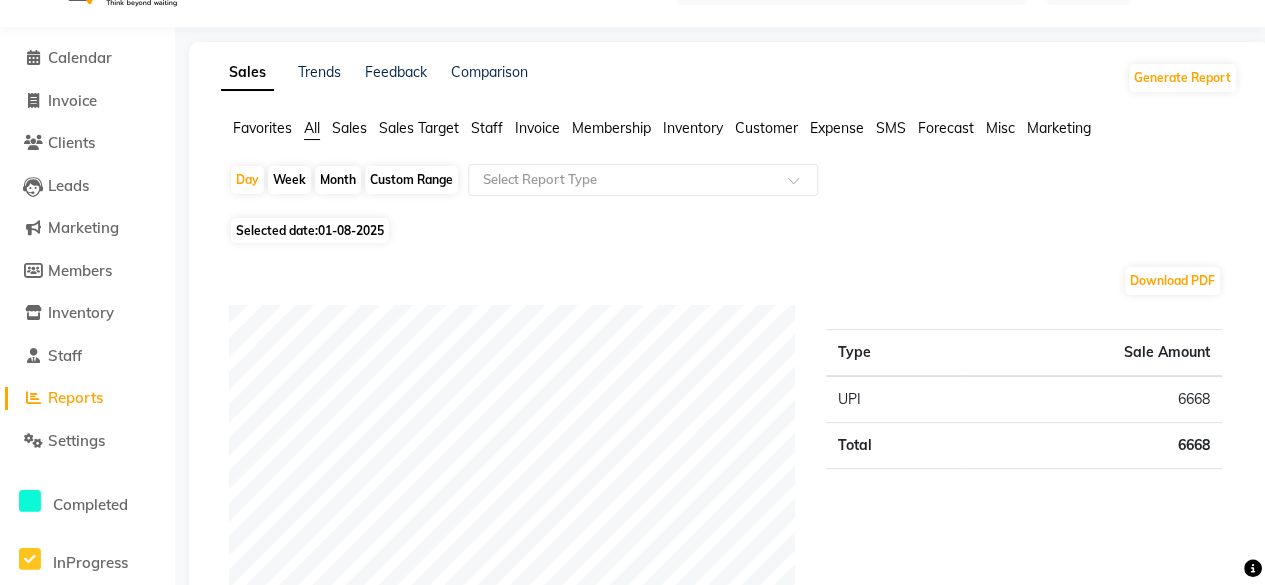 scroll, scrollTop: 0, scrollLeft: 0, axis: both 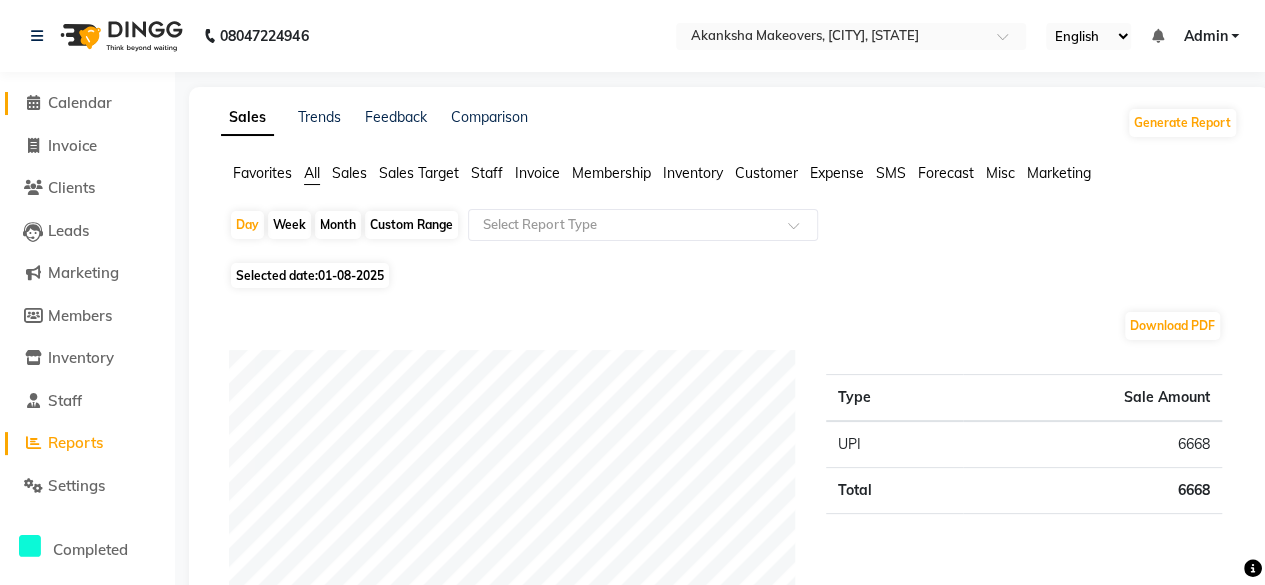 click 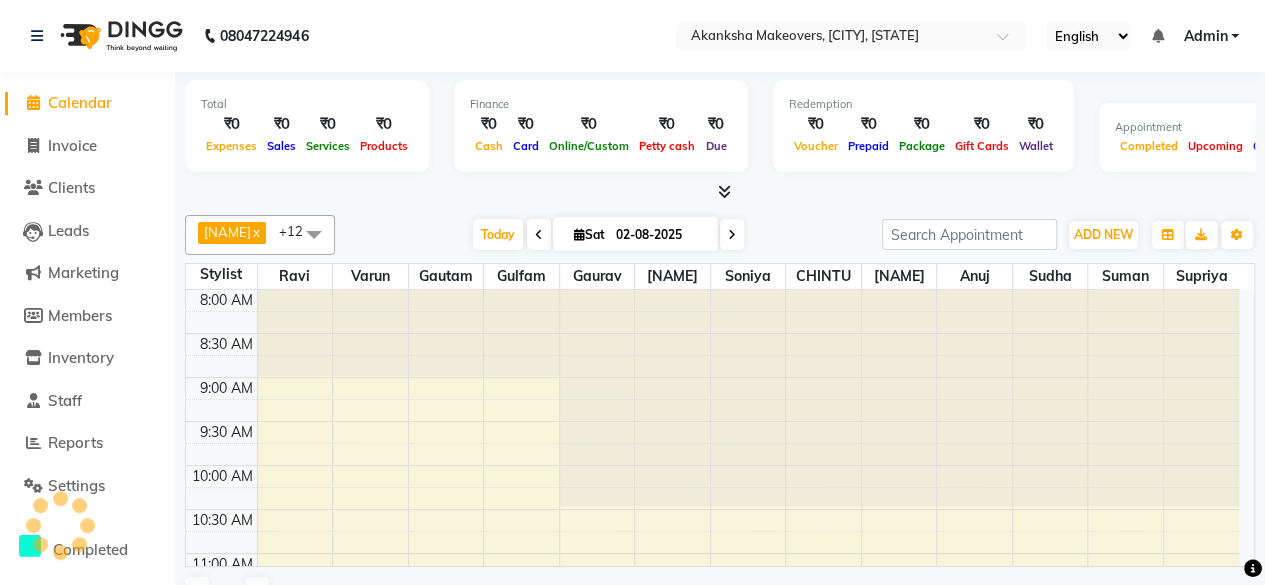 scroll, scrollTop: 0, scrollLeft: 0, axis: both 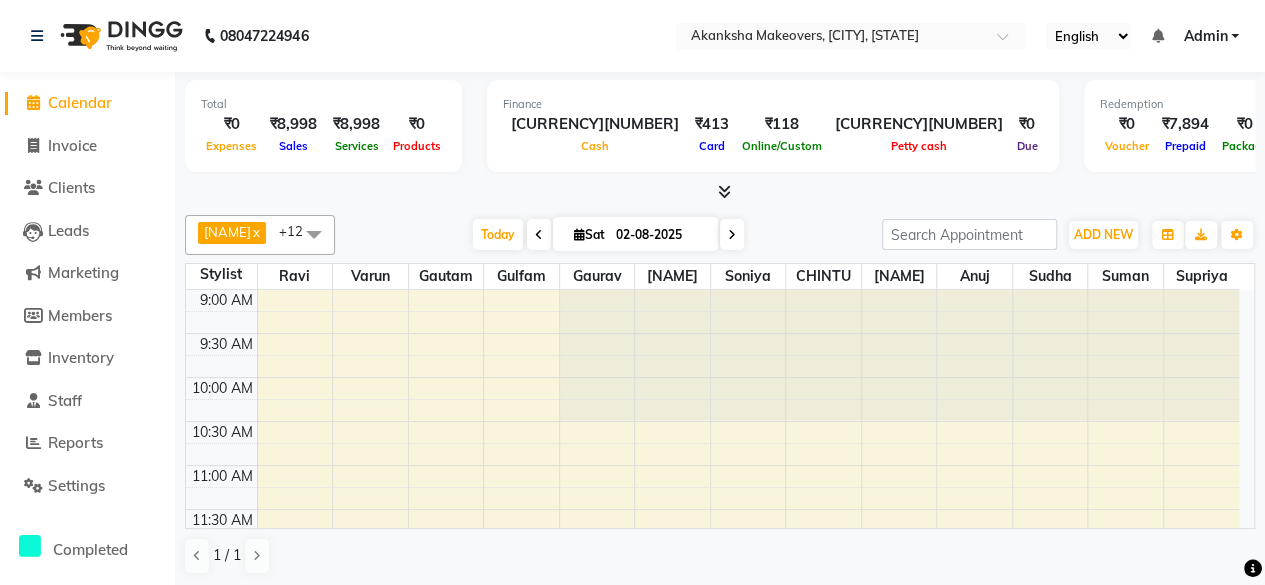 click at bounding box center (539, 234) 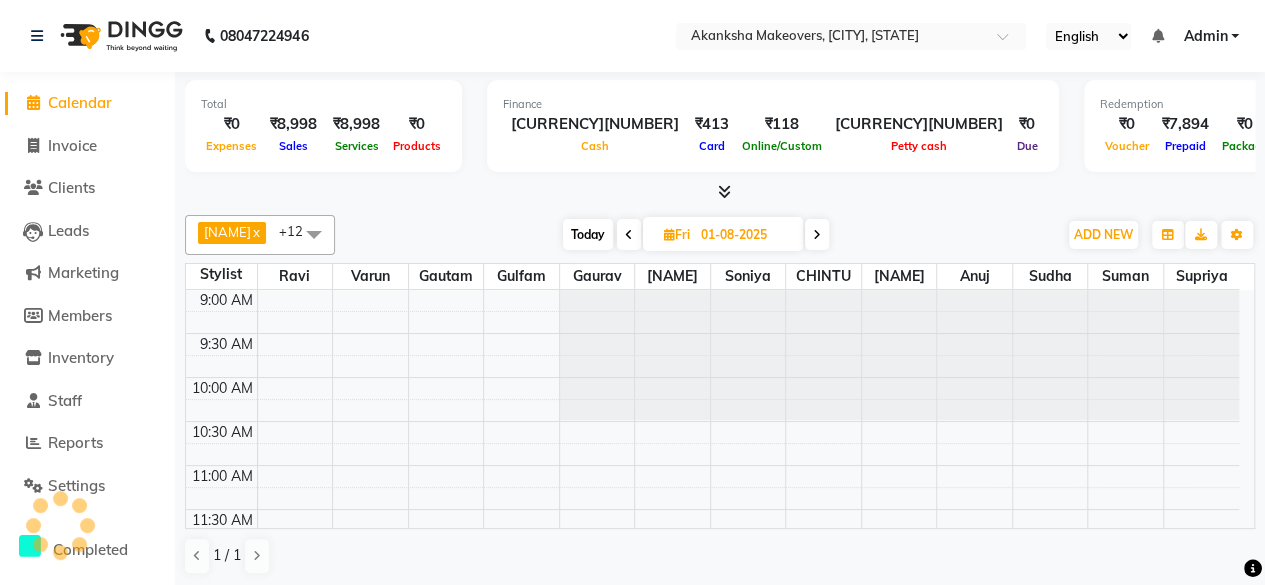 scroll, scrollTop: 863, scrollLeft: 0, axis: vertical 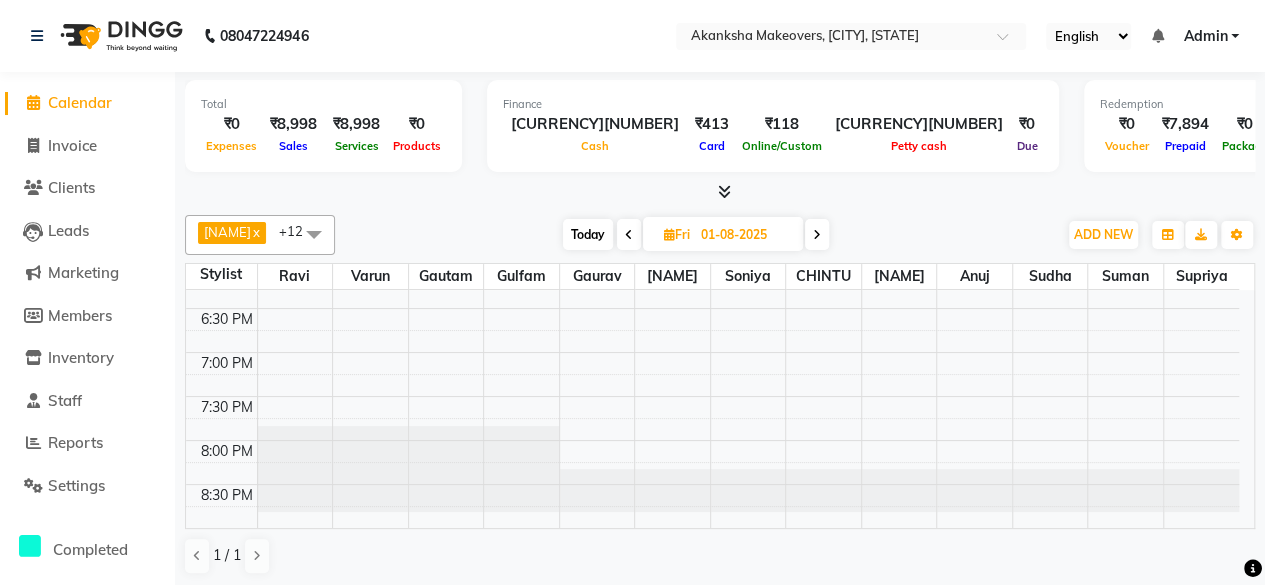 click on "₹0" at bounding box center (231, 124) 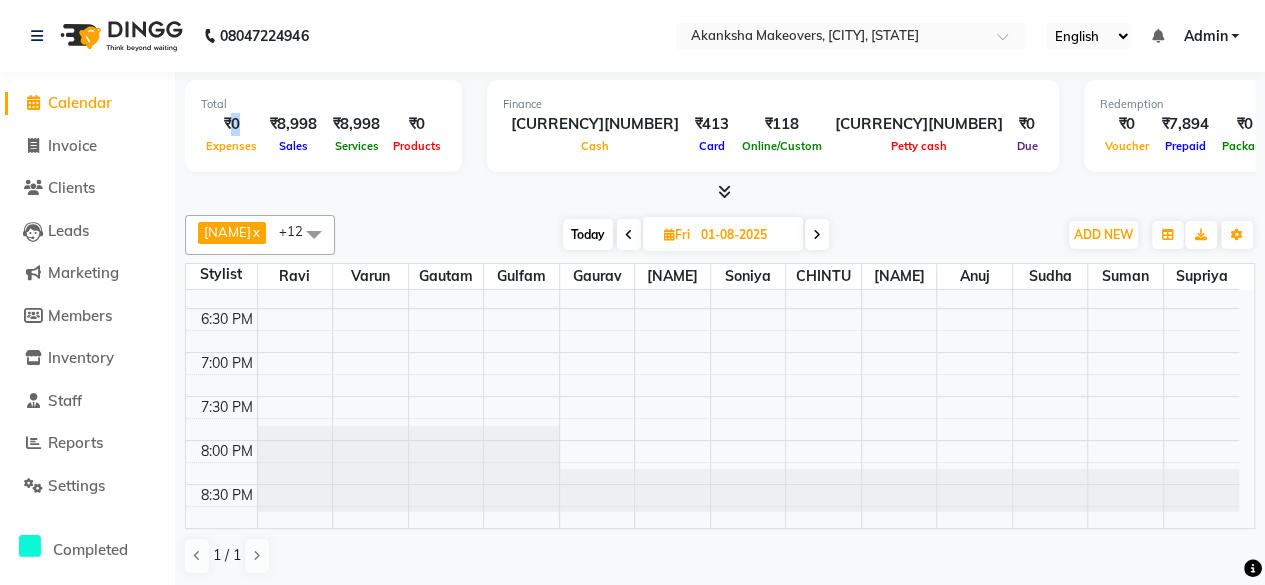click on "₹0" at bounding box center (231, 124) 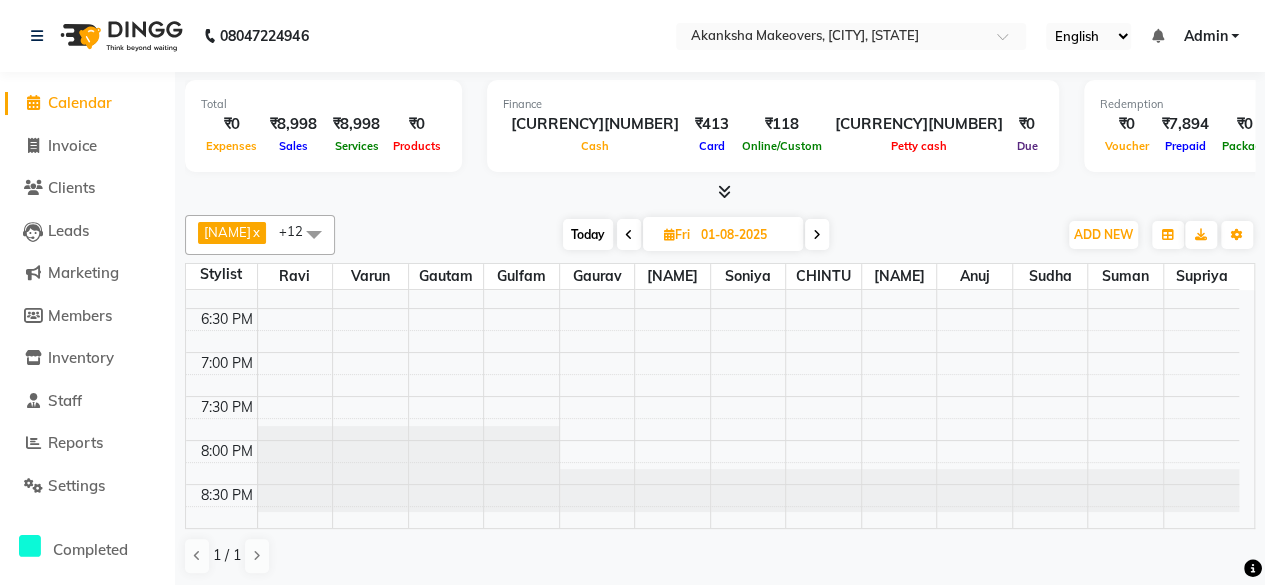 click on "Expenses" at bounding box center [231, 145] 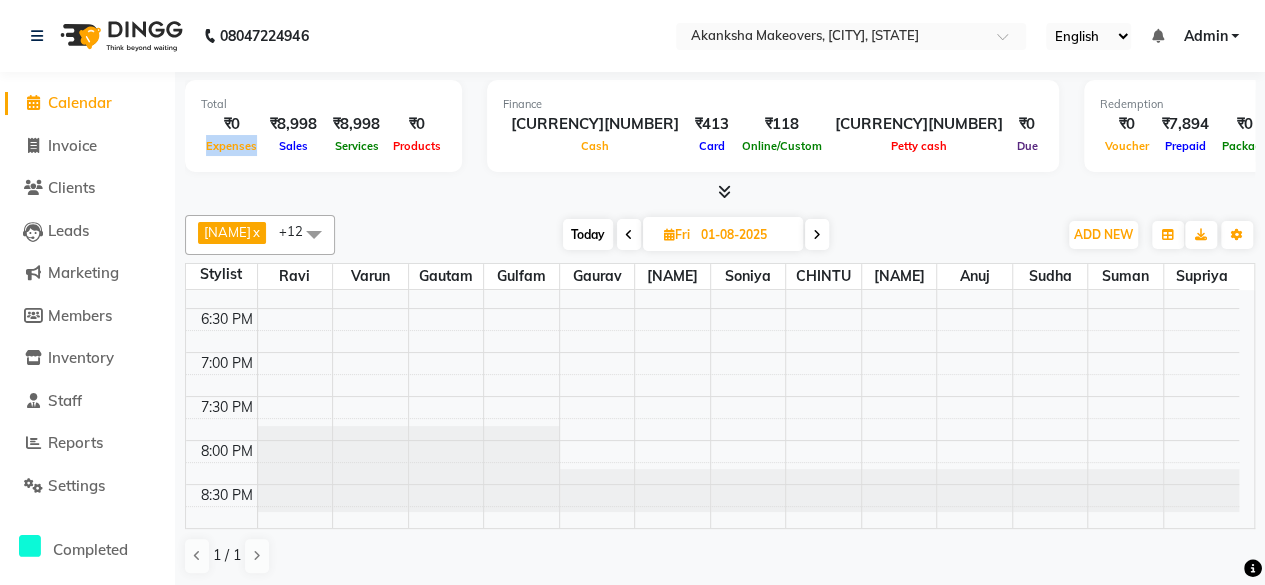 click on "Expenses" at bounding box center (231, 145) 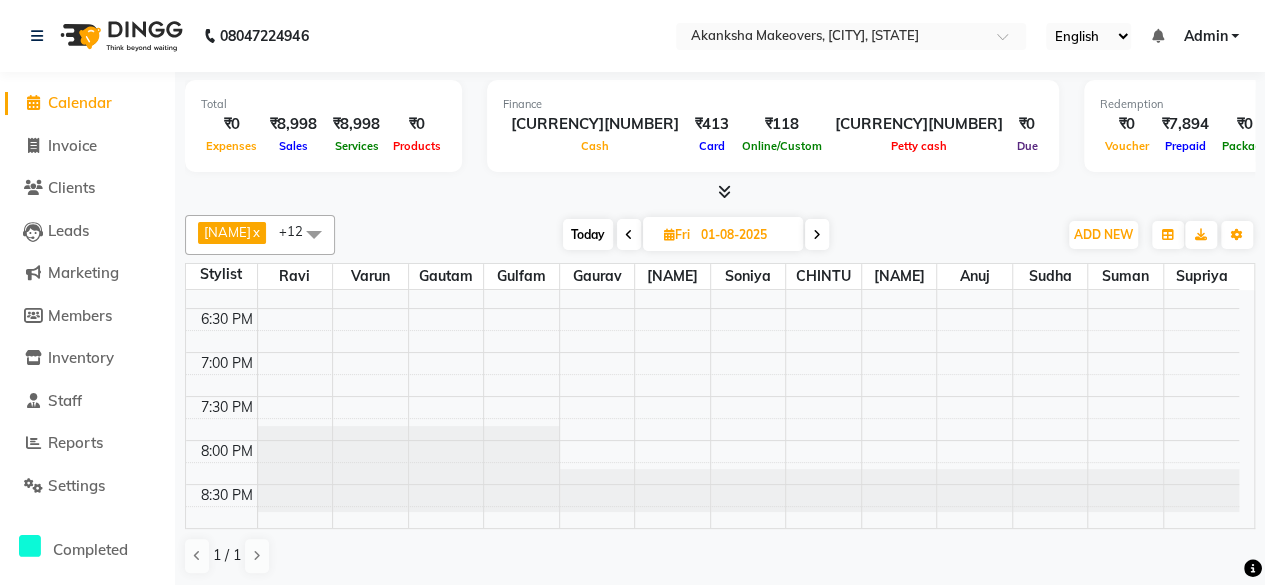 click on "[NAME] makeovers  x" at bounding box center (232, 233) 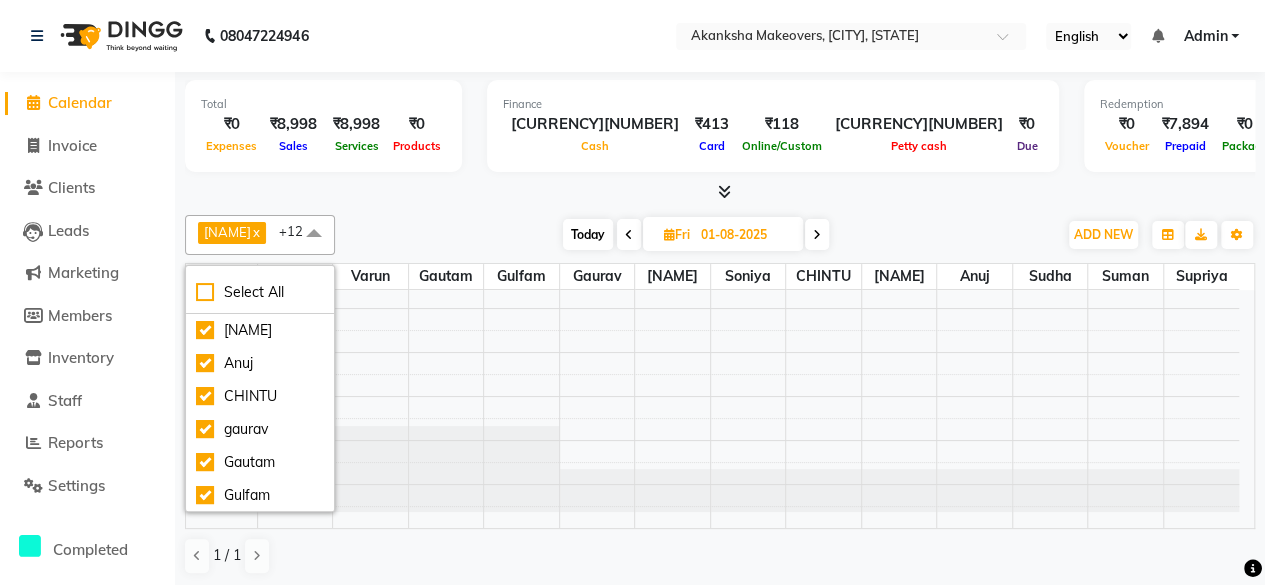 click on "Total  [CURRENCY][NUMBER]  Expenses [CURRENCY][NUMBER]  Sales [CURRENCY][NUMBER]  Services [CURRENCY][NUMBER]  Products" at bounding box center [323, 126] 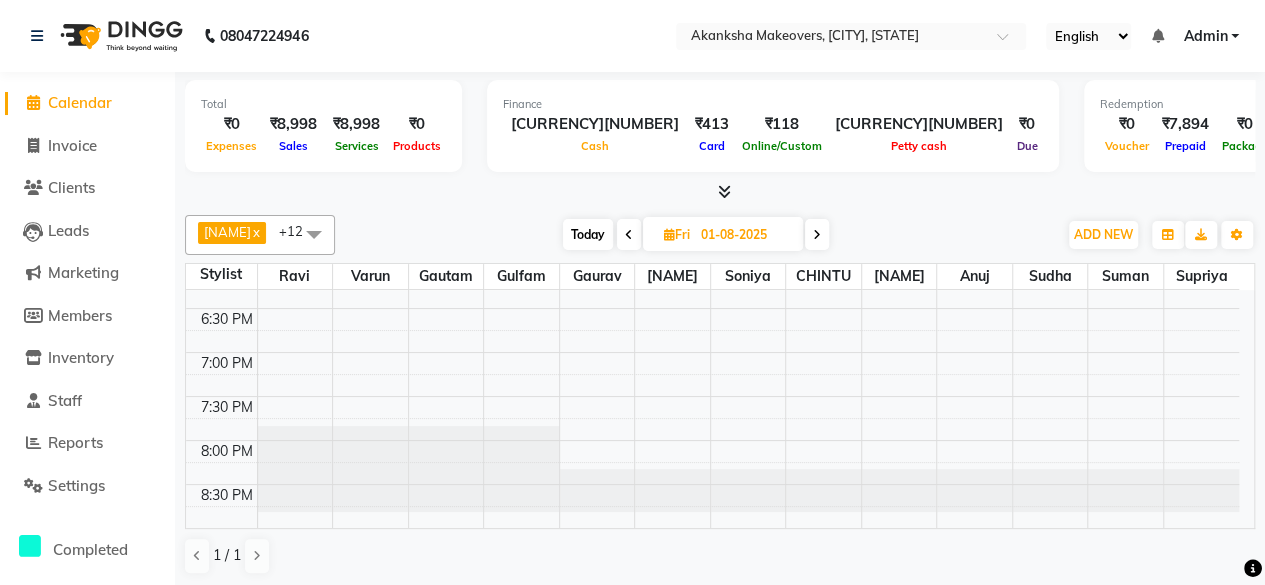 click at bounding box center [314, 234] 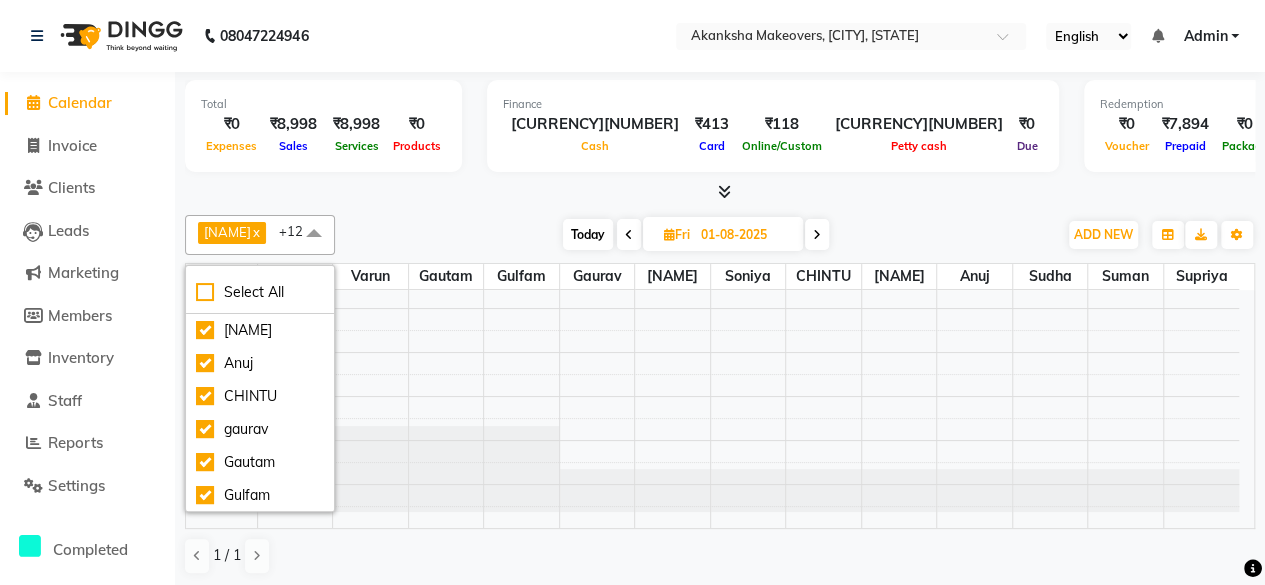 click on "Total  ₹0  Expenses ₹8,998  Sales ₹8,998  Services ₹0  Products Finance  ₹8,467  Cash ₹413  Card ₹118  Online/Custom ₹14,77,716 Petty cash ₹0 Due  Redemption  ₹0 Voucher ₹7,894 Prepaid ₹0 Package ₹0  Gift Cards ₹0  Wallet  Appointment  10 Completed 0 Upcoming 0 Ongoing 0 No show  Other sales  ₹0  Packages ₹0  Memberships ₹0  Vouchers ₹0  Prepaids ₹0  Gift Cards [NAME]  x [NAME]  x [NAME]  x [NAME]  x [NAME]  x [NAME]  x [NAME]  x [NAME]  x [NAME]  x [NAME]  x [NAME]  x [NAME]  x [NAME]  x +12 Select All [NAME] [NAME] [NAME] [NAME] [NAME] [NAME] [NAME] [NAME] [NAME] [NAME] [NAME] [NAME] [NAME] Today  Fri 01-08-2025 Toggle Dropdown Add Appointment Add Invoice Add Expense Add Attendance Add Client Add Transaction Toggle Dropdown Add Appointment Add Invoice Add Expense Add Attendance Add Client ADD NEW Toggle Dropdown Add Appointment Add Invoice Add Expense Add Attendance Add Client Add Transaction [NAME]  x [NAME]  x [NAME]  x x x" 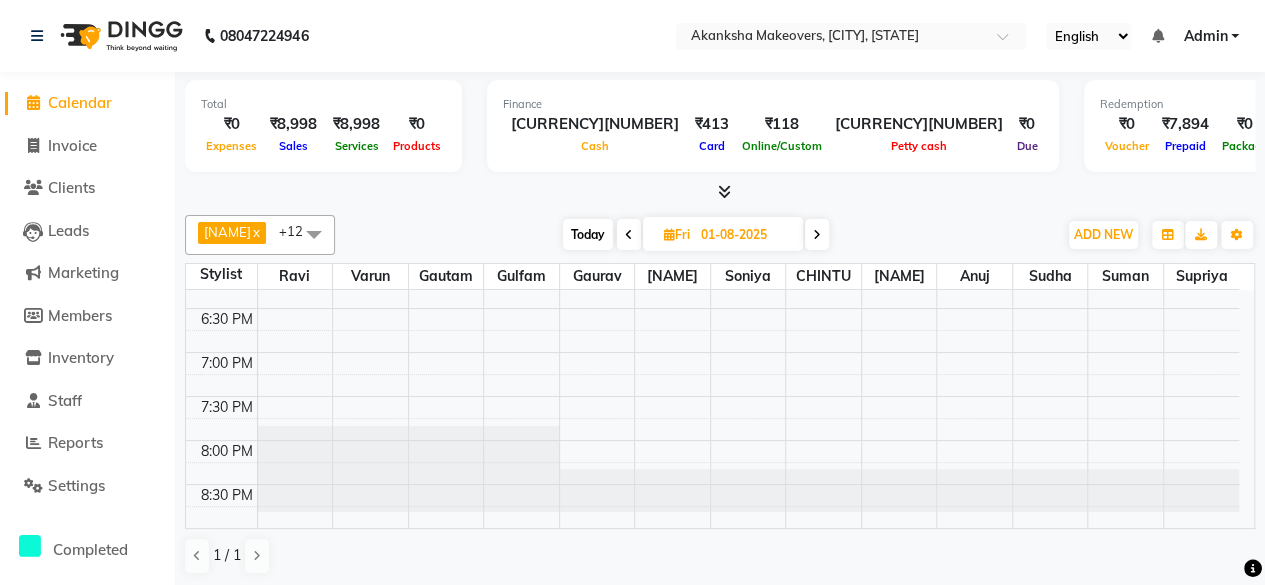 click on "₹0" at bounding box center (231, 124) 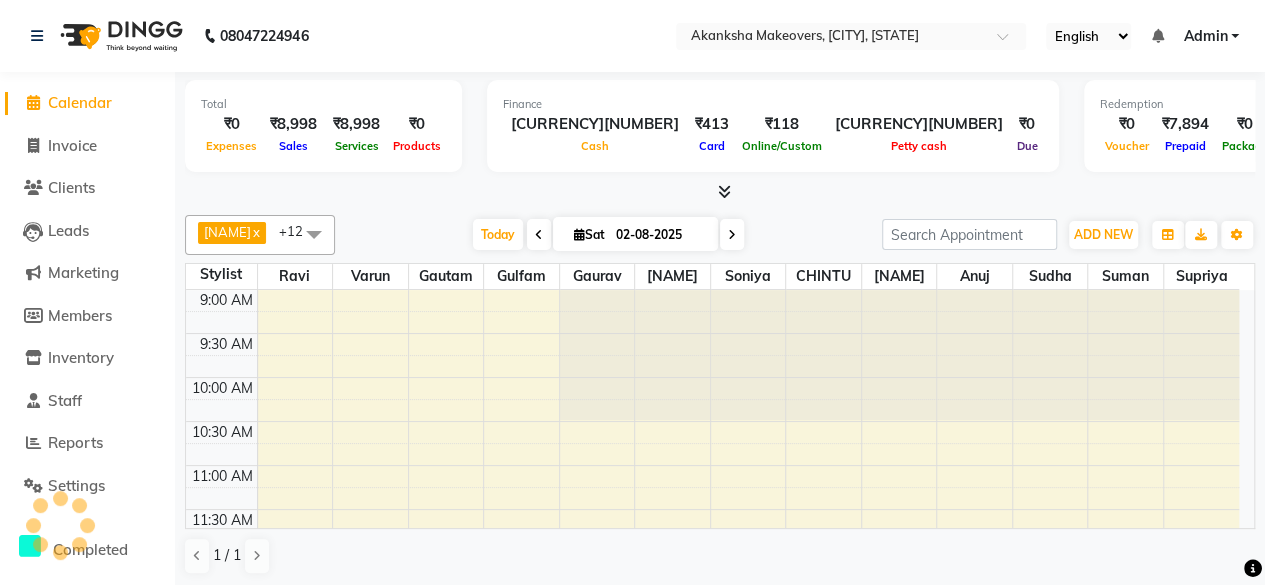 scroll, scrollTop: 863, scrollLeft: 0, axis: vertical 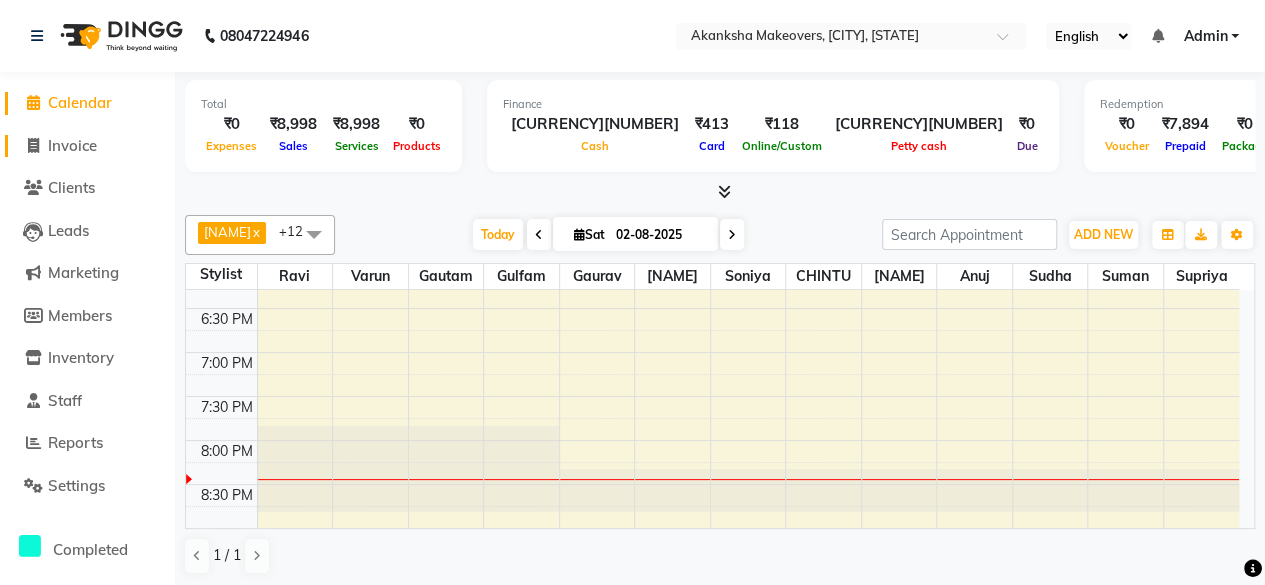 click on "Invoice" 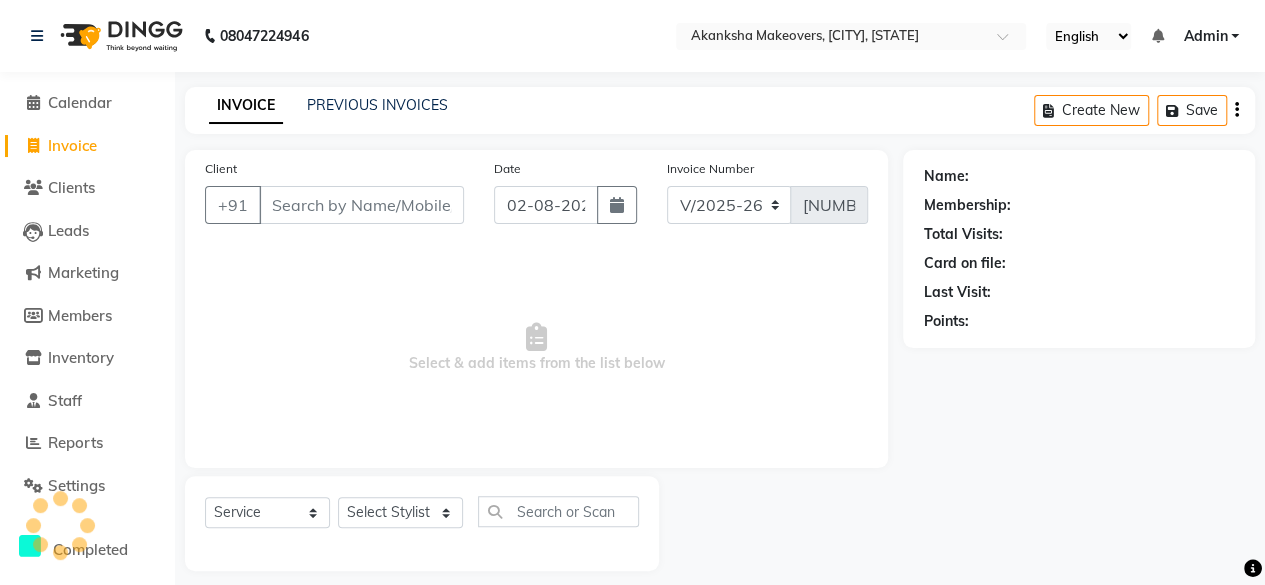 select on "P" 